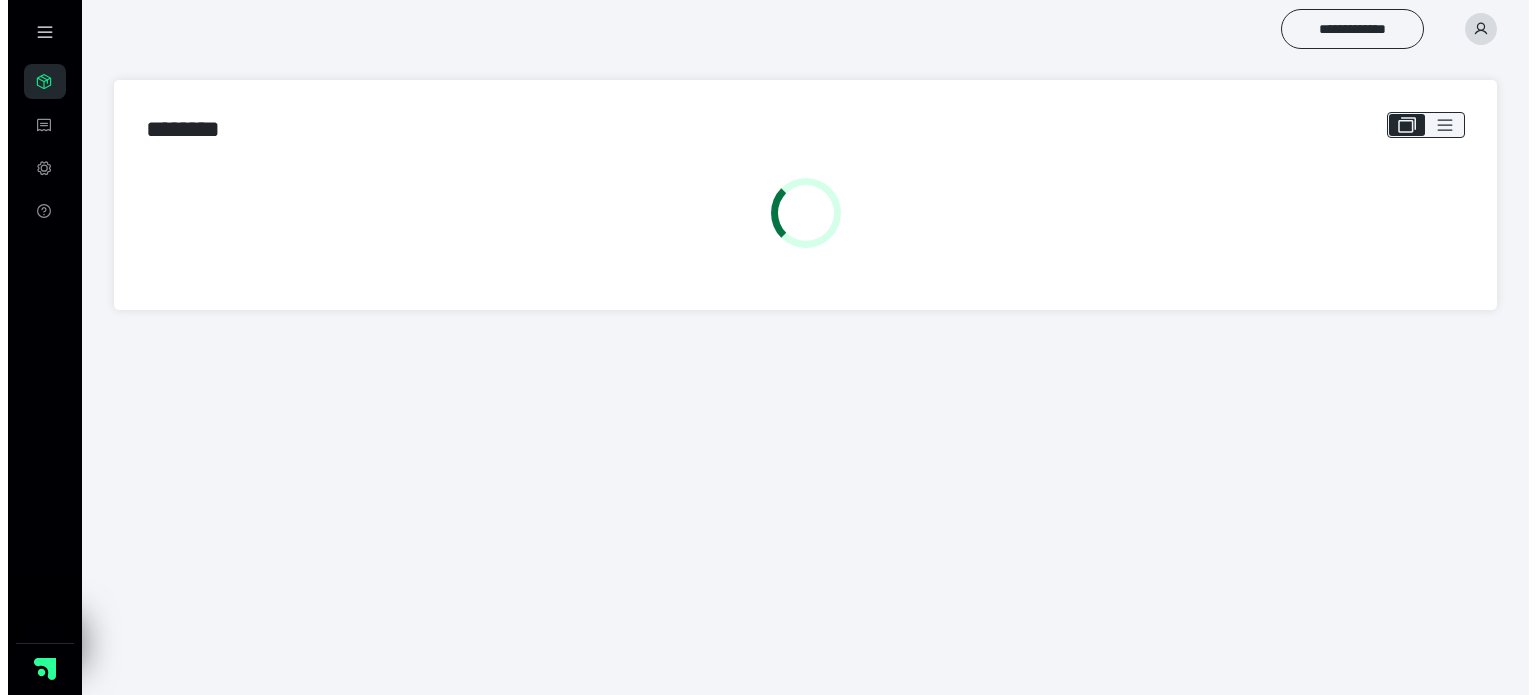 scroll, scrollTop: 0, scrollLeft: 0, axis: both 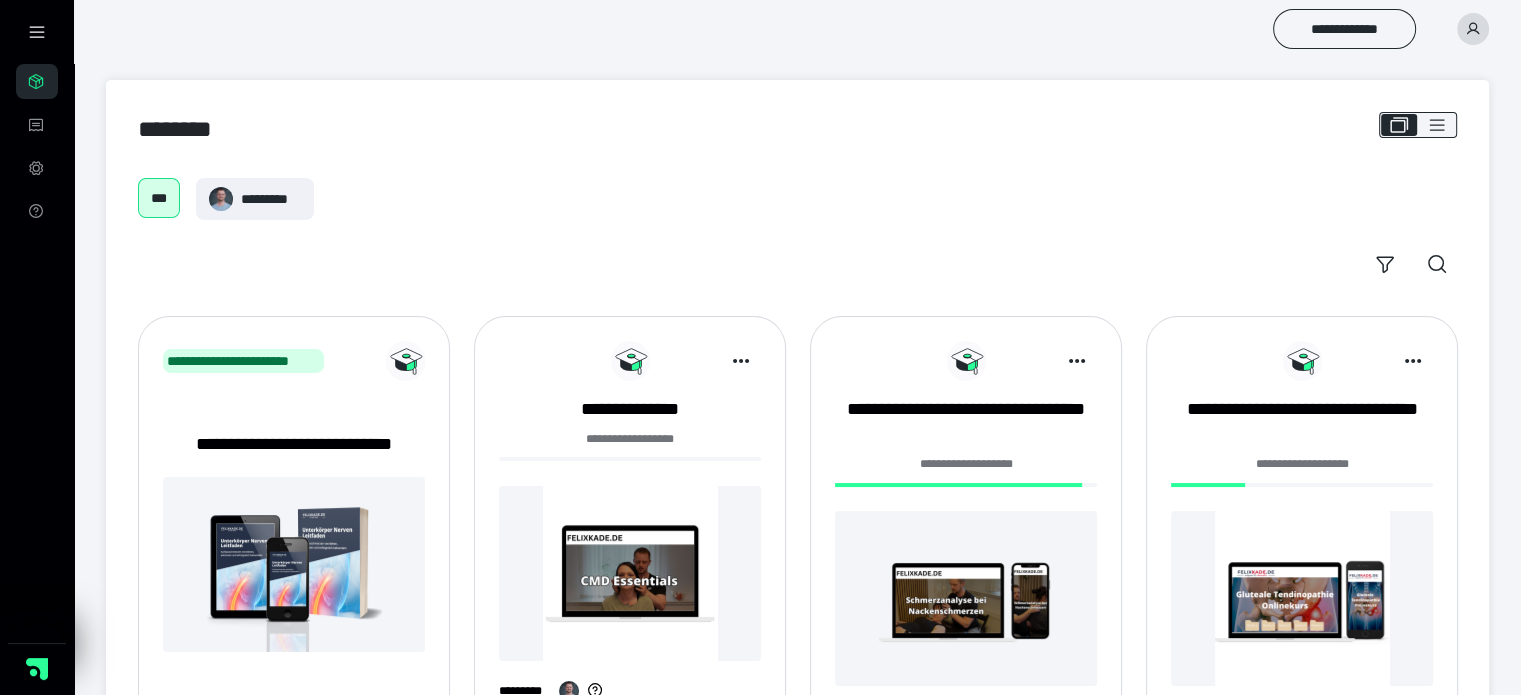 click on "**********" at bounding box center [966, 533] 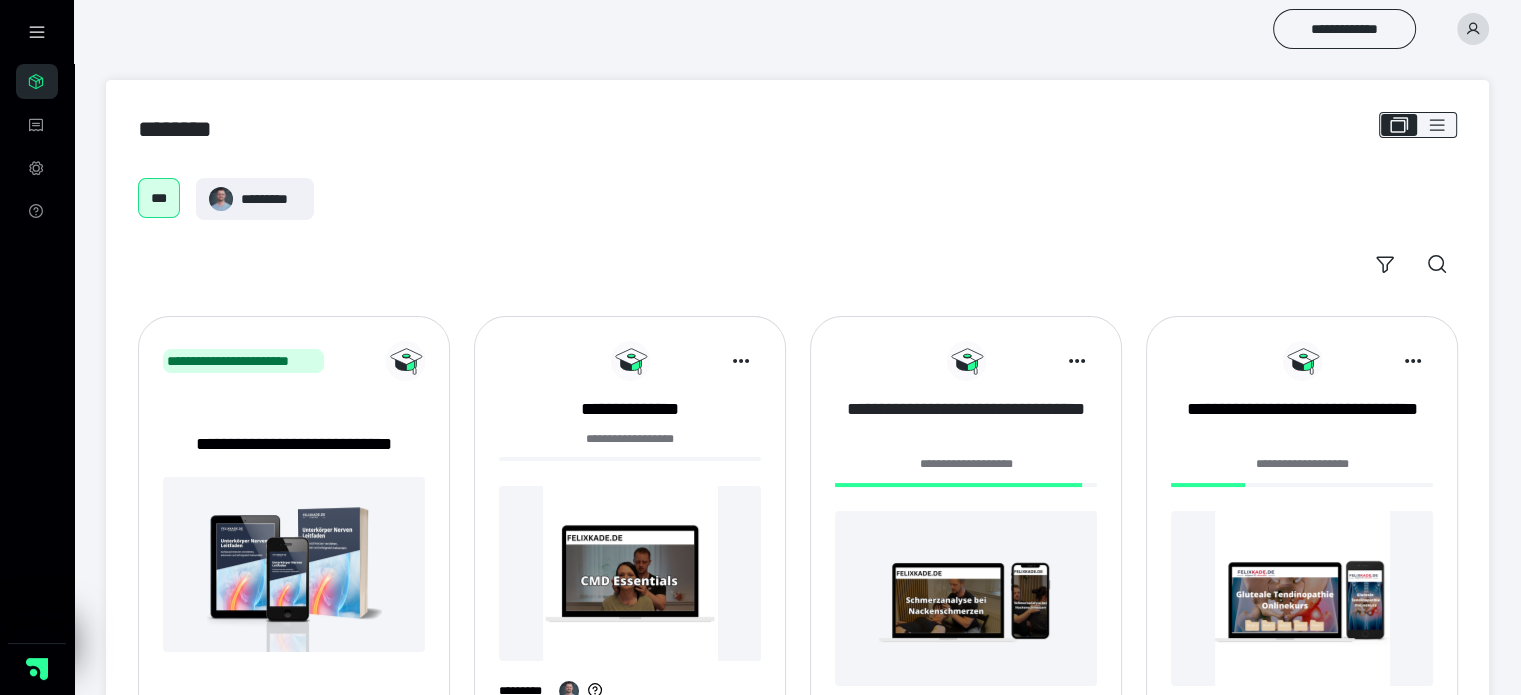 click on "**********" at bounding box center [966, 422] 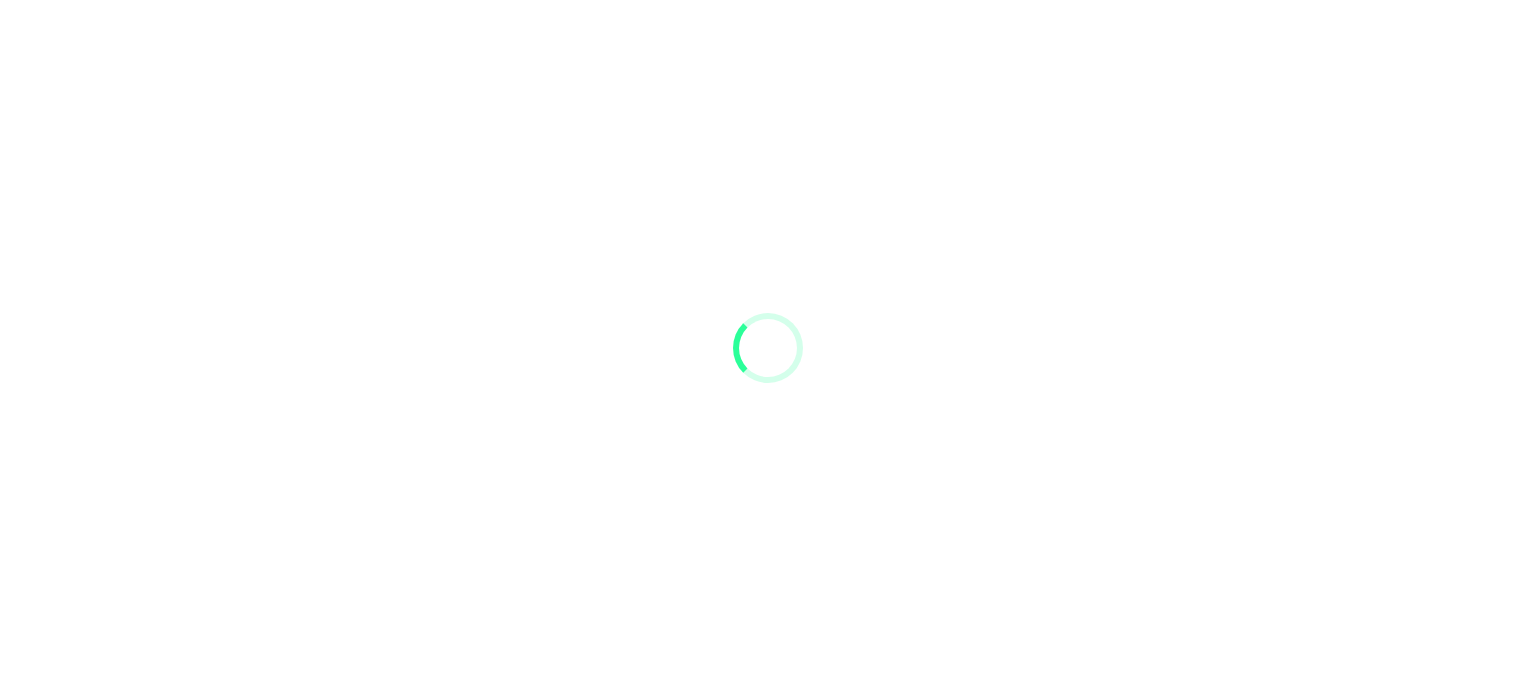 scroll, scrollTop: 0, scrollLeft: 0, axis: both 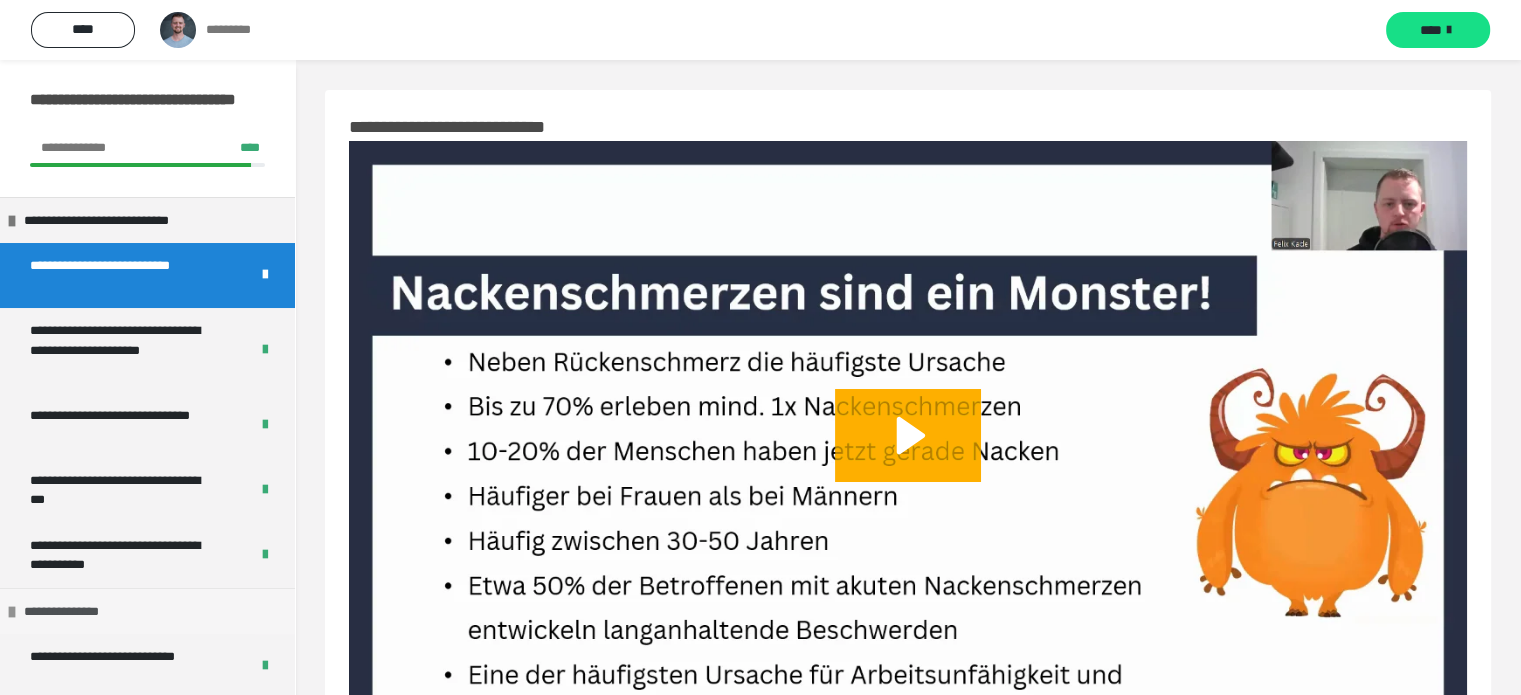 drag, startPoint x: 239, startPoint y: 206, endPoint x: 196, endPoint y: 271, distance: 77.93587 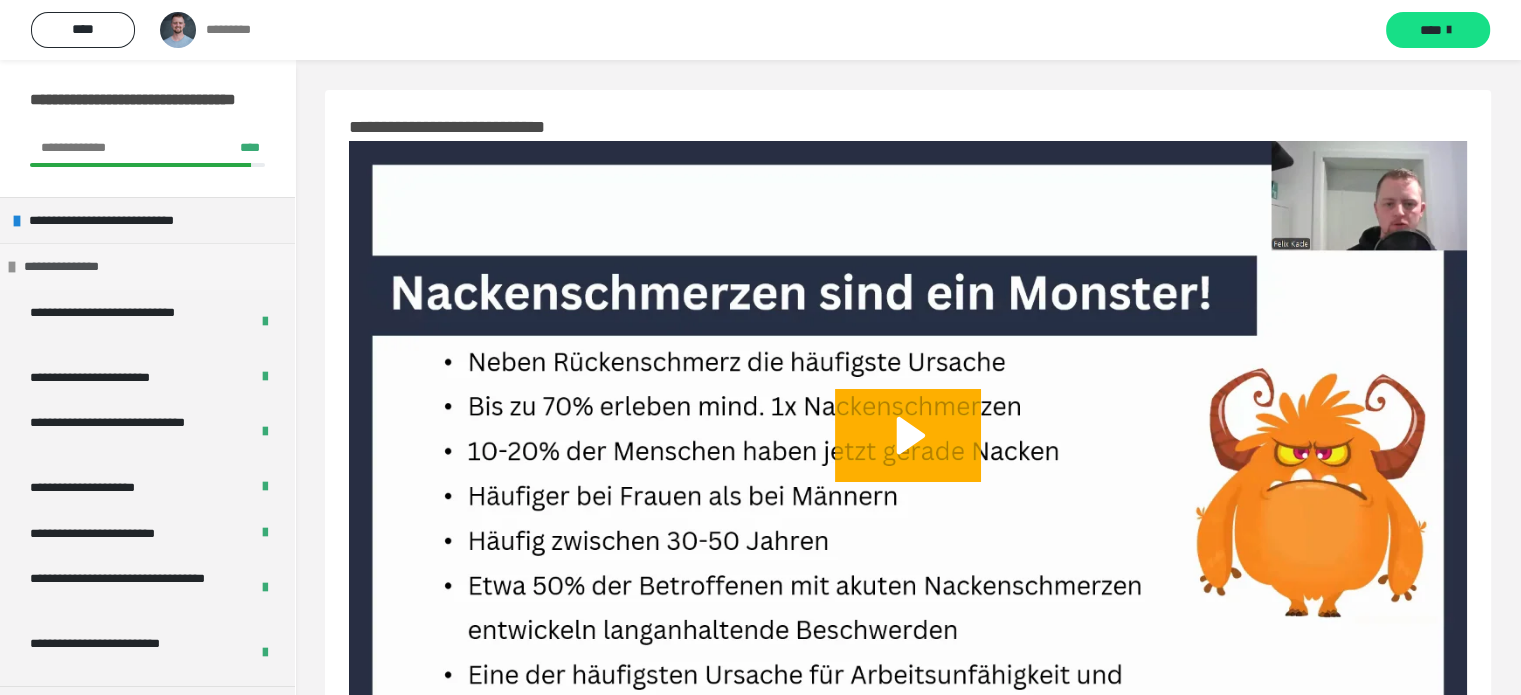 click on "**********" at bounding box center [147, 266] 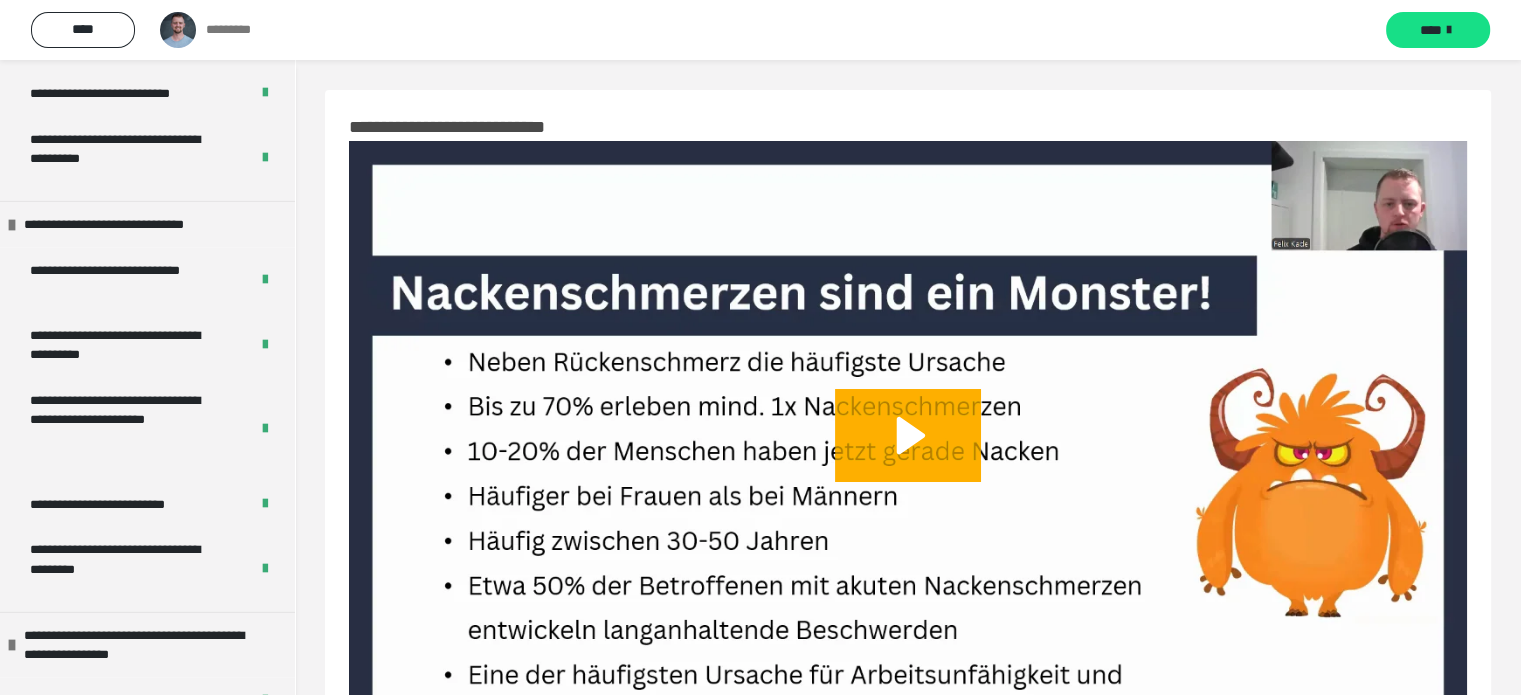 scroll, scrollTop: 5178, scrollLeft: 0, axis: vertical 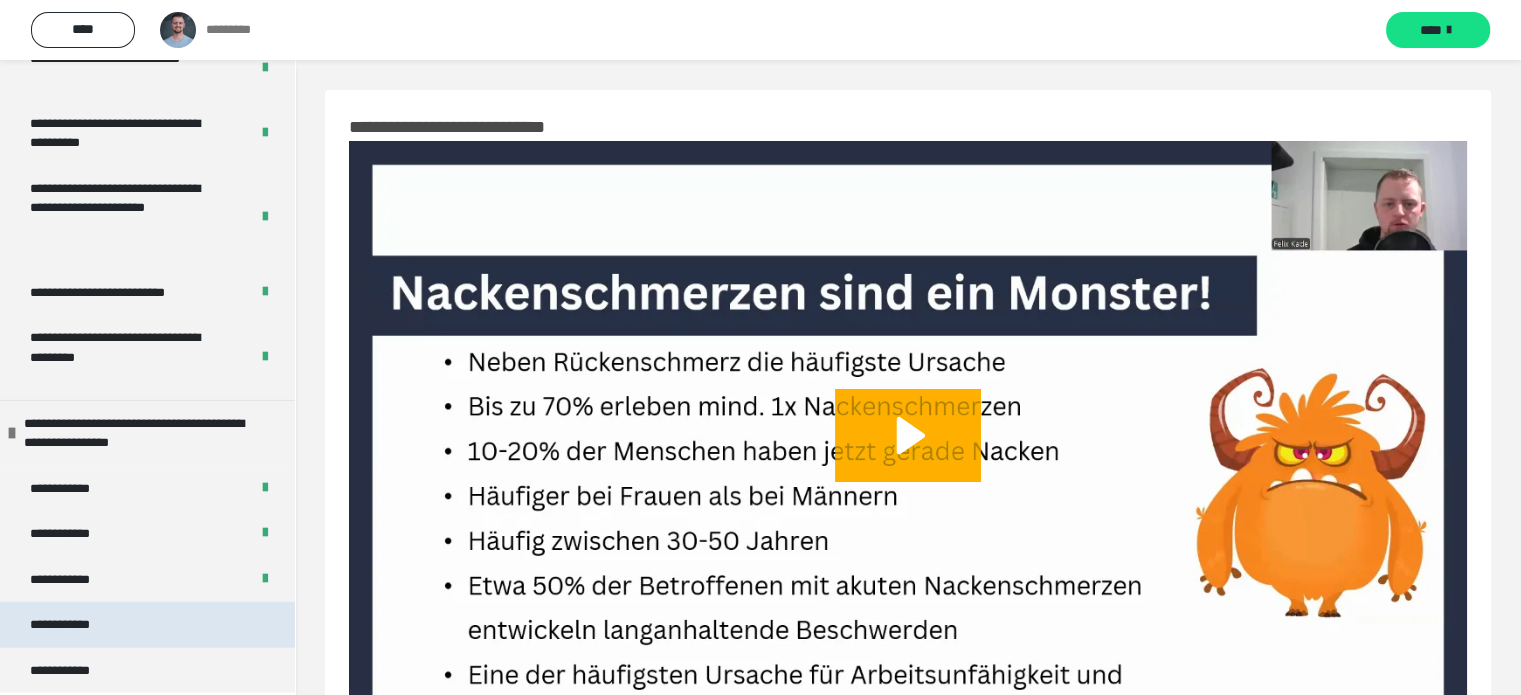 click on "**********" at bounding box center (147, 625) 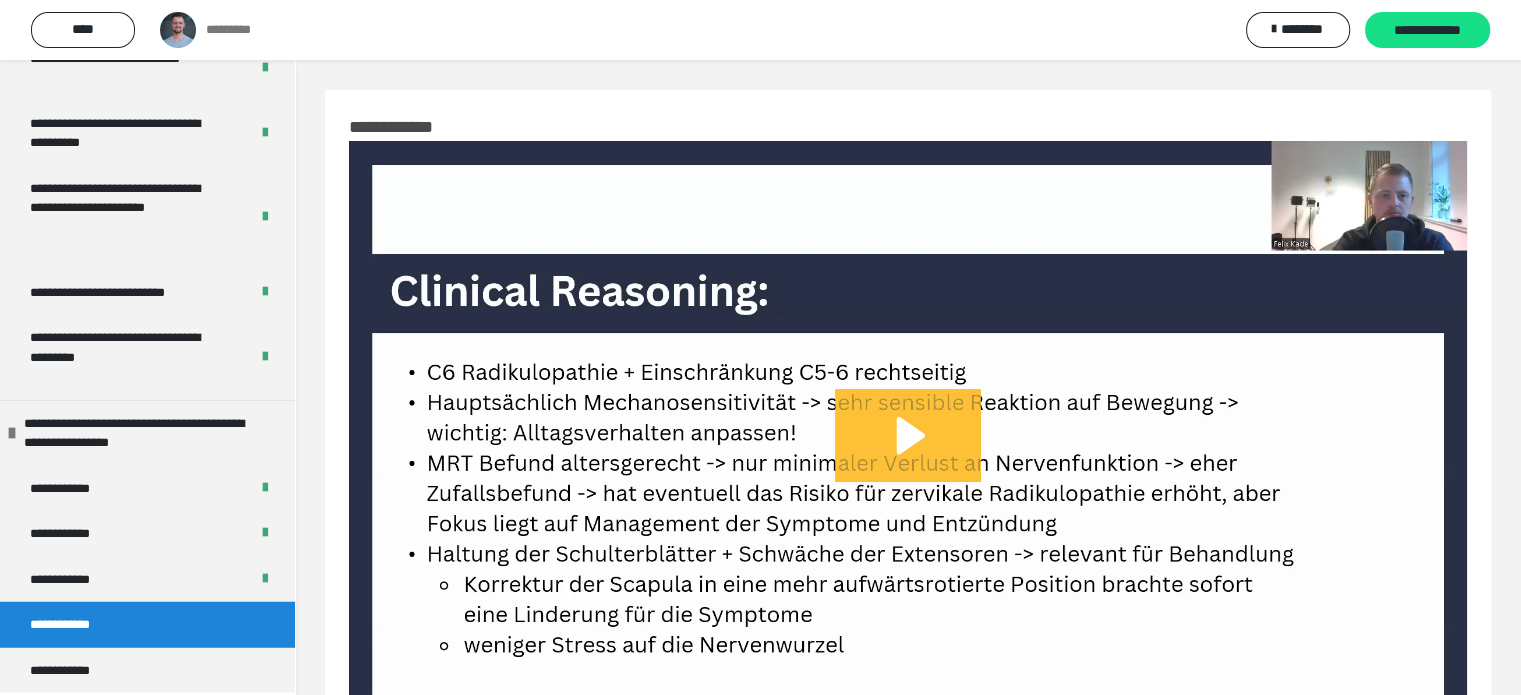 click 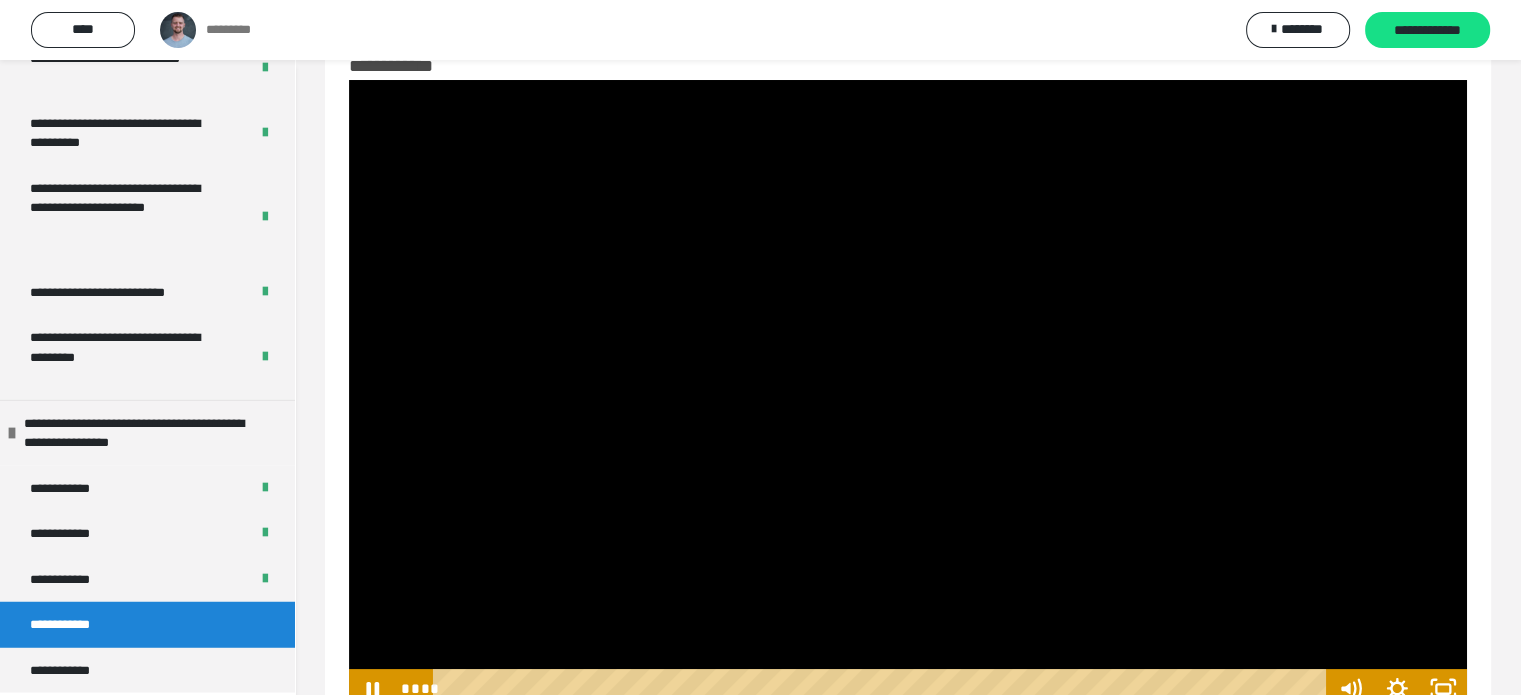 scroll, scrollTop: 128, scrollLeft: 0, axis: vertical 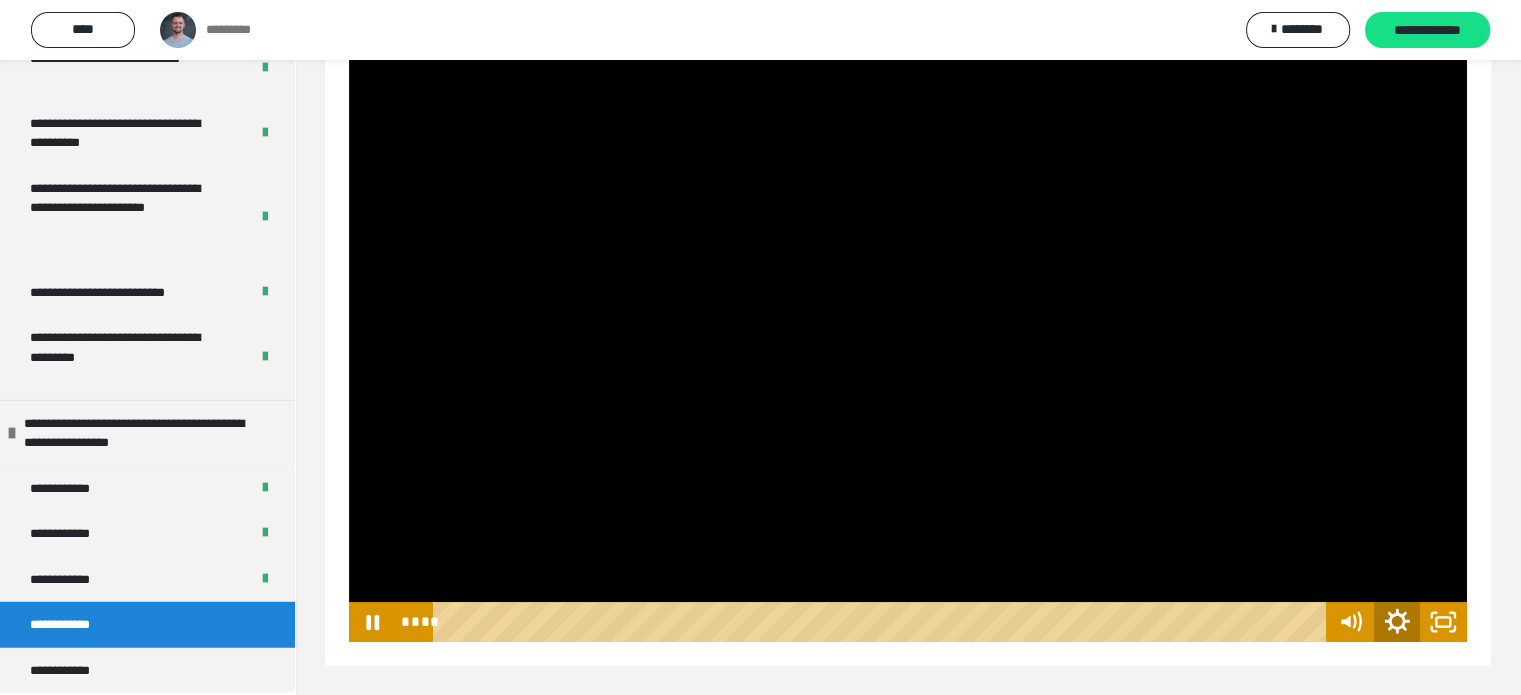 click 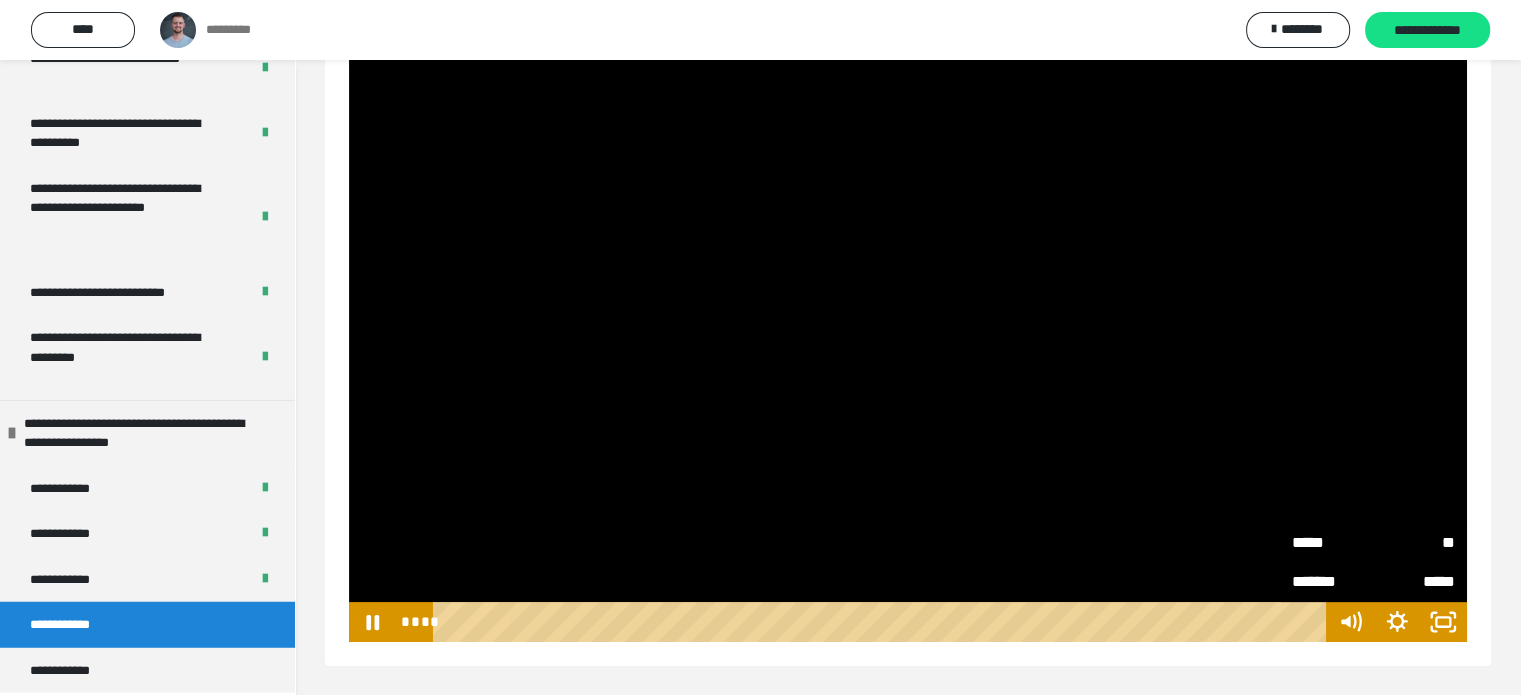 click on "**" at bounding box center [1415, 543] 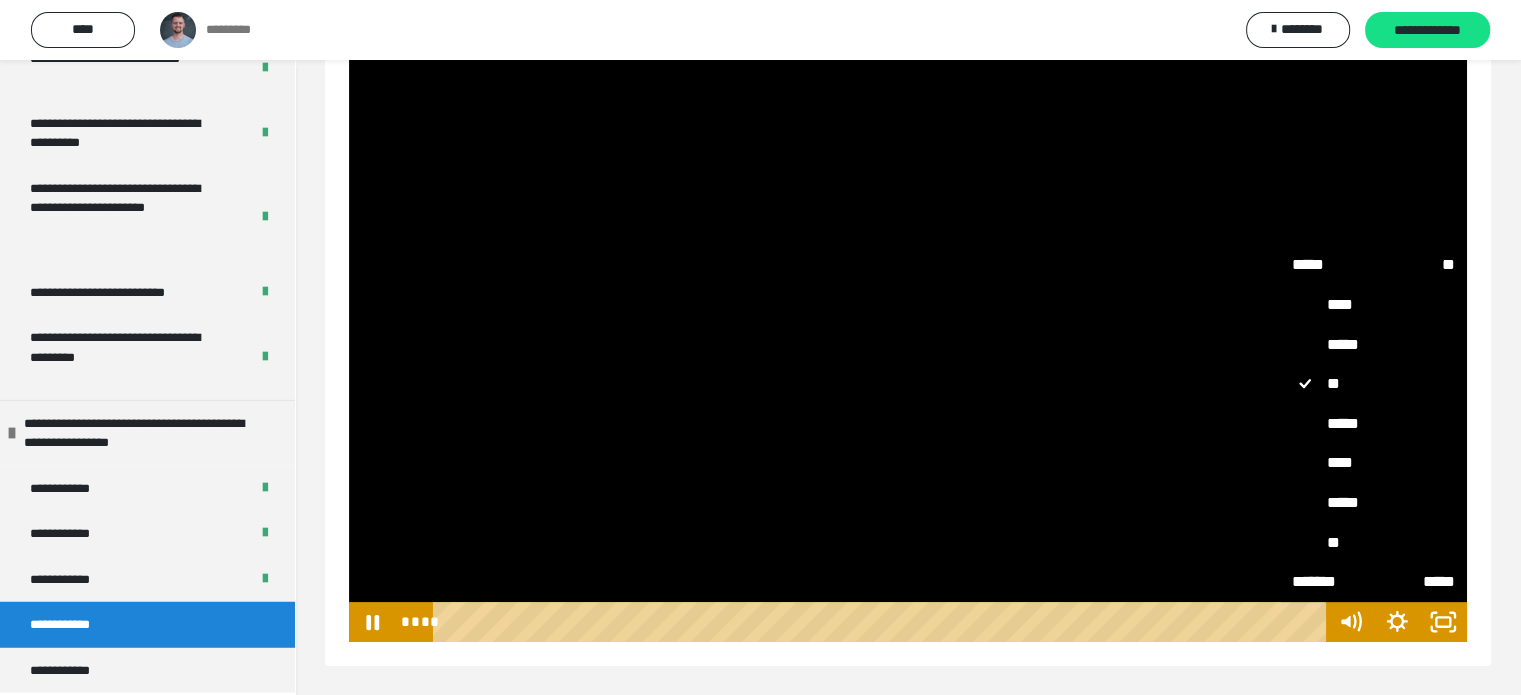 drag, startPoint x: 1362, startPoint y: 477, endPoint x: 1388, endPoint y: 522, distance: 51.971146 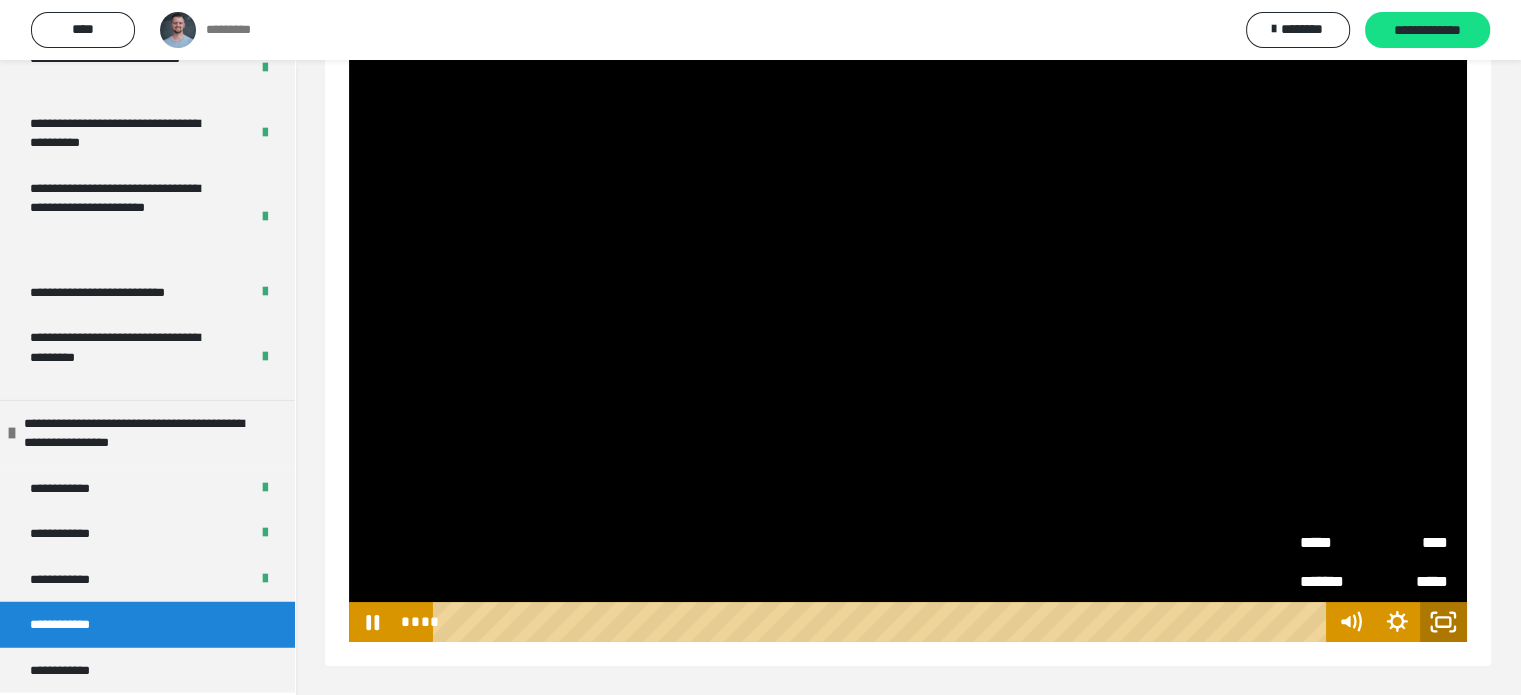 click 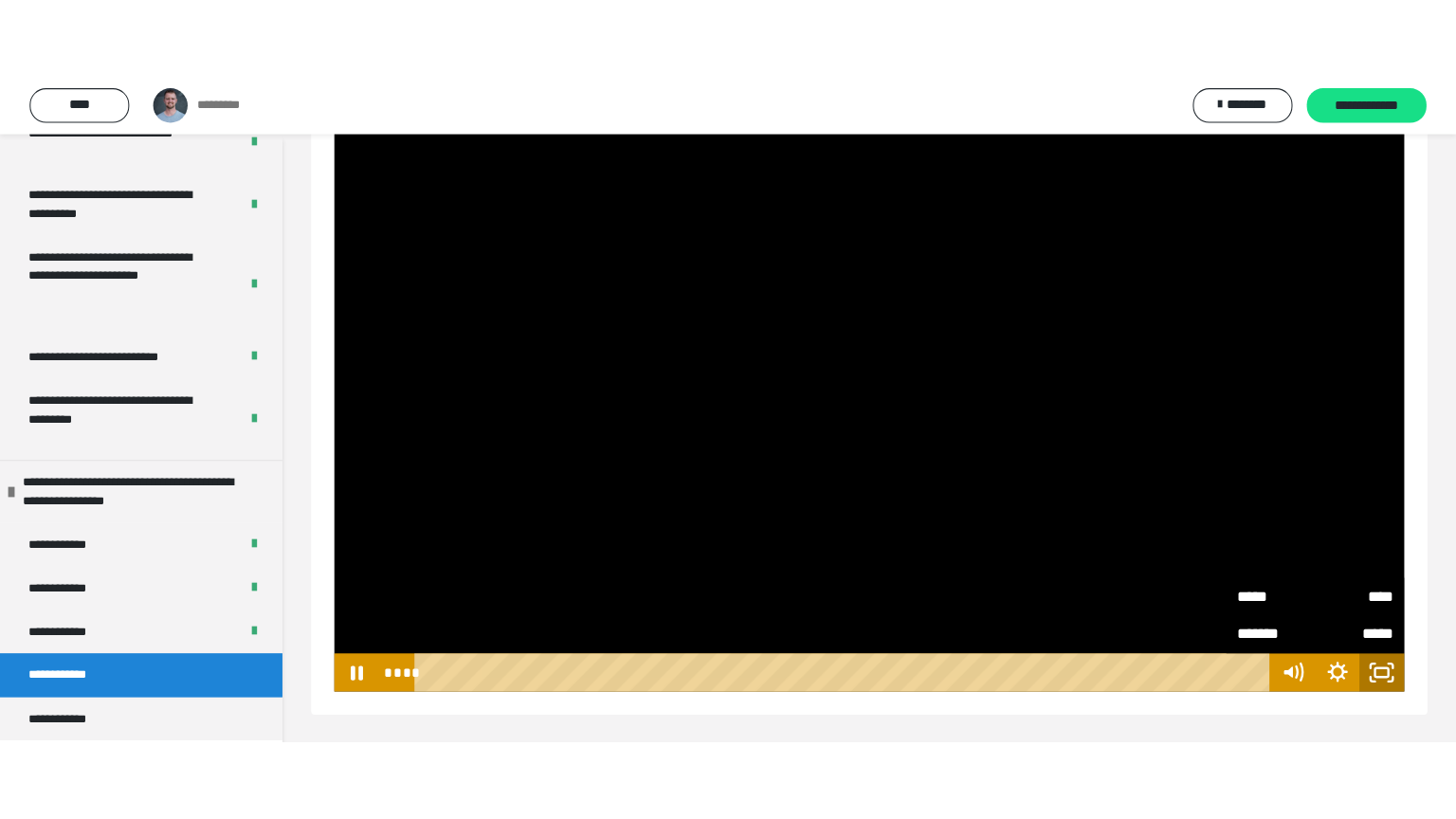 scroll, scrollTop: 57, scrollLeft: 0, axis: vertical 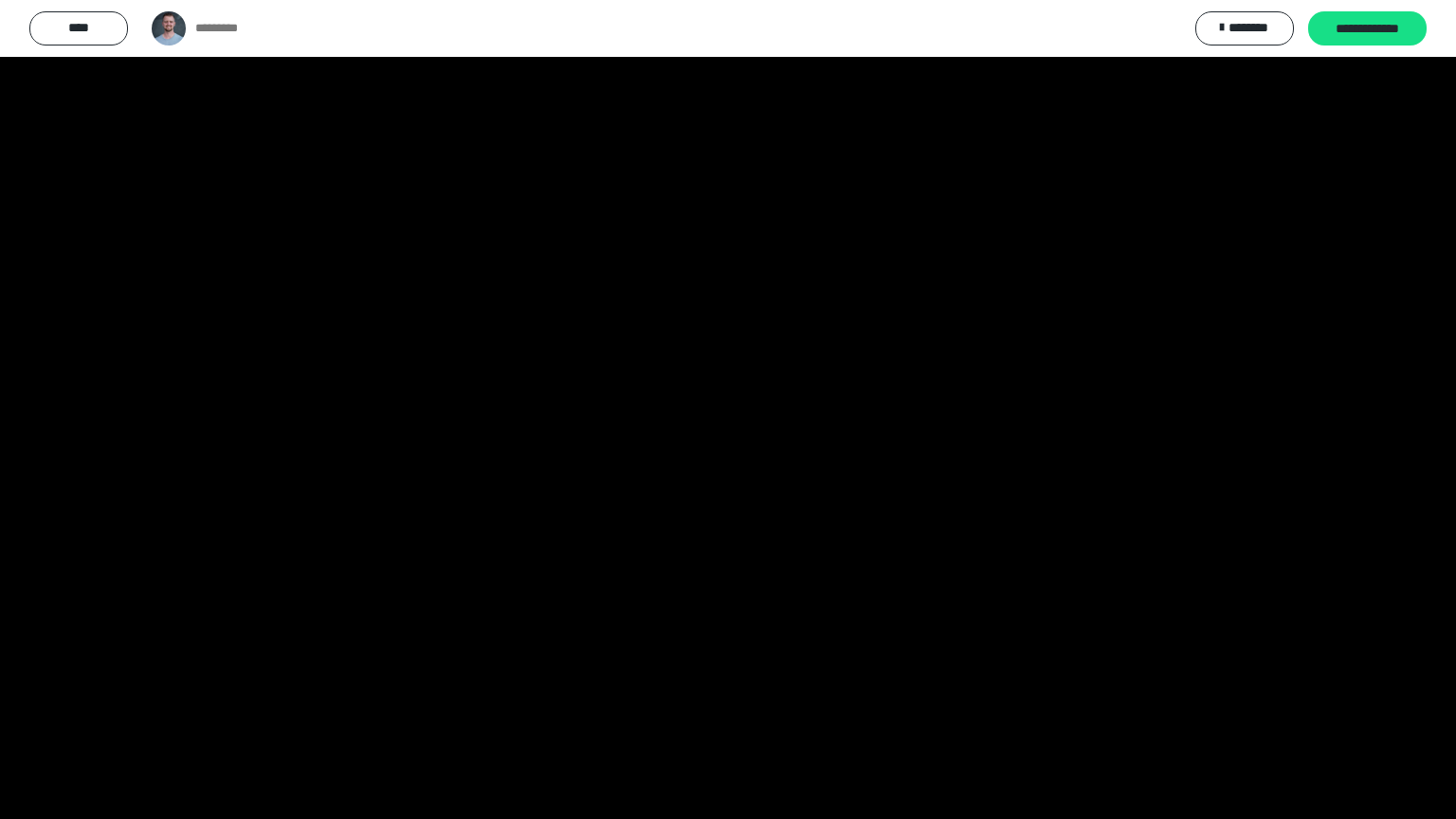 type 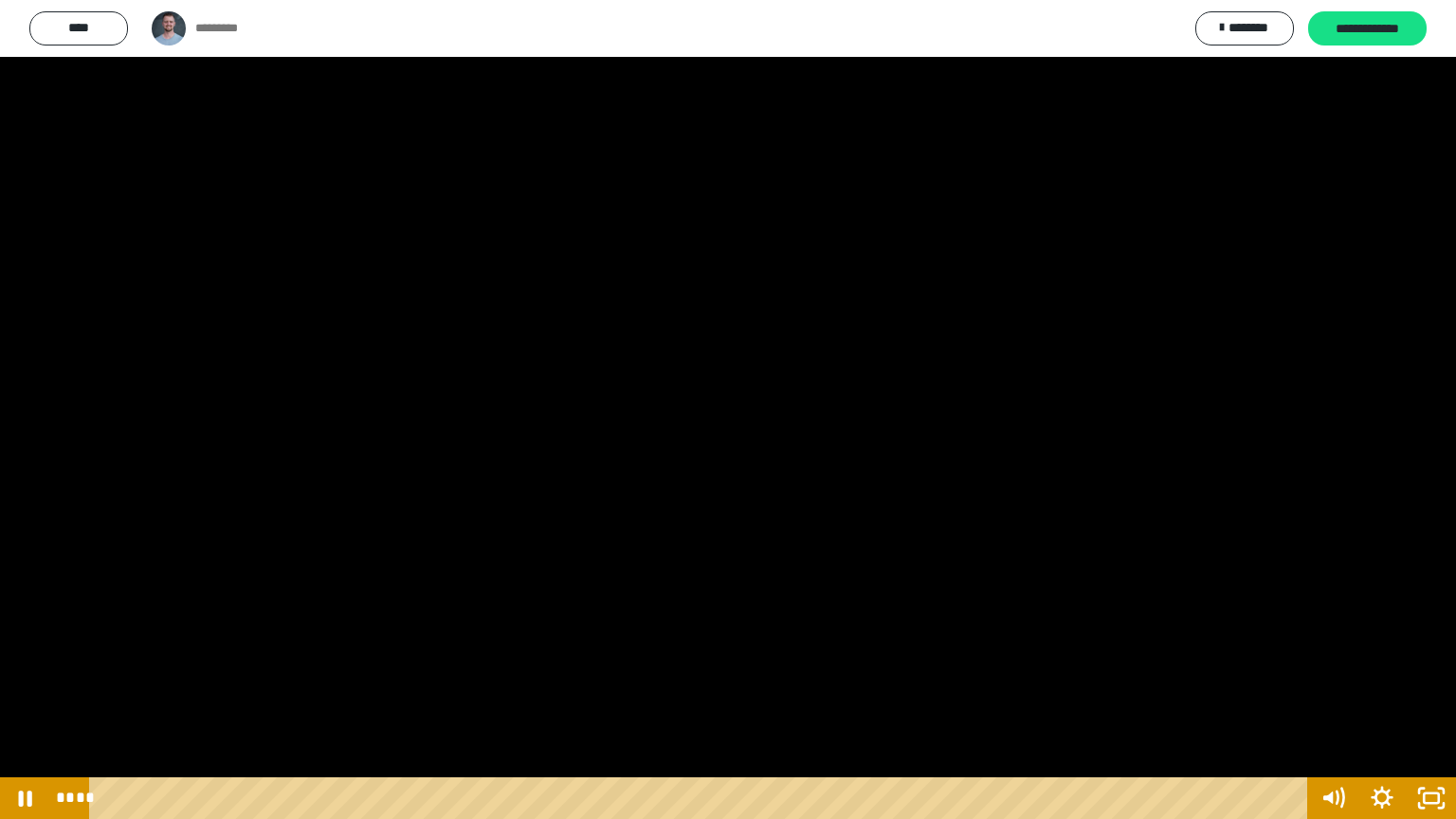 click at bounding box center [701, 798] 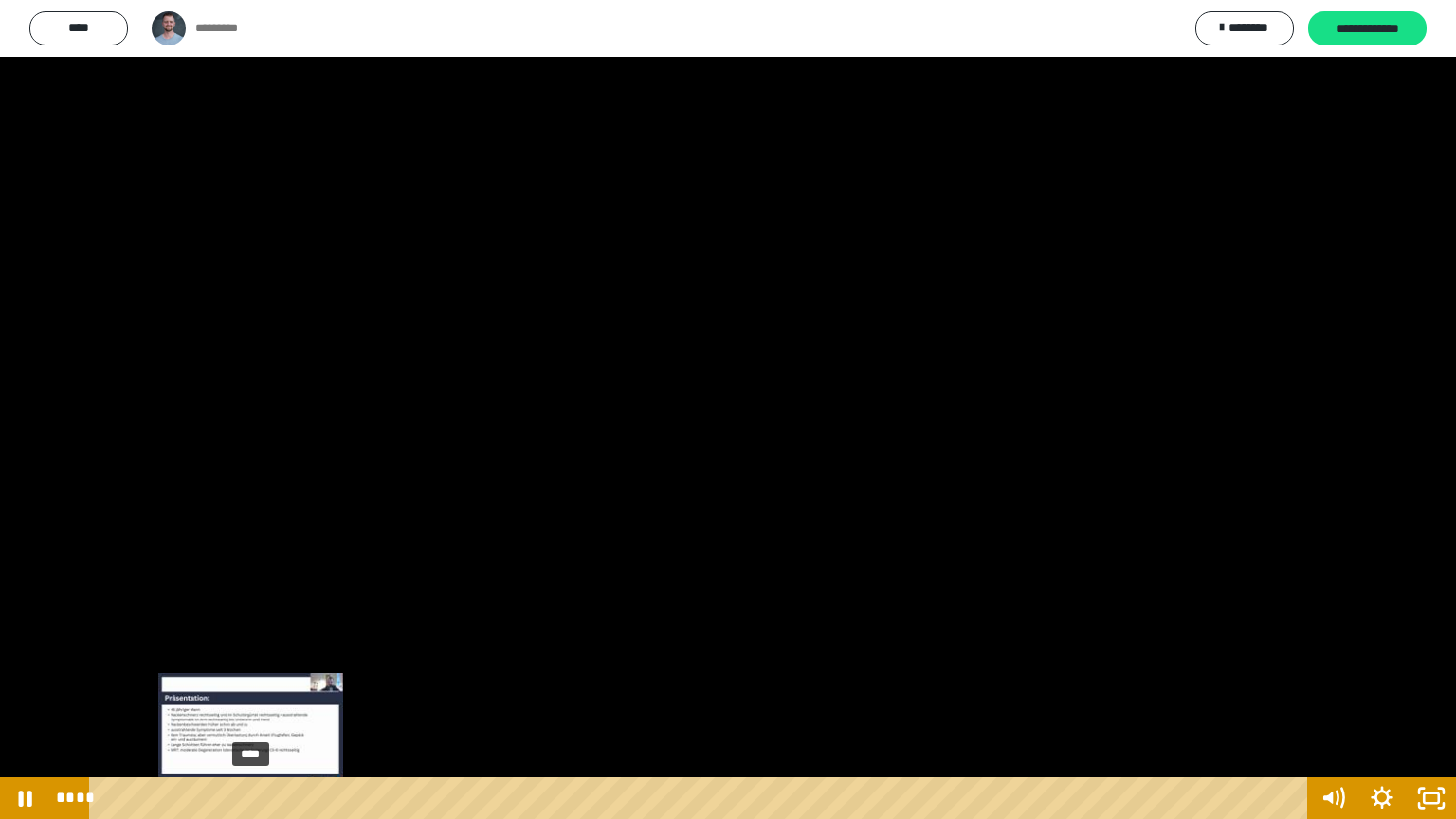 click on "****" at bounding box center (701, 798) 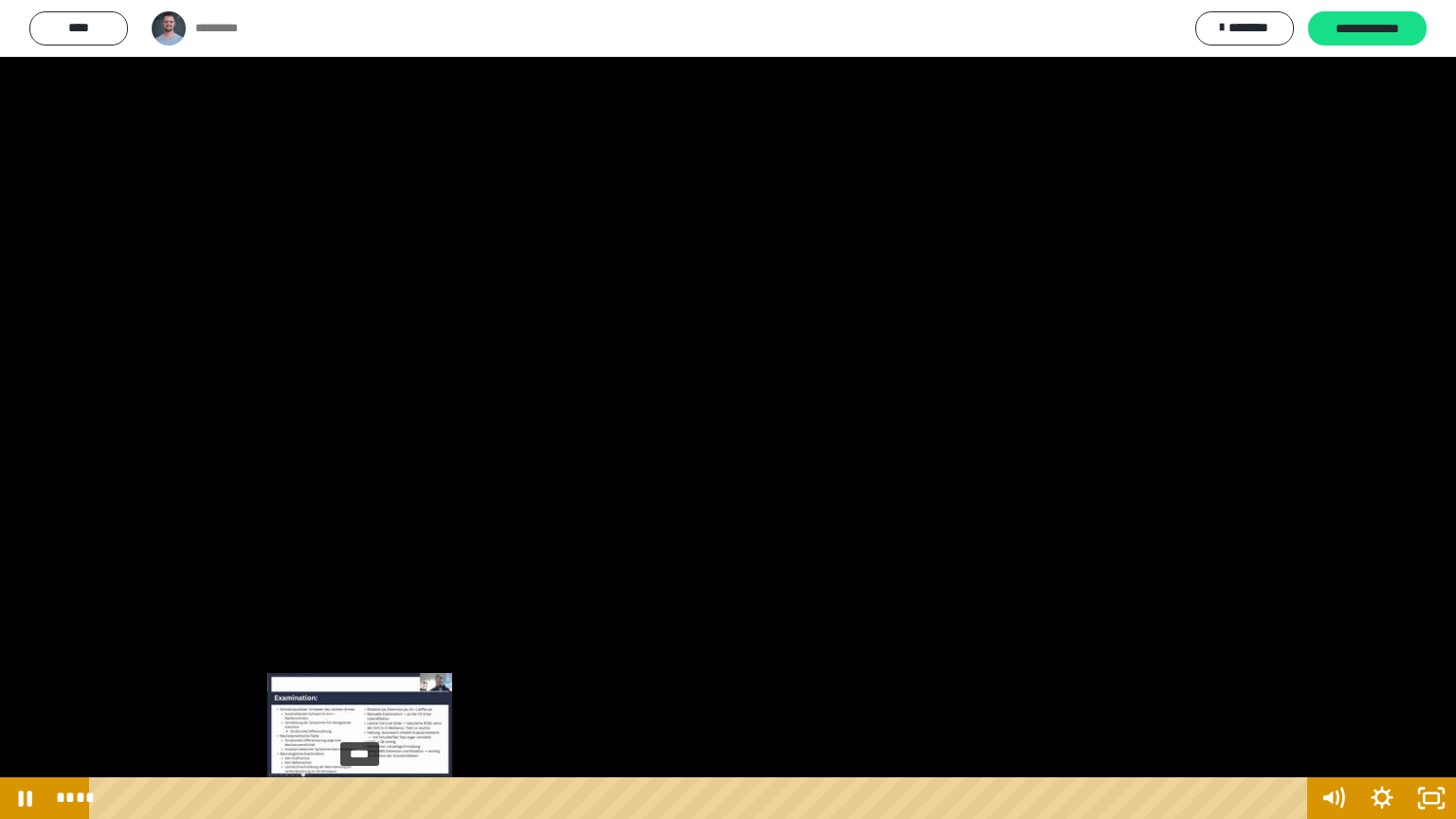click on "****" at bounding box center (701, 798) 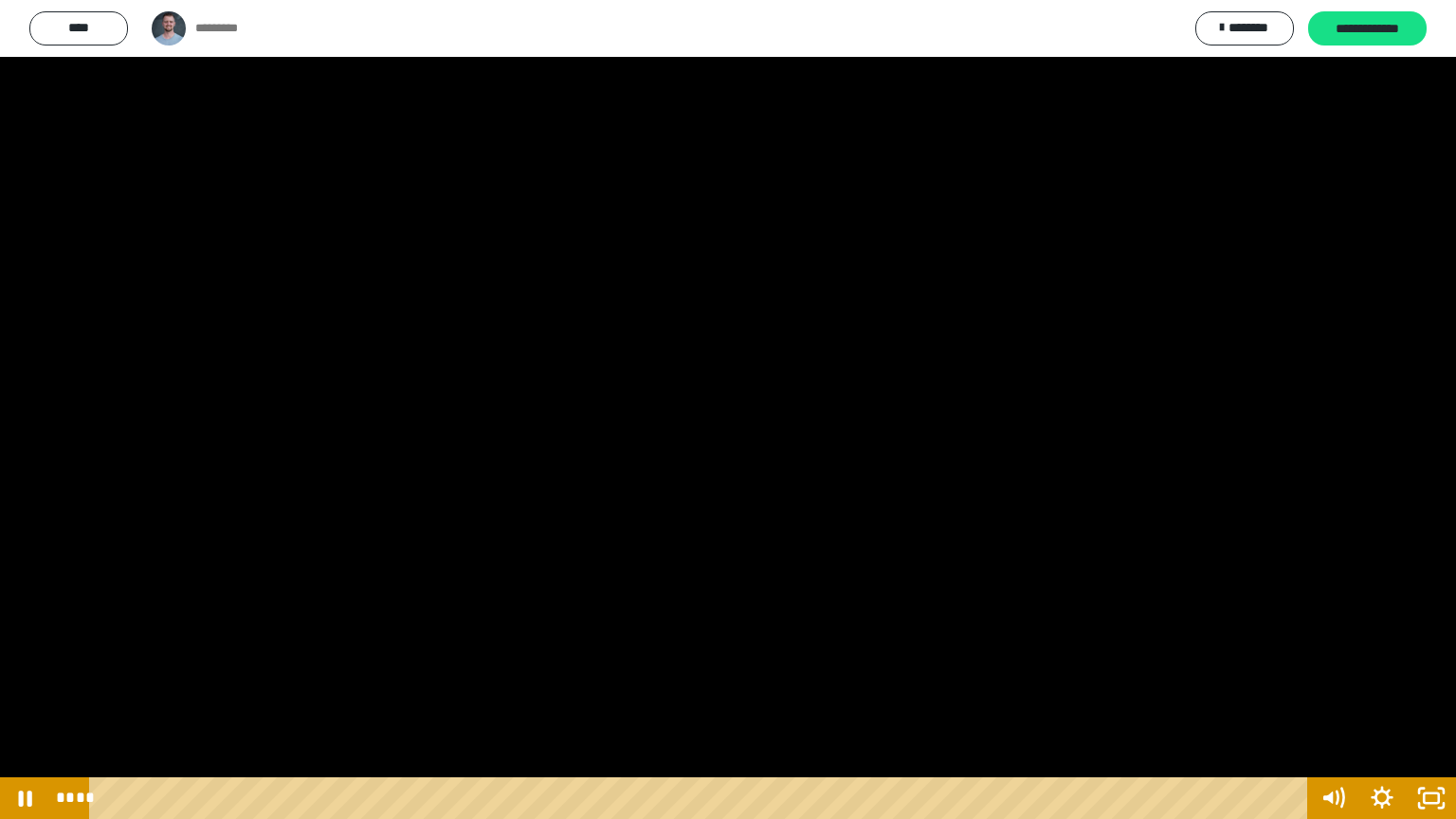 drag, startPoint x: 1034, startPoint y: 495, endPoint x: 1045, endPoint y: 512, distance: 20.248457 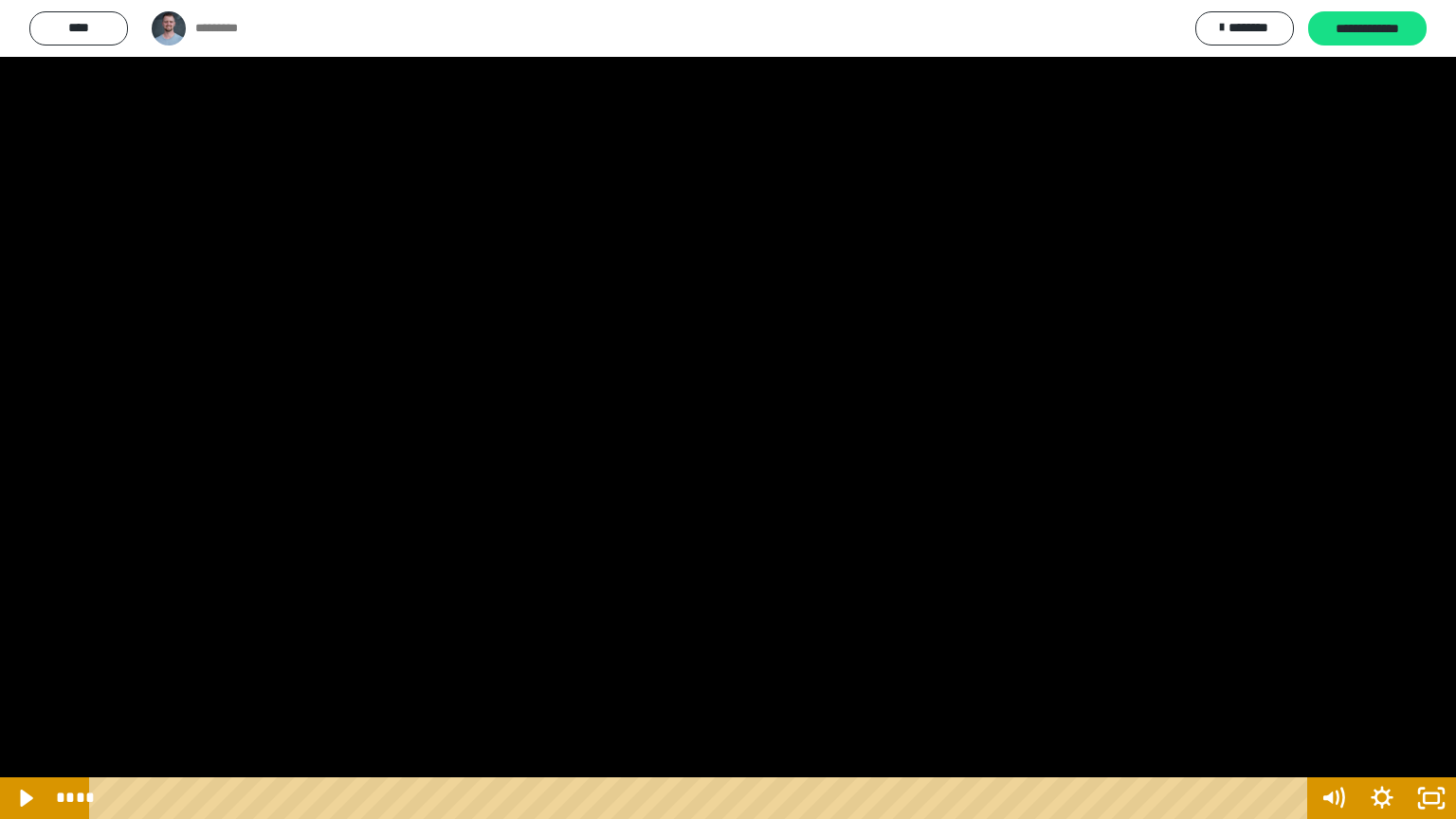 click at bounding box center [728, 410] 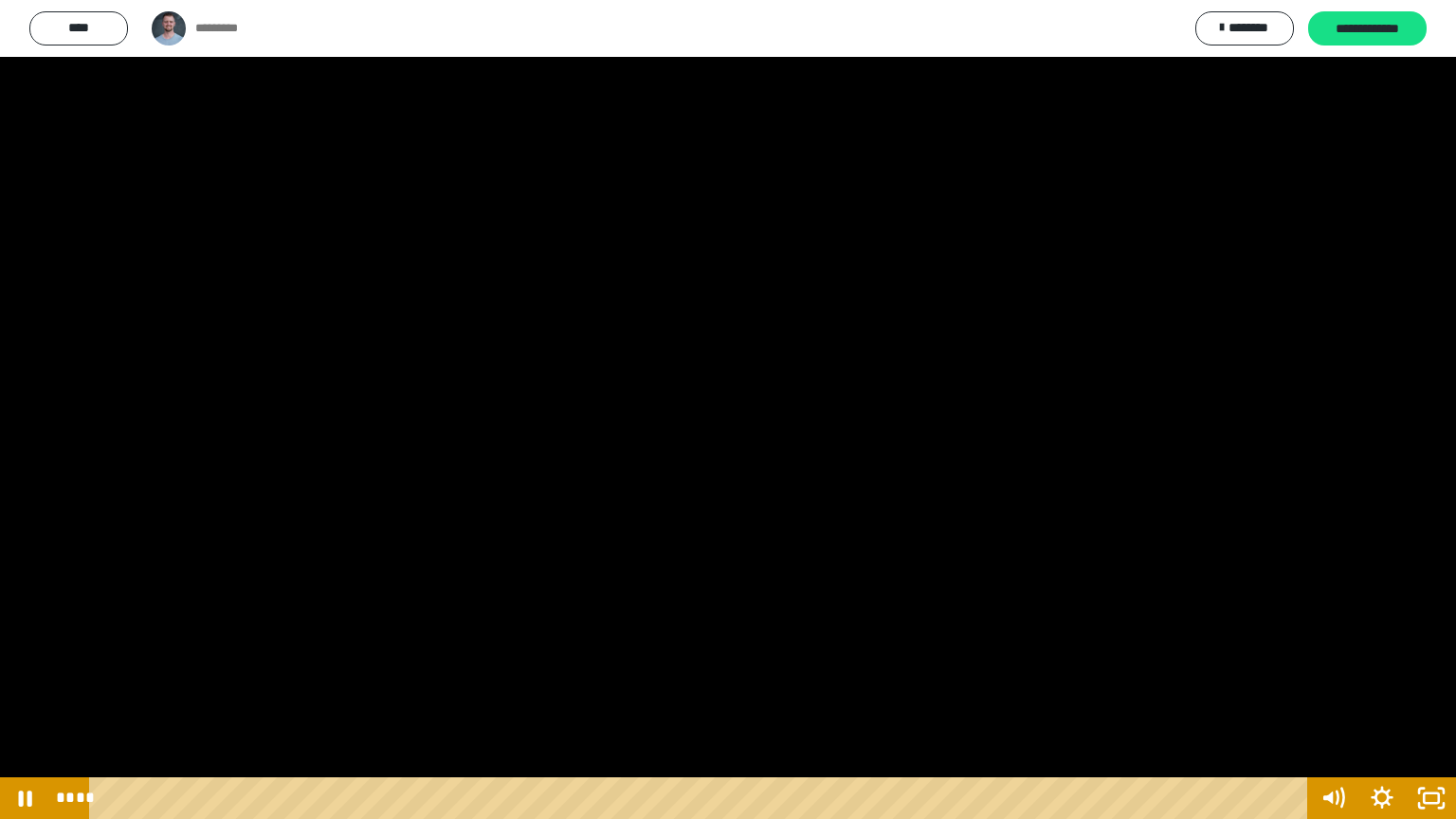 type 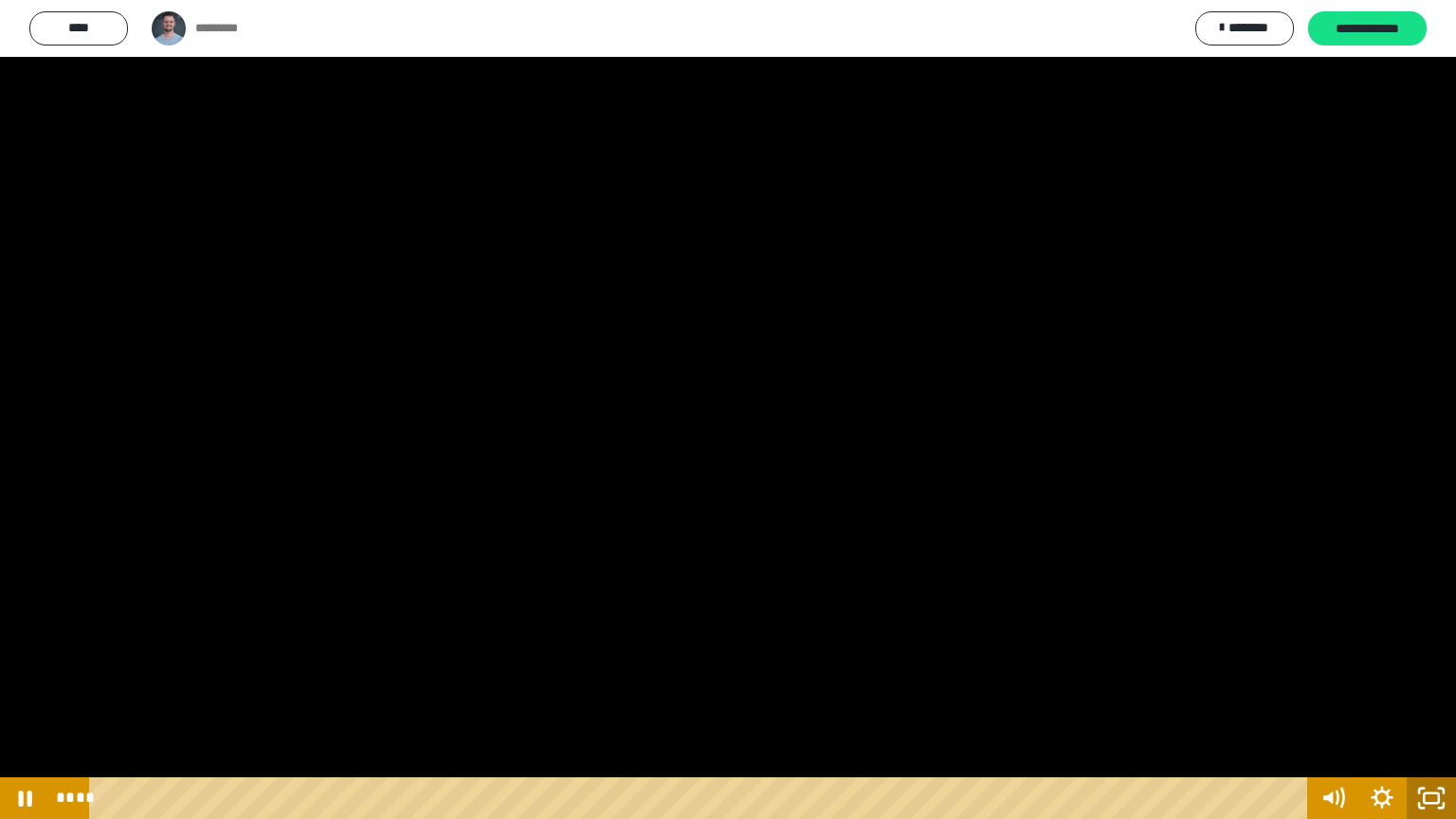 click 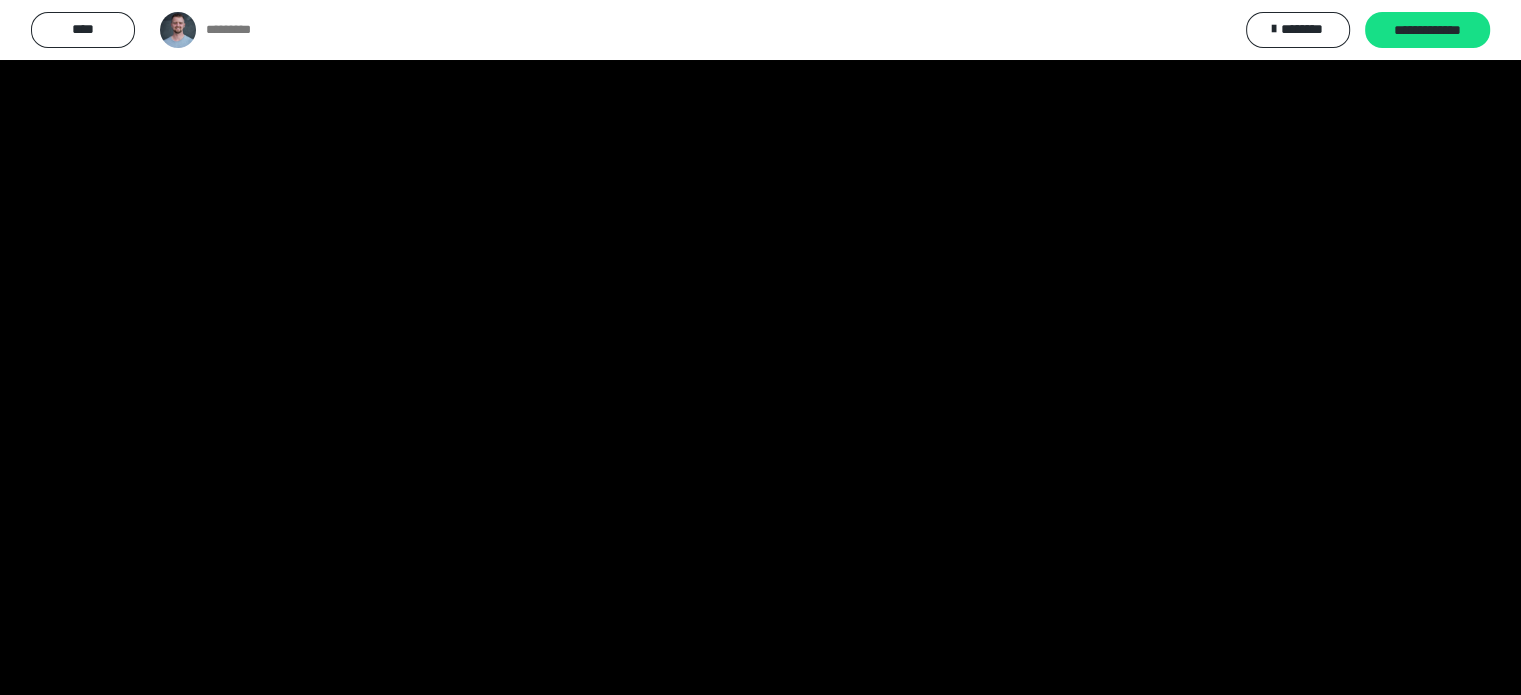 scroll, scrollTop: 5178, scrollLeft: 0, axis: vertical 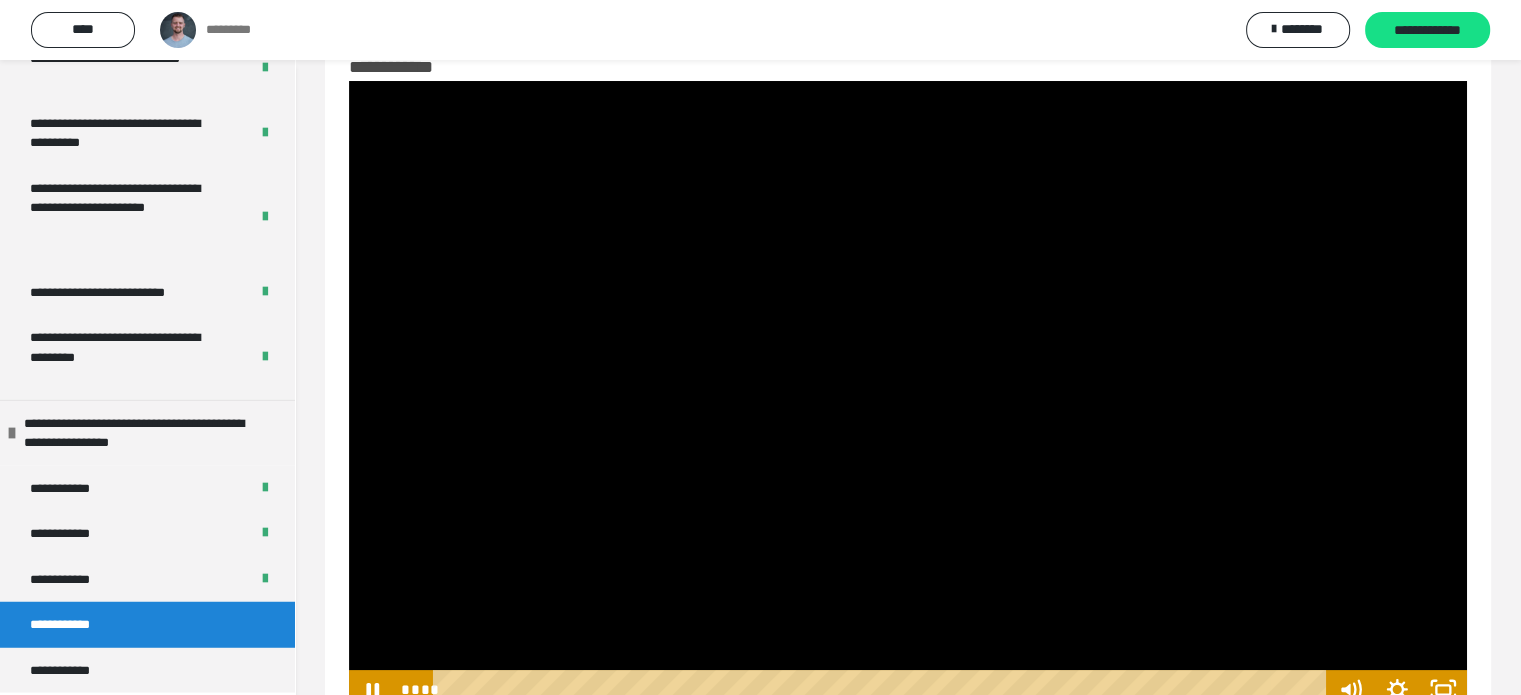 click at bounding box center [908, 395] 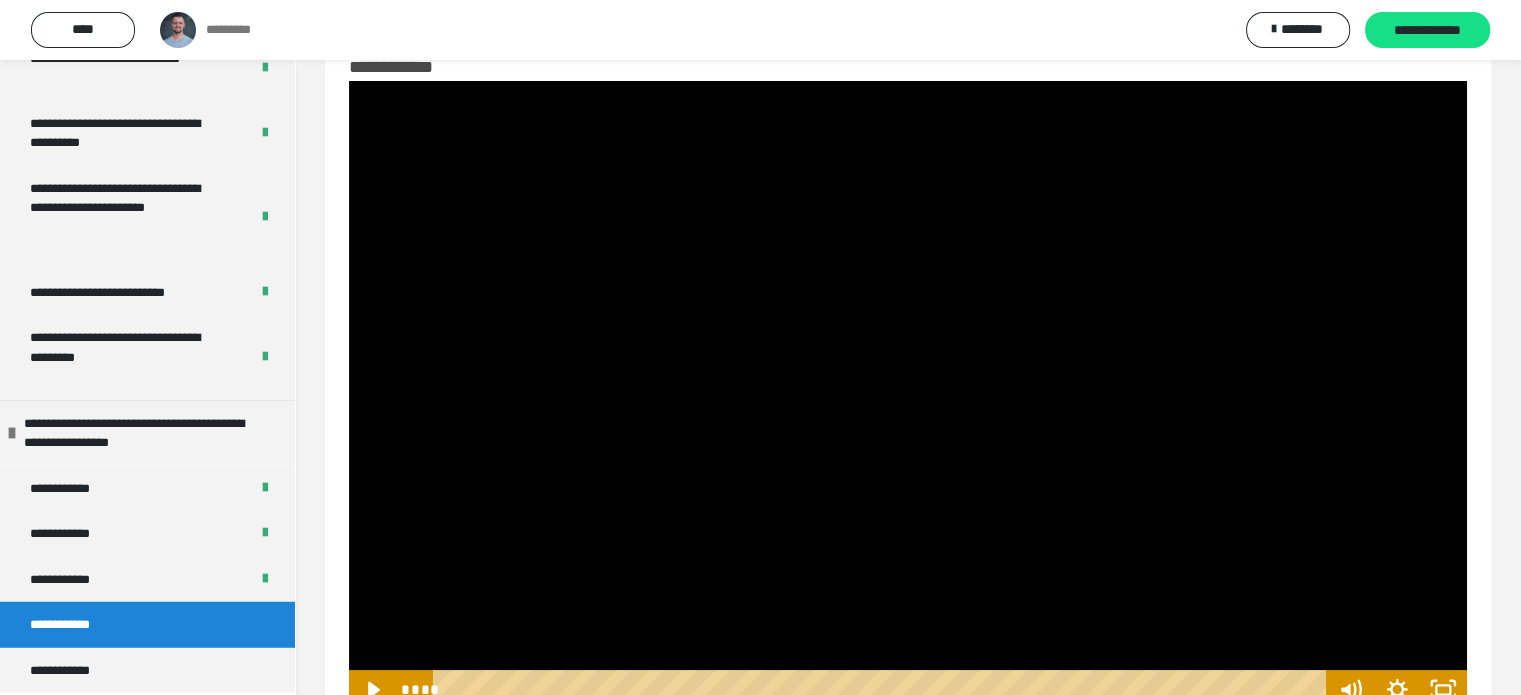 click at bounding box center [908, 395] 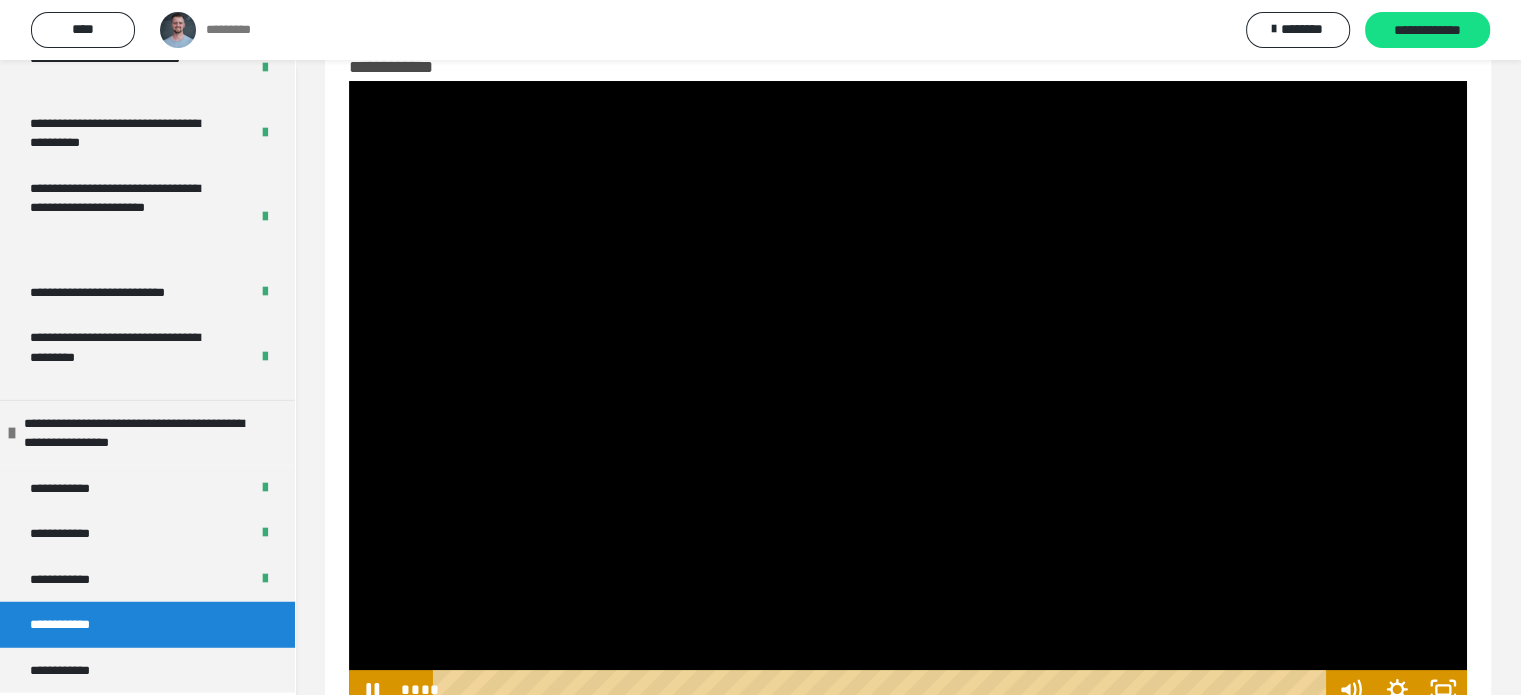 scroll, scrollTop: 128, scrollLeft: 0, axis: vertical 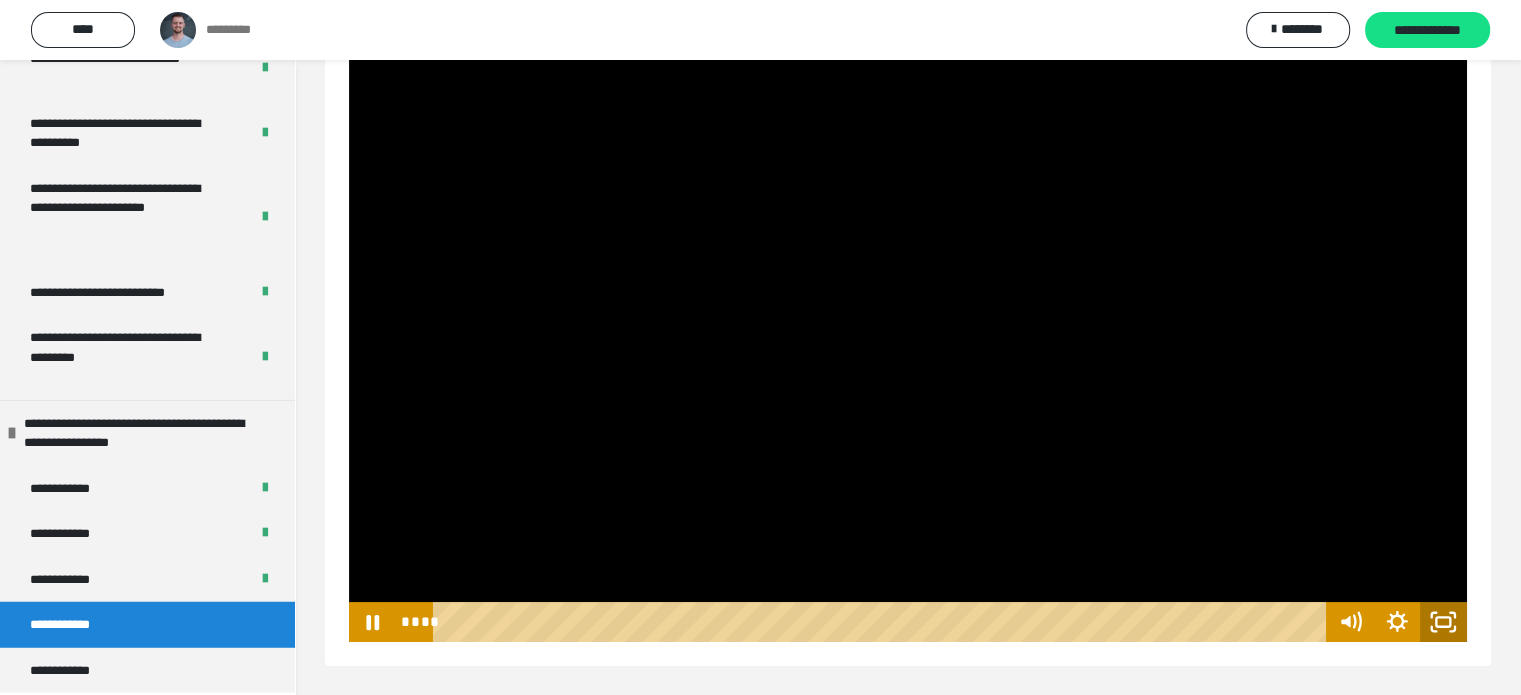 click 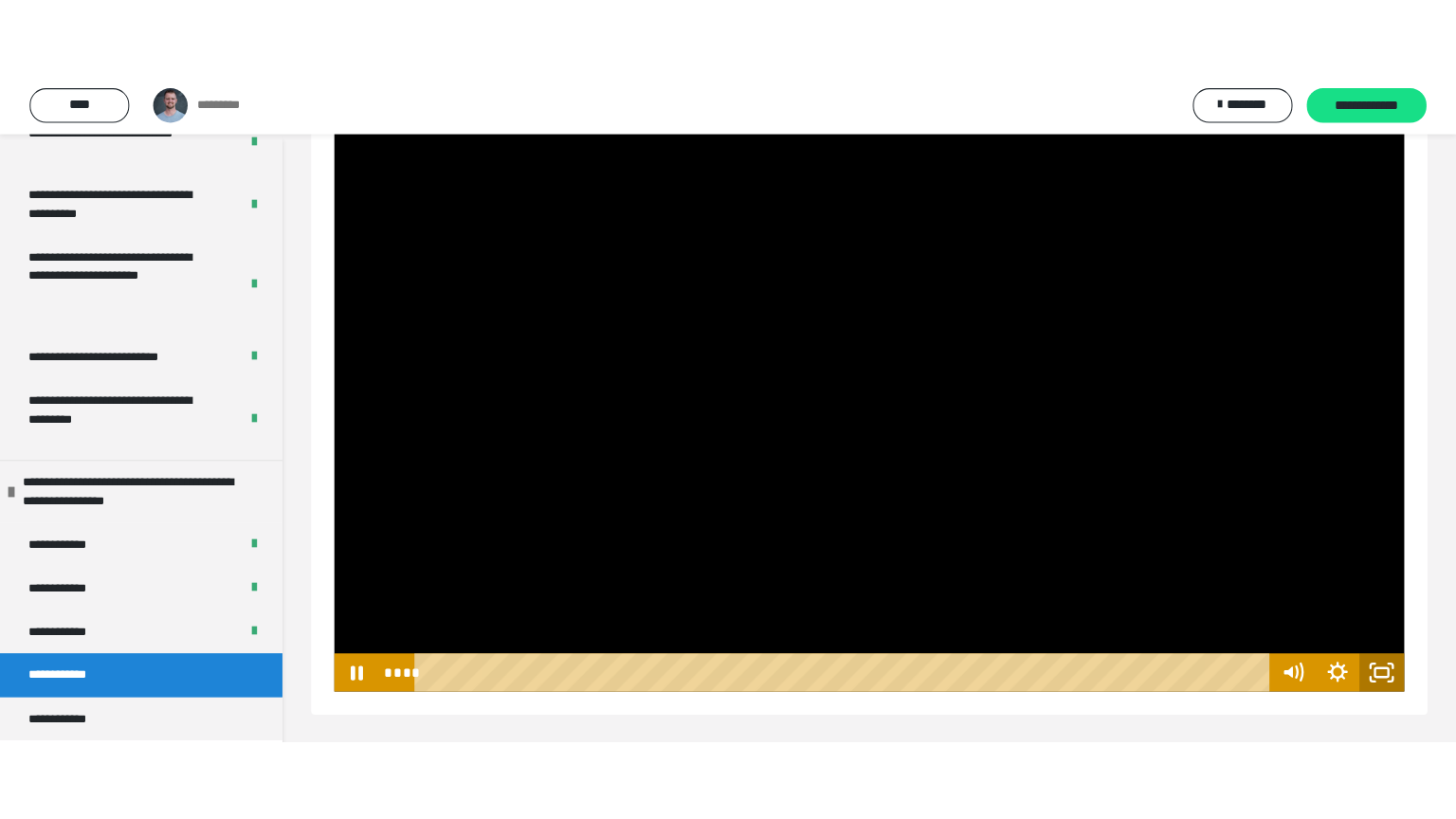 scroll, scrollTop: 57, scrollLeft: 0, axis: vertical 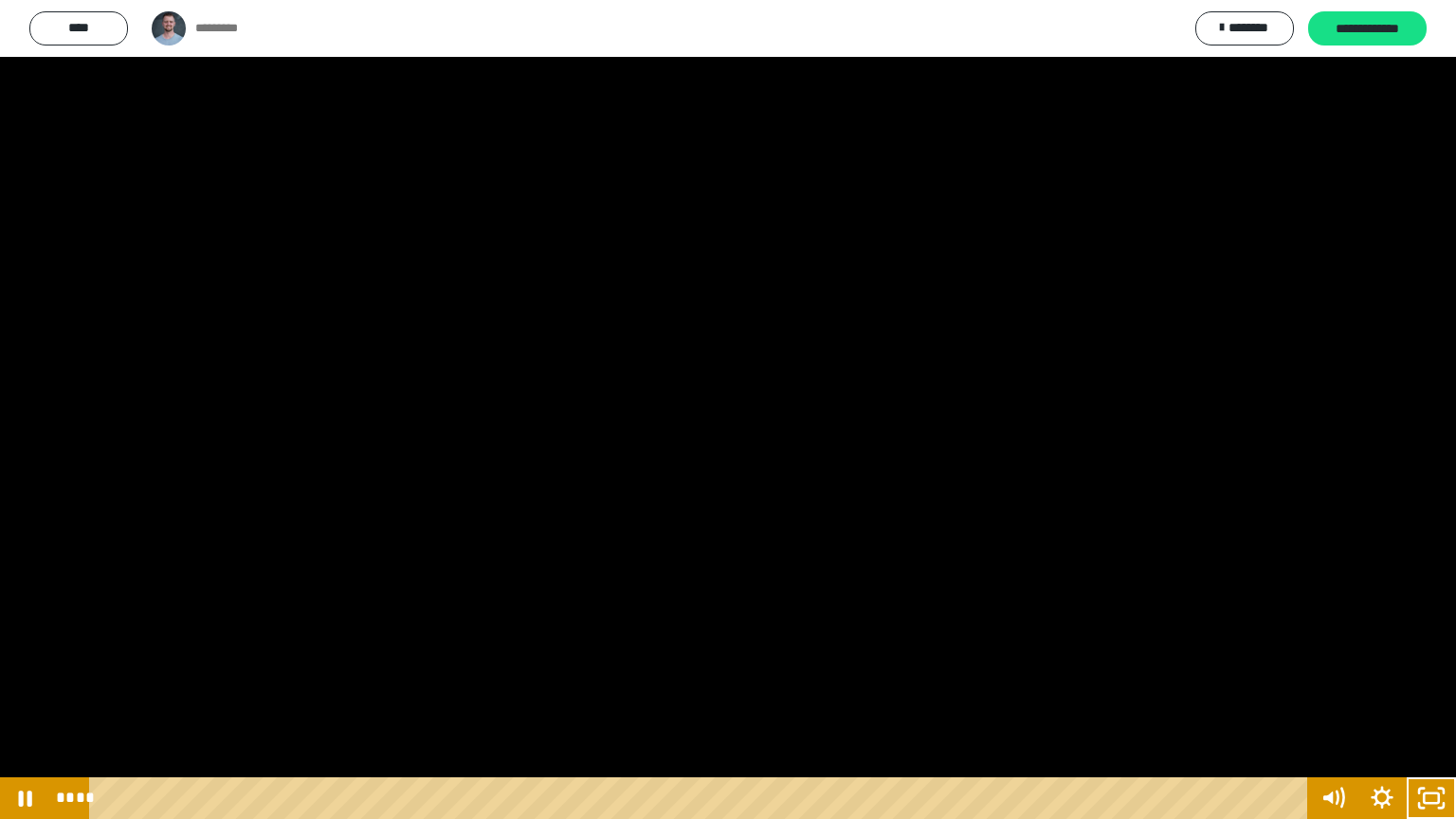 click at bounding box center [728, 410] 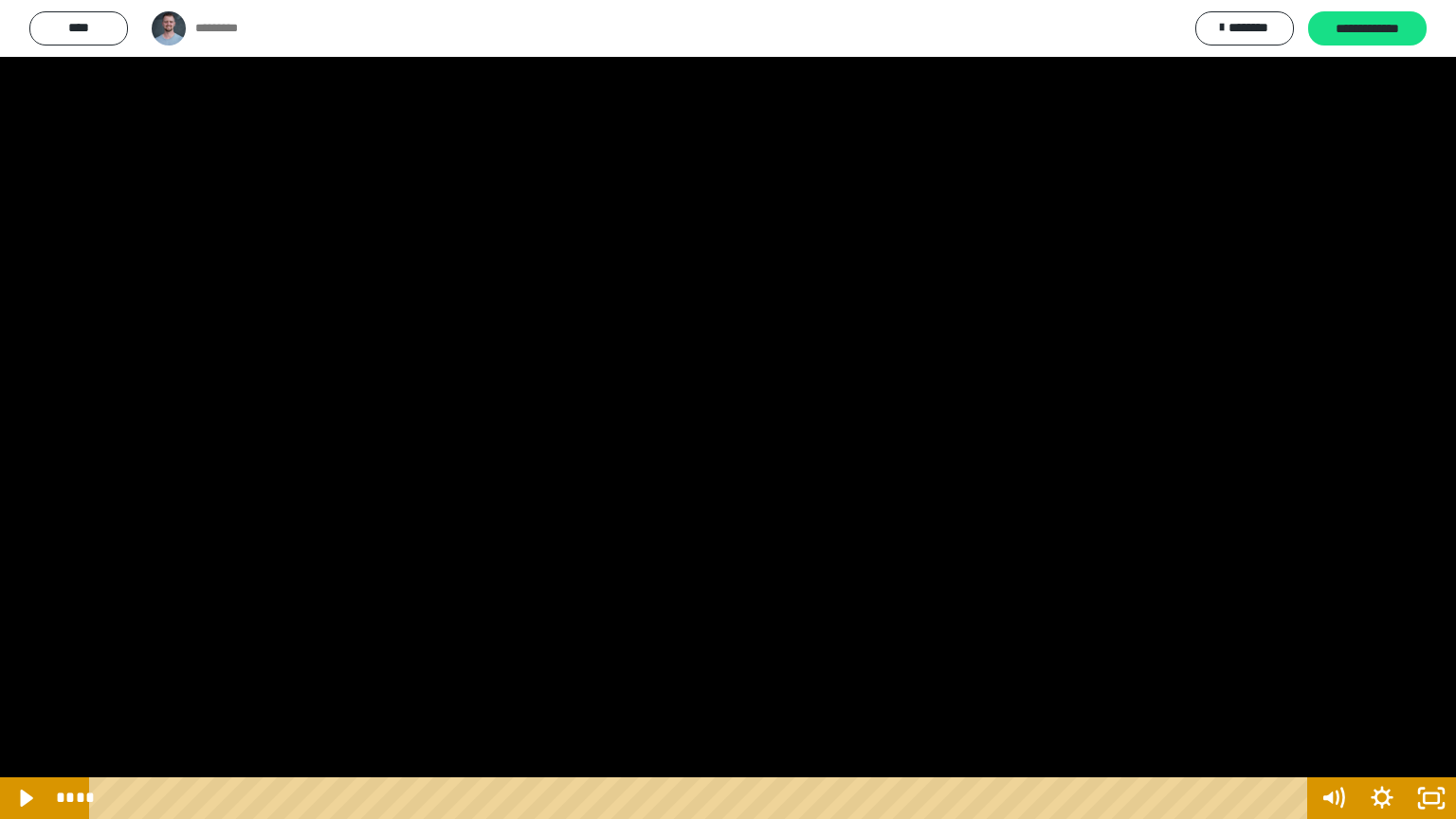 click at bounding box center (728, 410) 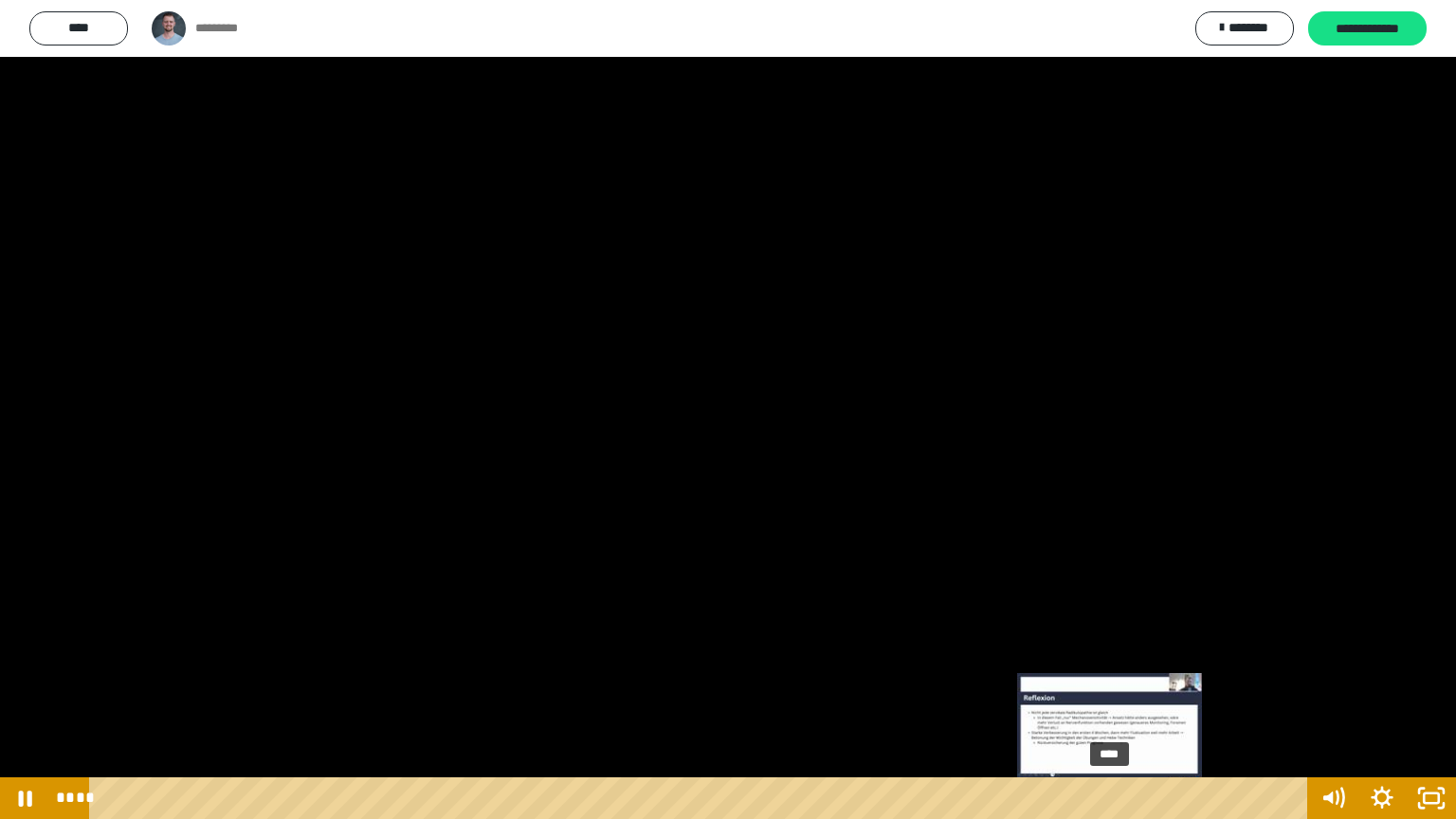 click on "****" at bounding box center (701, 798) 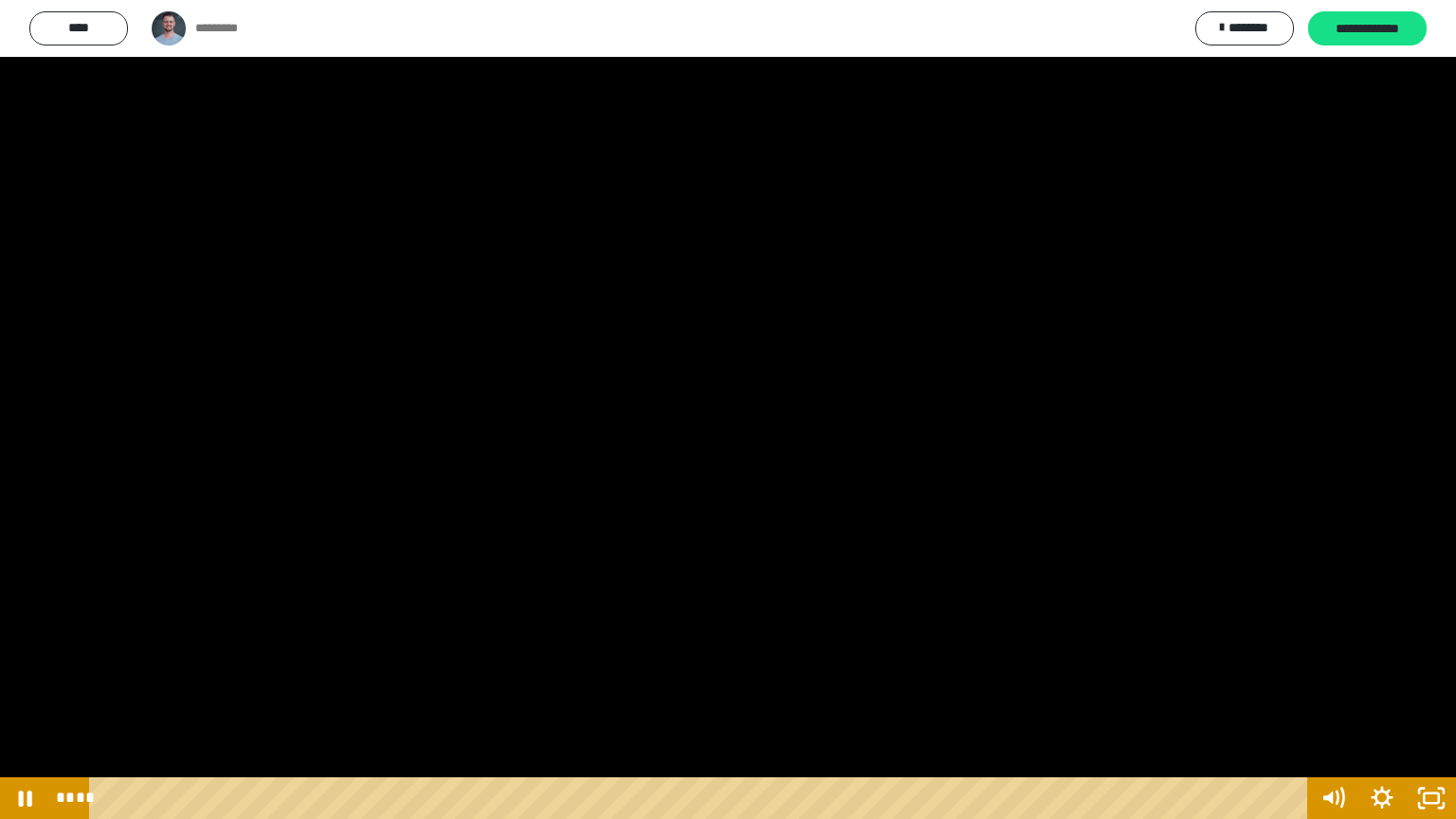 click at bounding box center (728, 410) 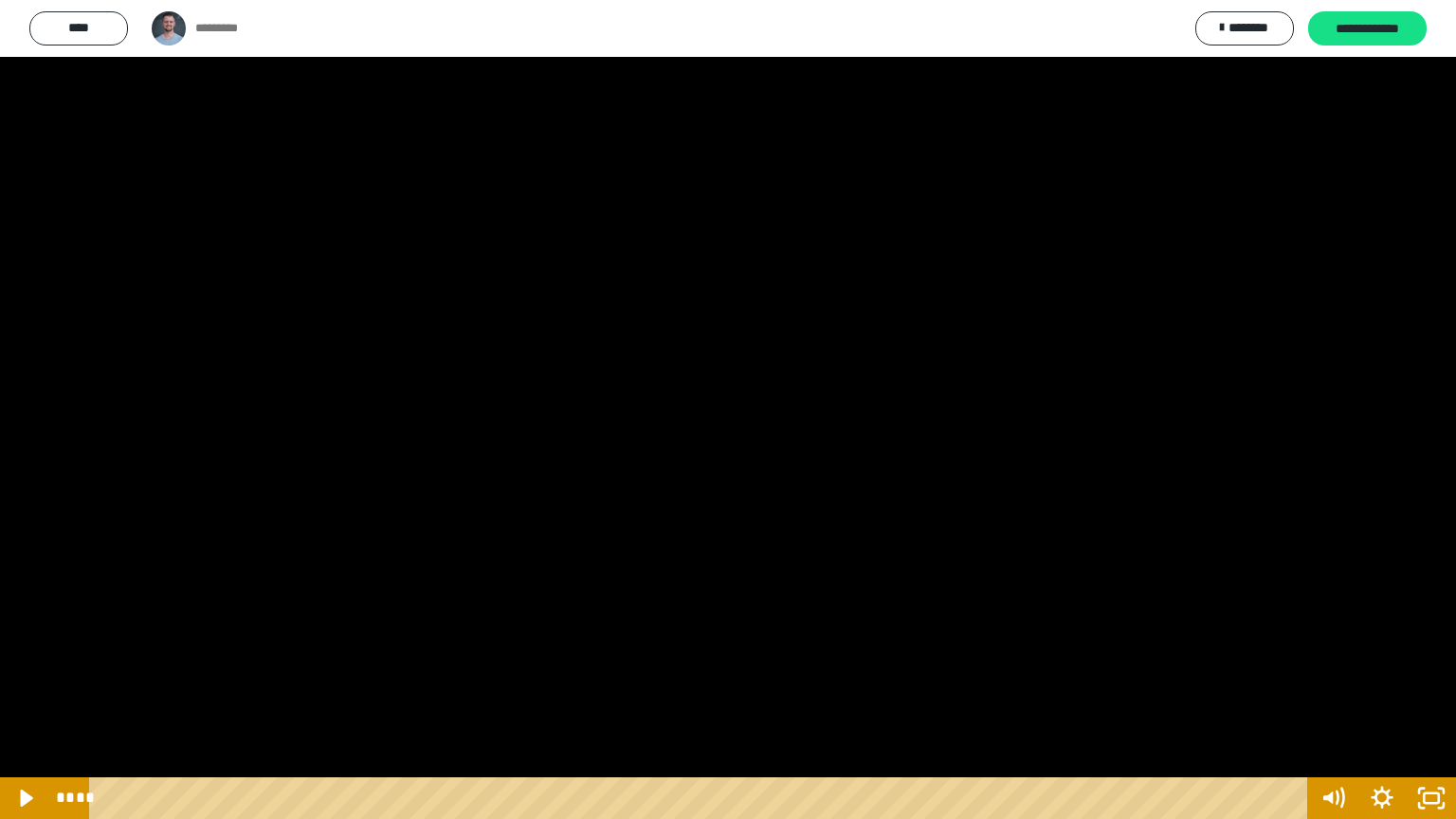 click at bounding box center [728, 410] 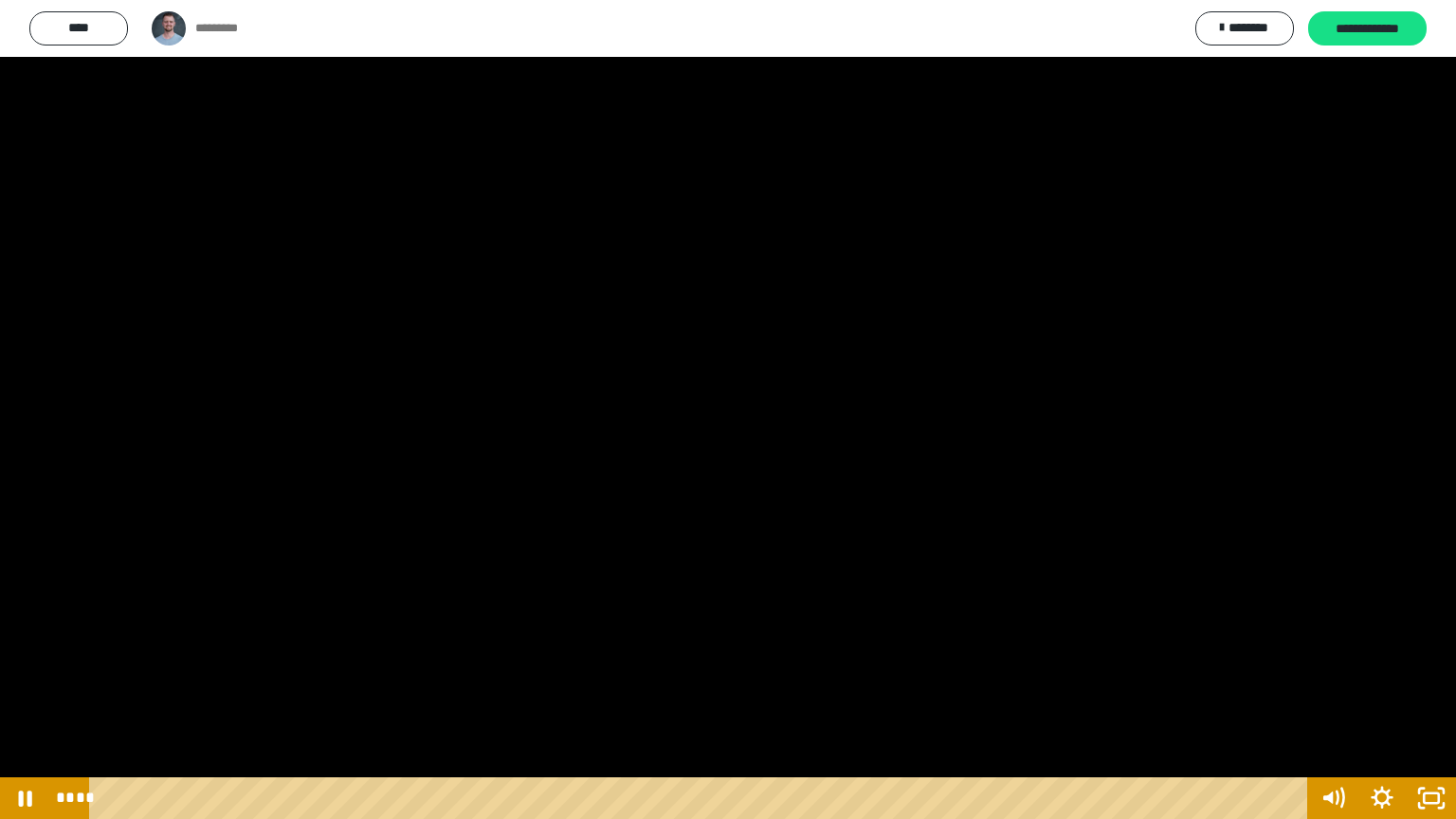 click at bounding box center [728, 410] 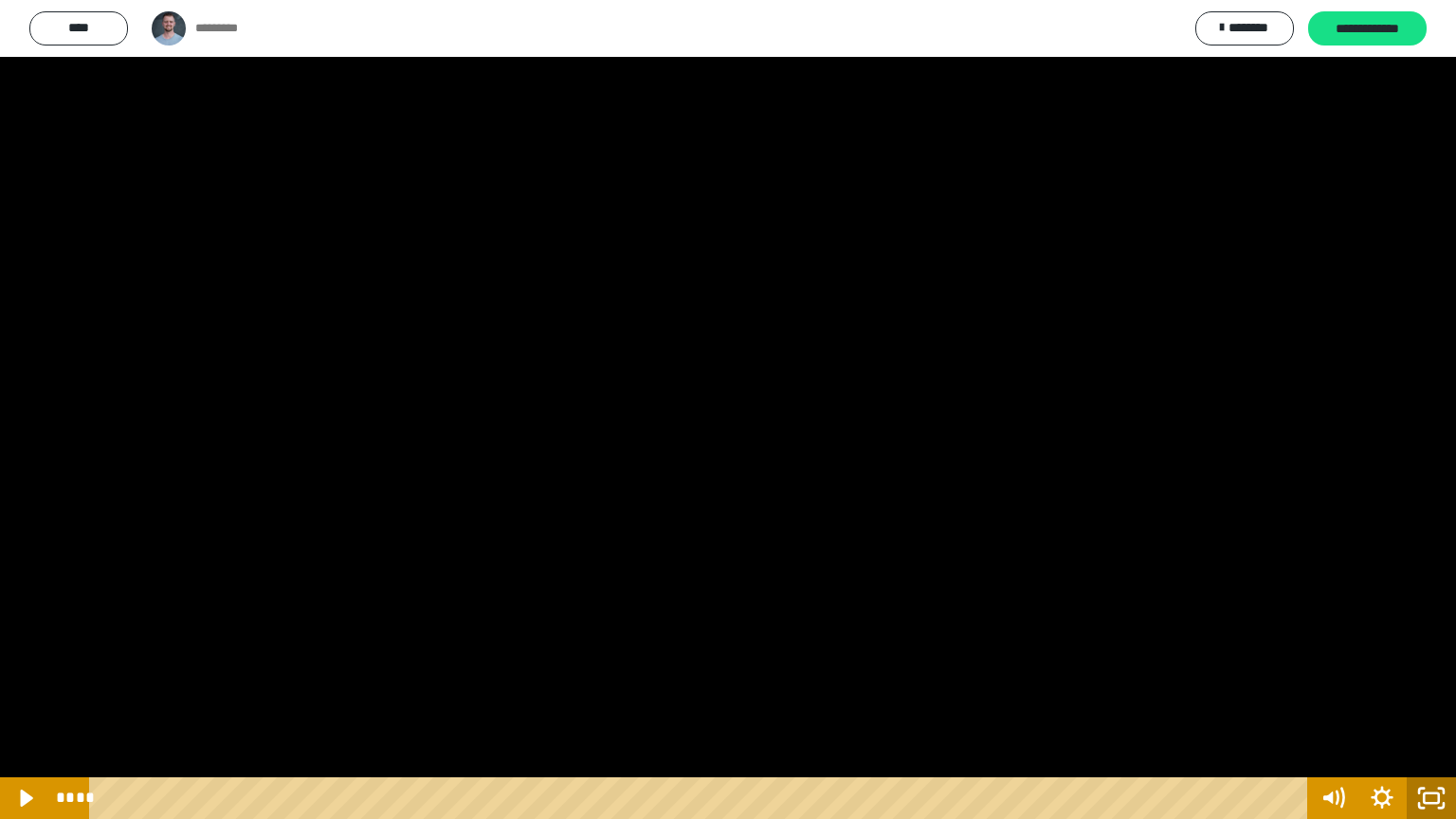 click 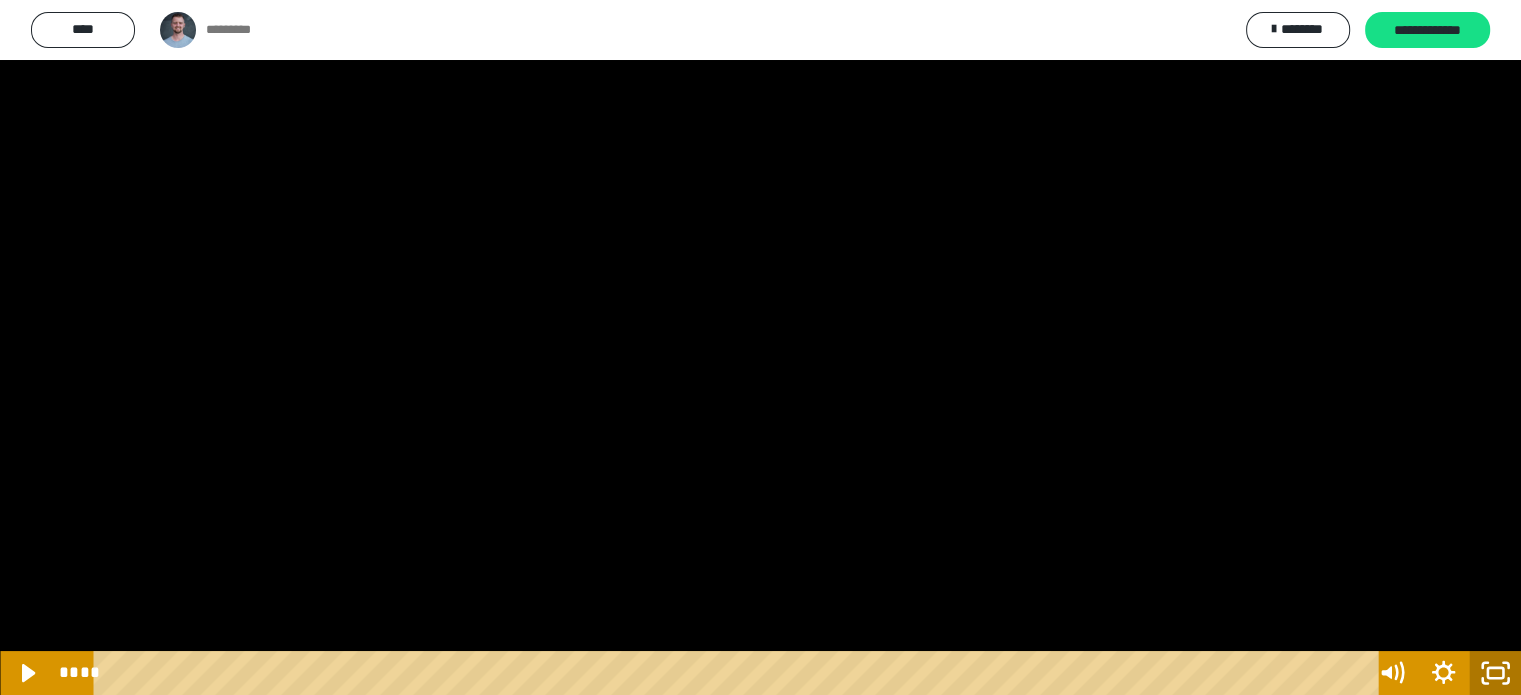scroll, scrollTop: 5178, scrollLeft: 0, axis: vertical 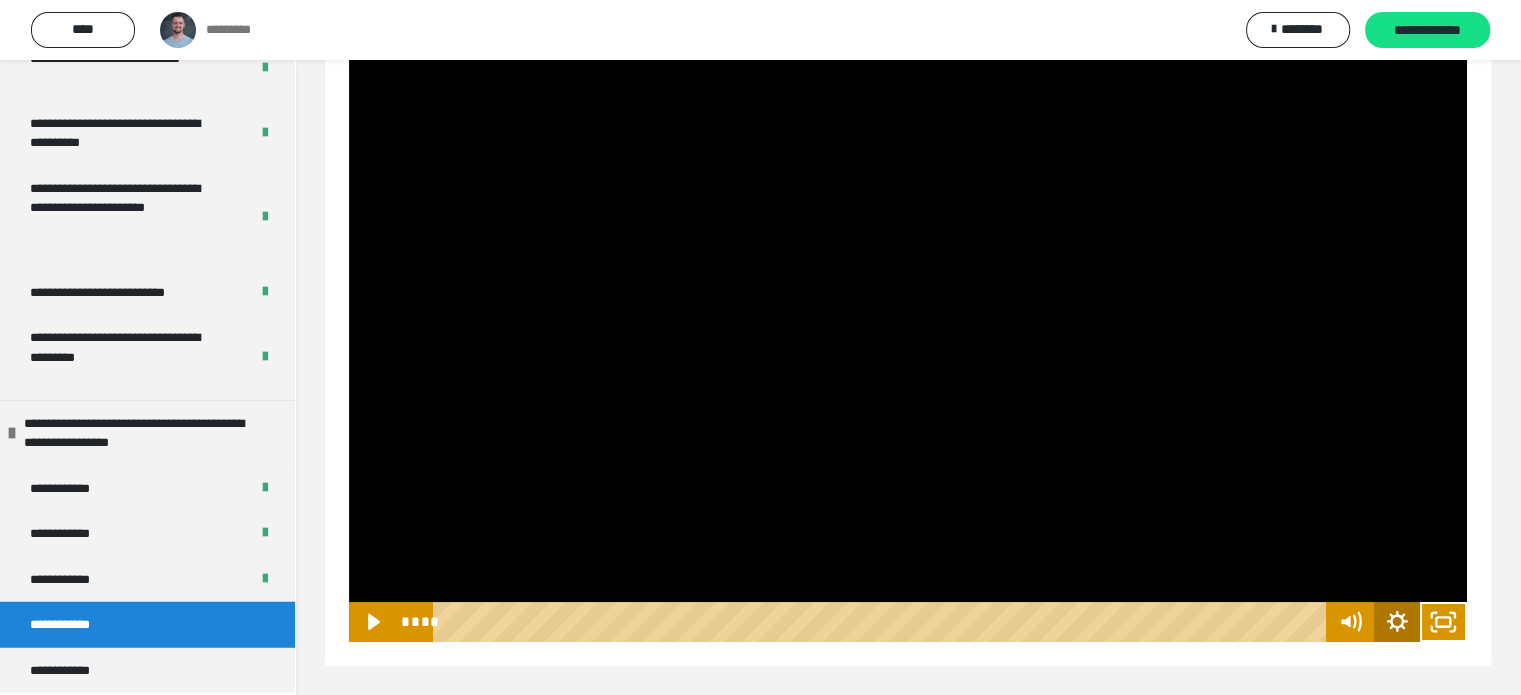 click 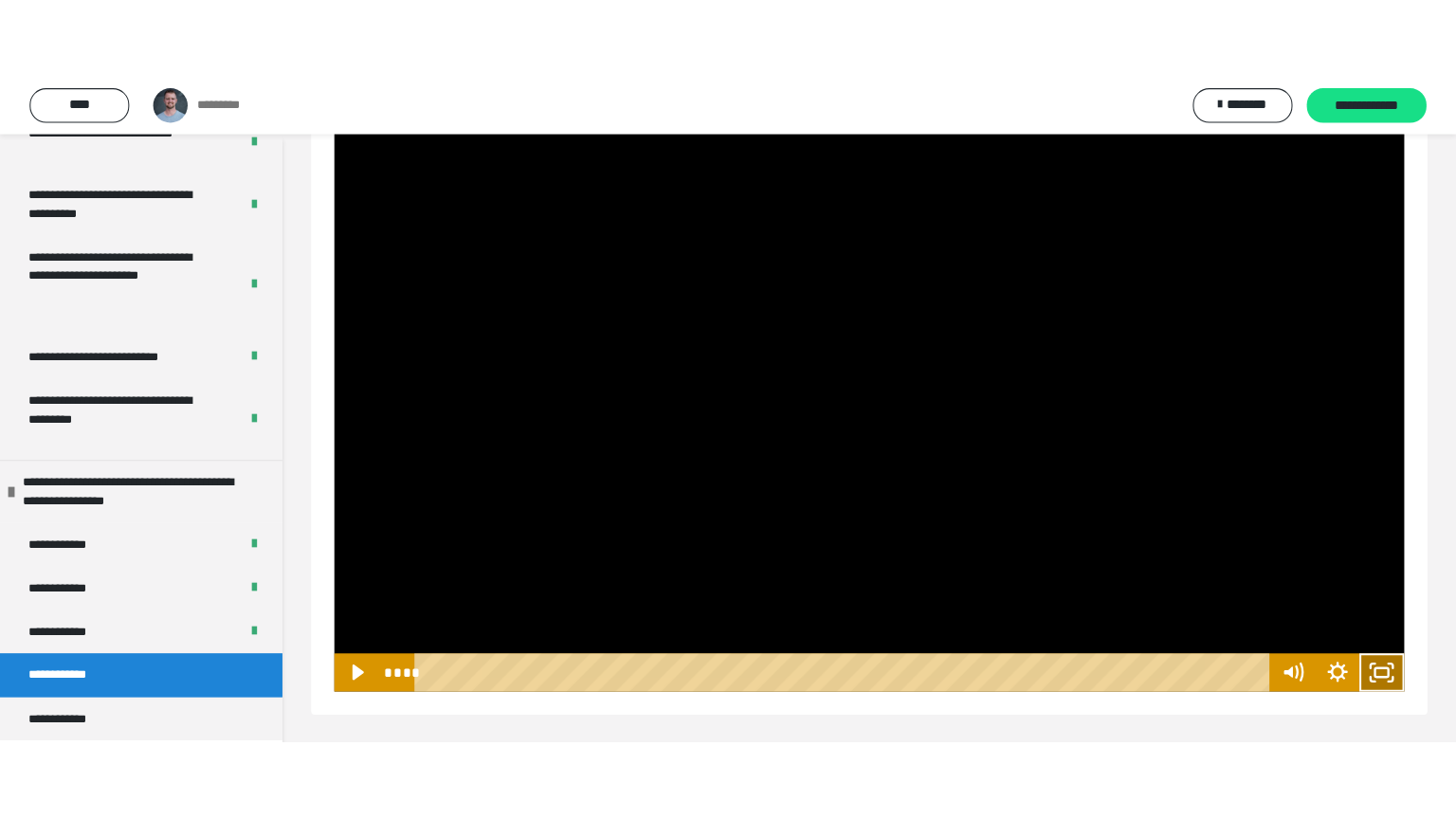 scroll, scrollTop: 57, scrollLeft: 0, axis: vertical 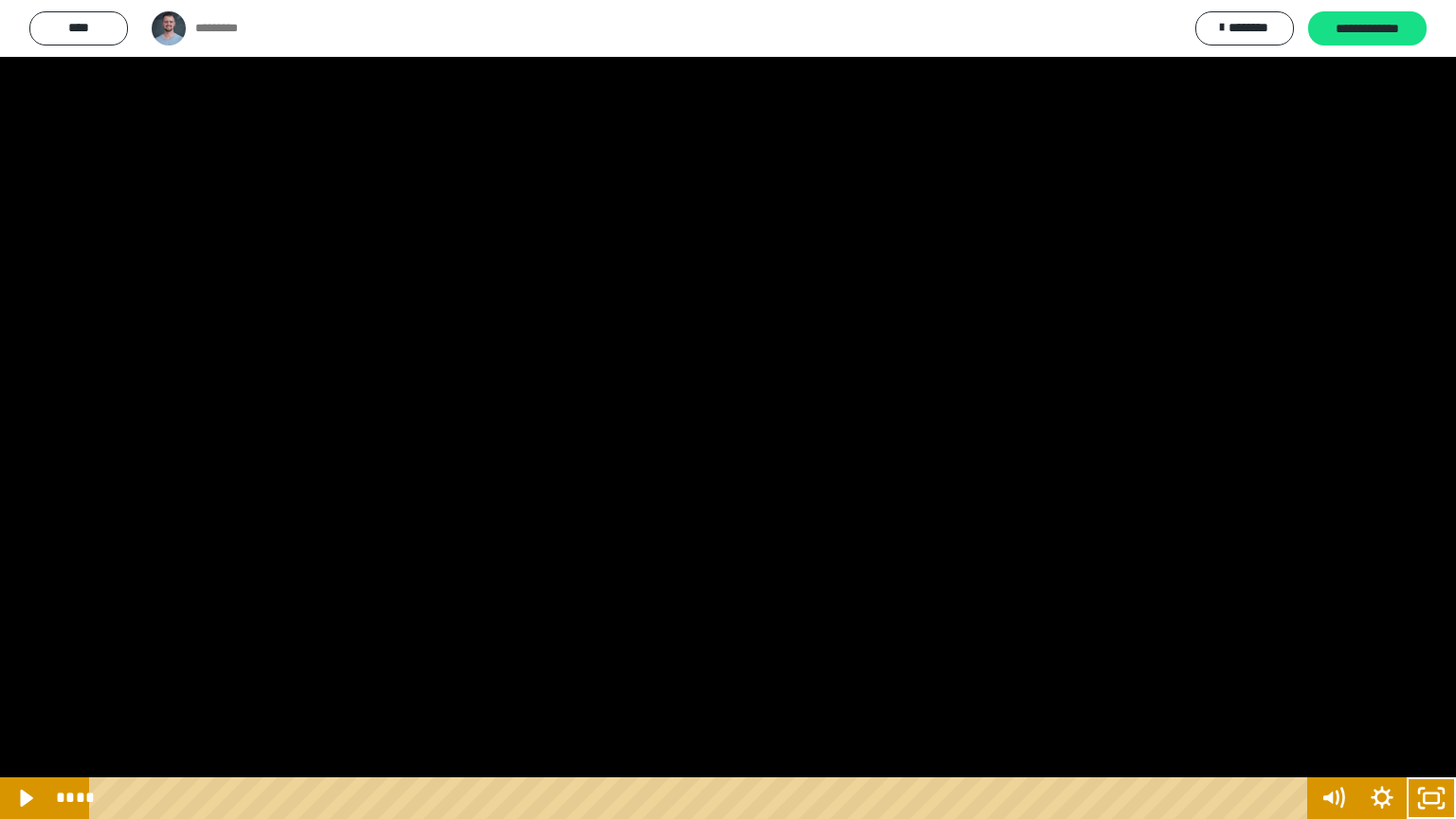 click at bounding box center (728, 410) 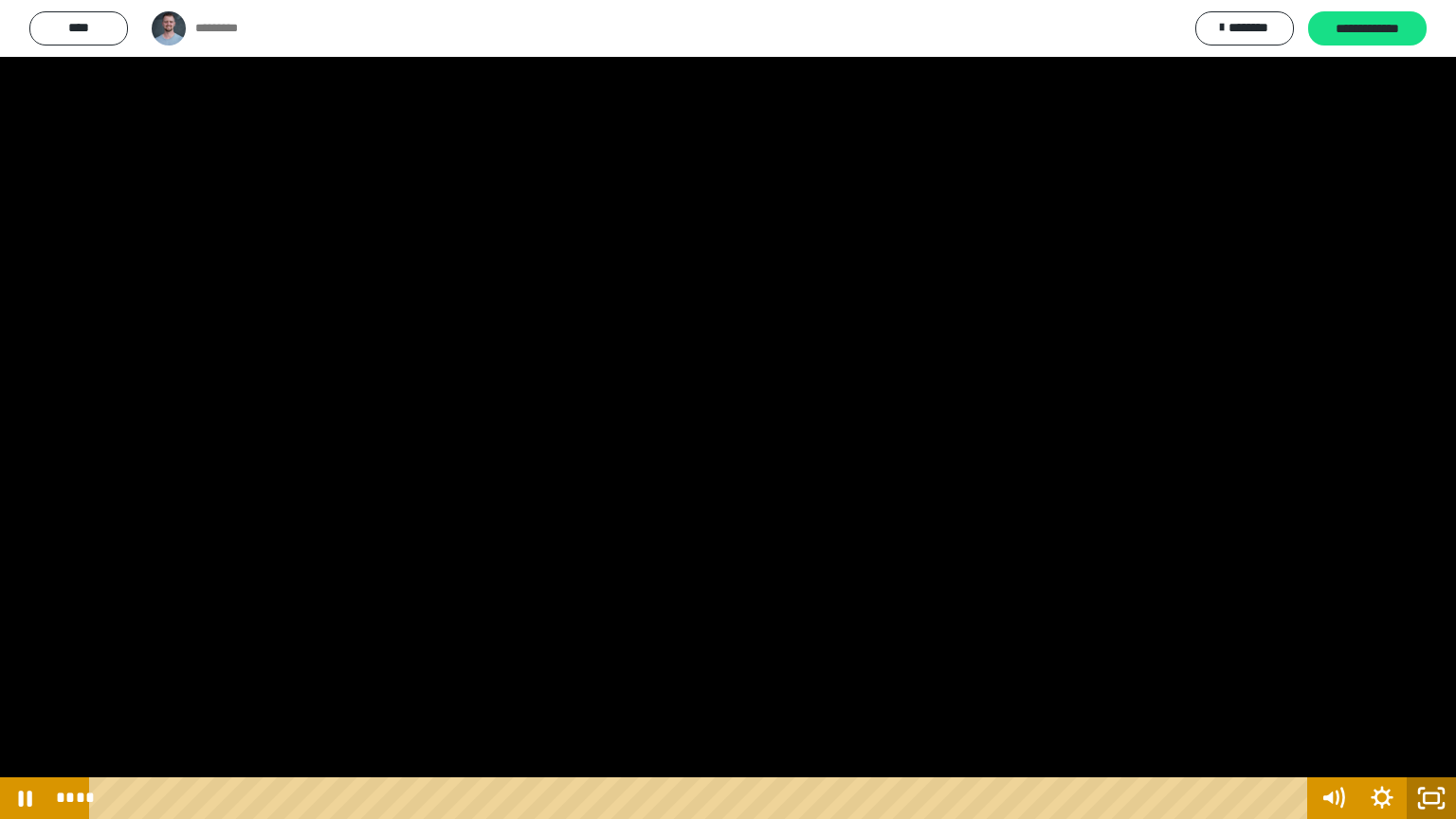 click 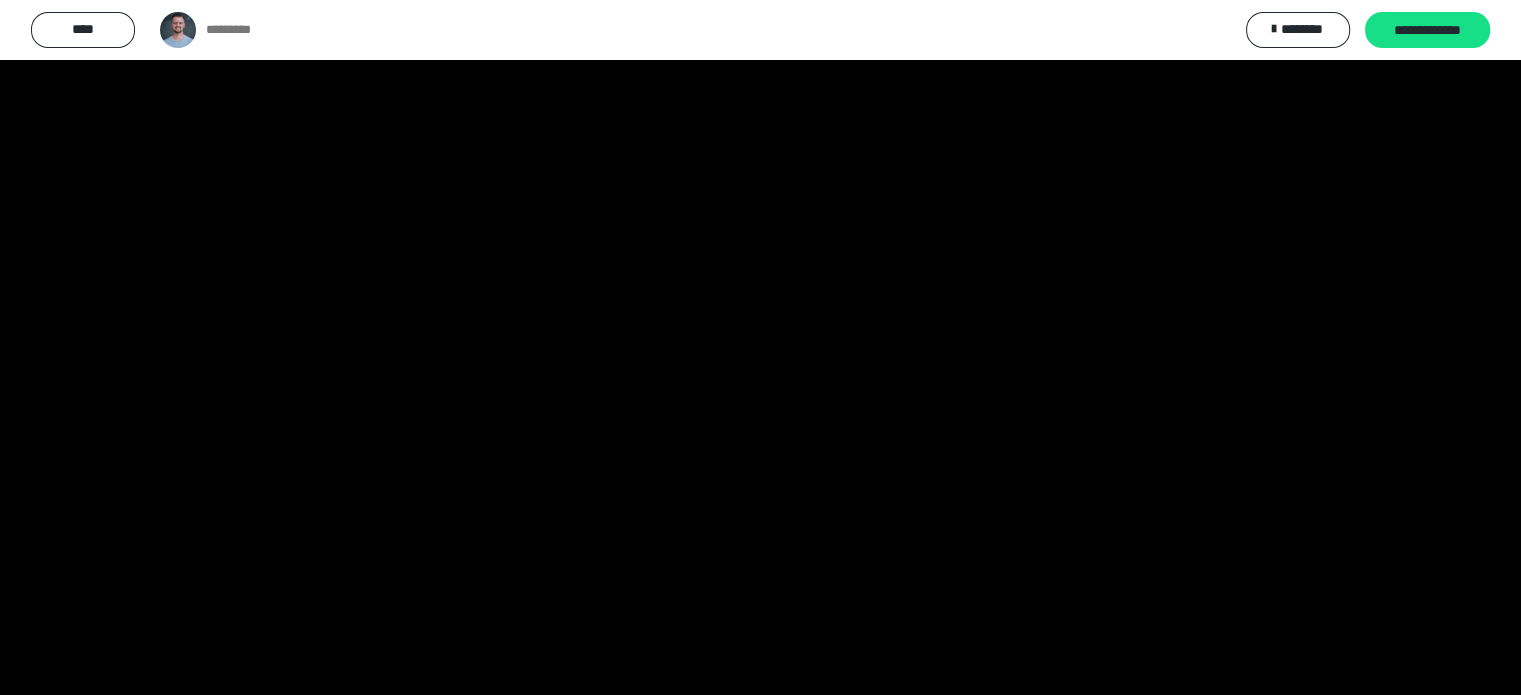scroll, scrollTop: 5178, scrollLeft: 0, axis: vertical 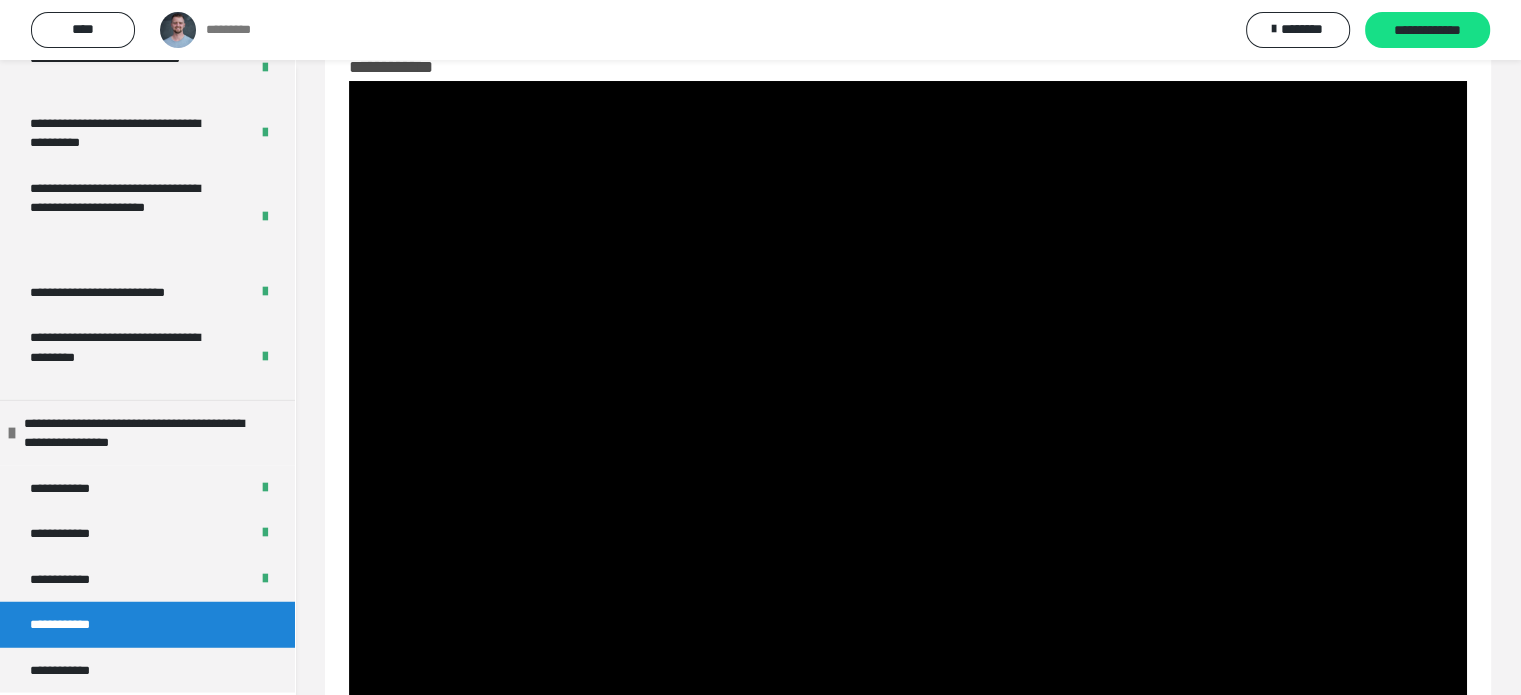 click at bounding box center [908, 395] 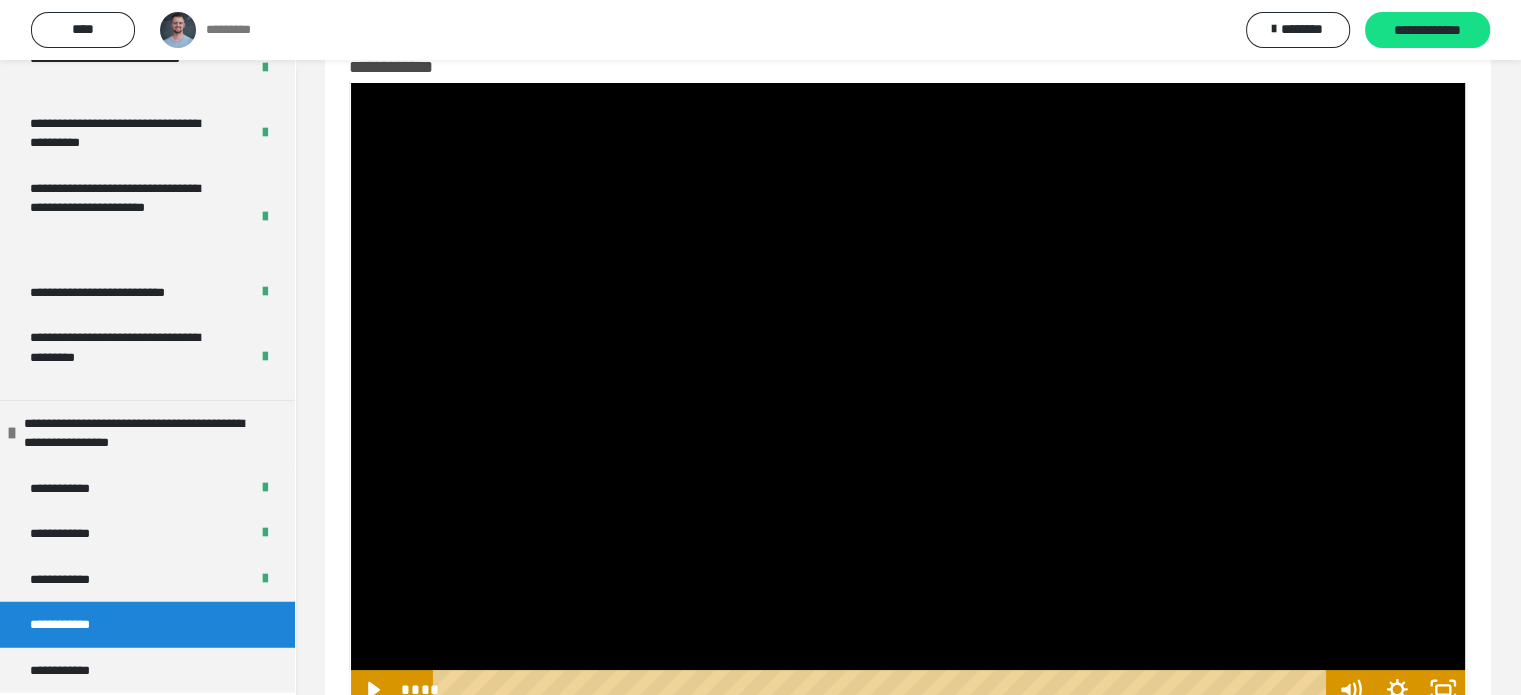 click at bounding box center [908, 395] 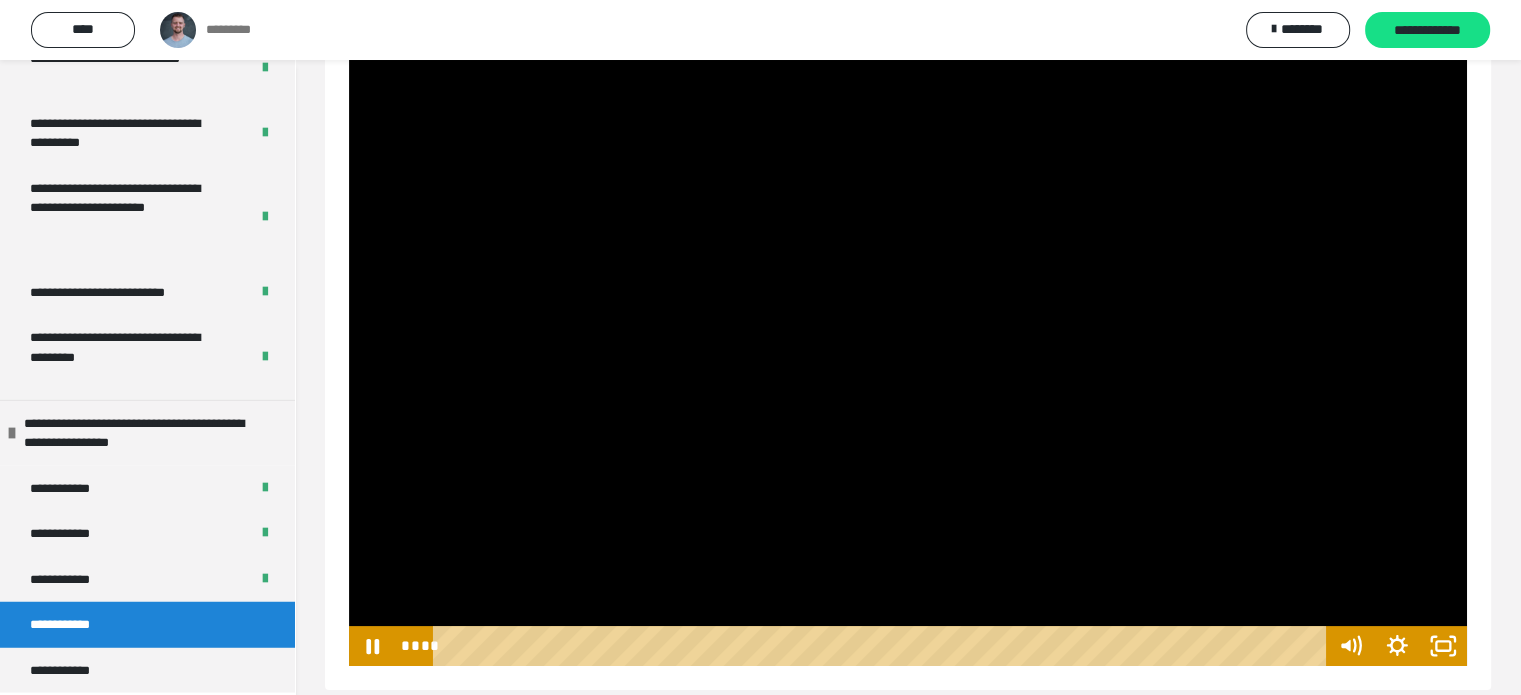 scroll, scrollTop: 128, scrollLeft: 0, axis: vertical 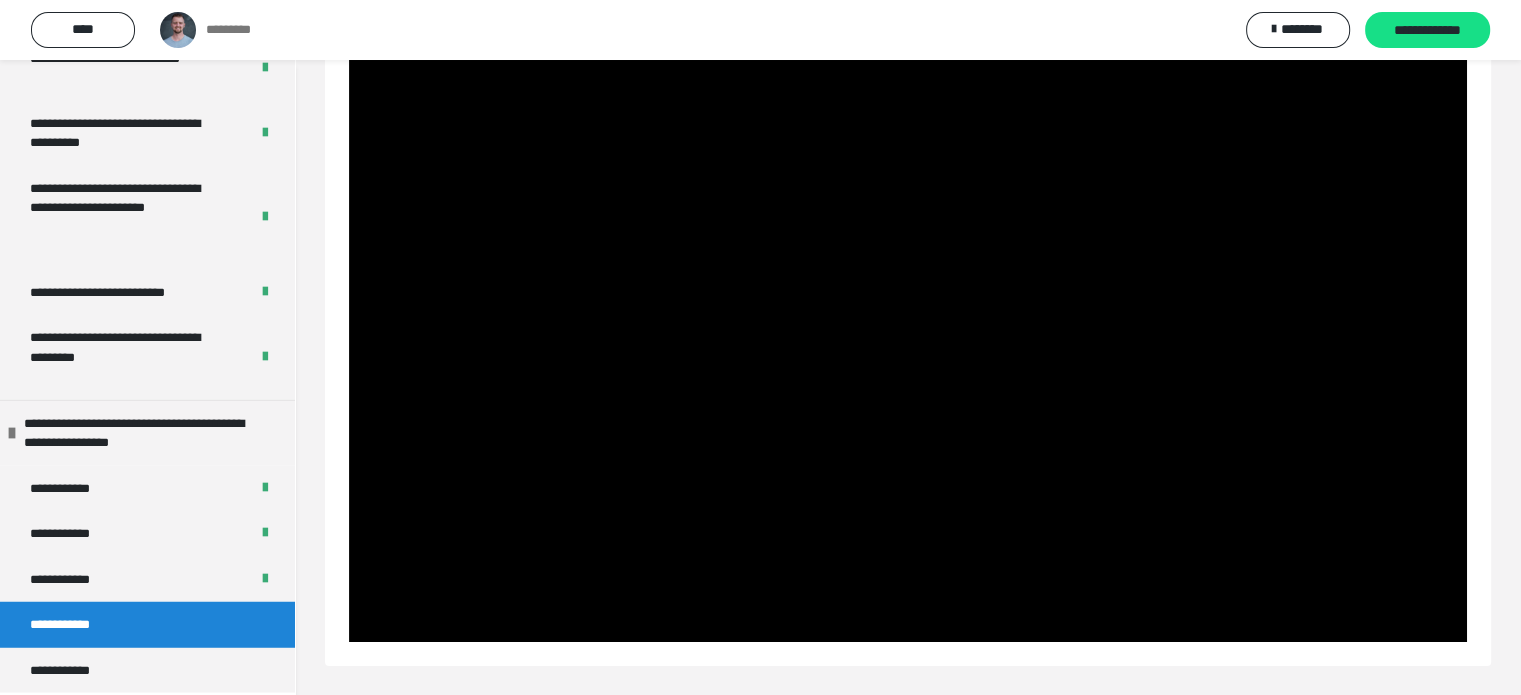 click at bounding box center (908, 327) 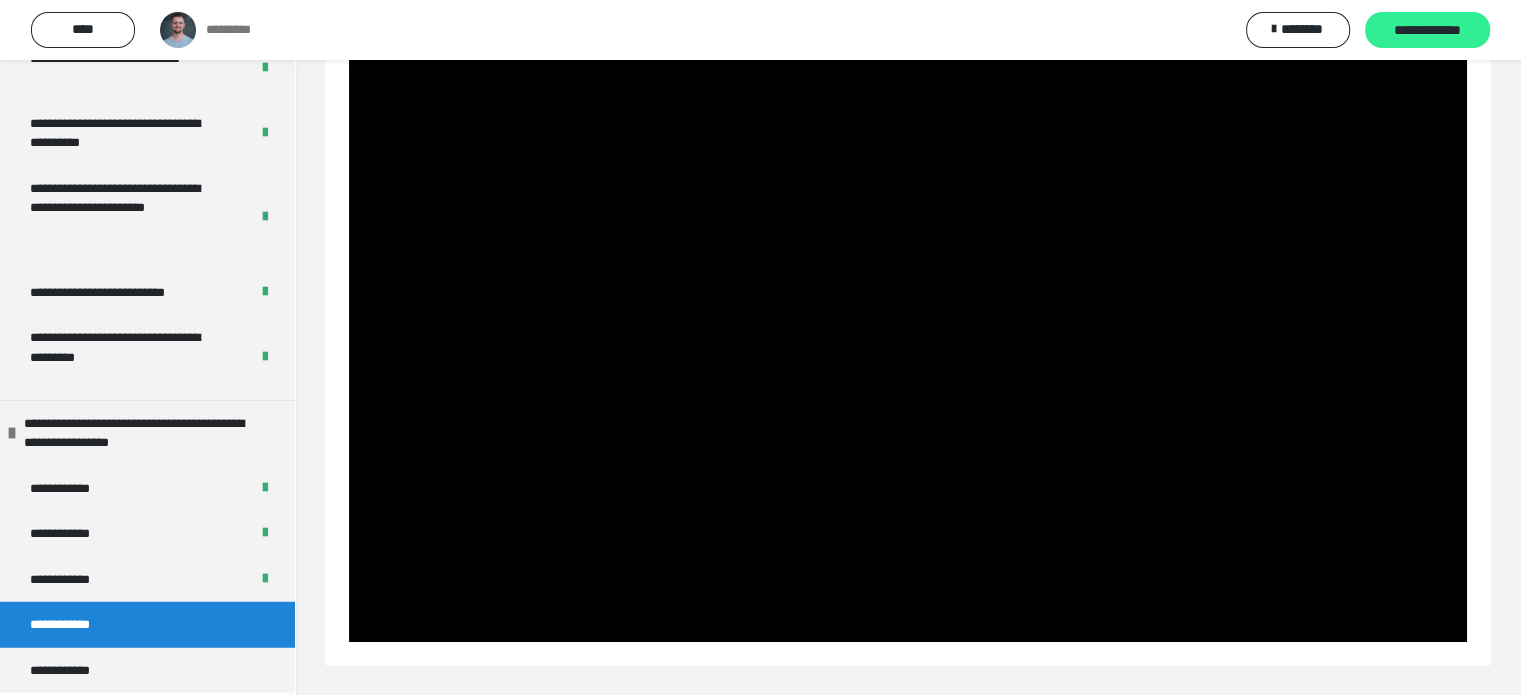 click on "**********" at bounding box center [1427, 30] 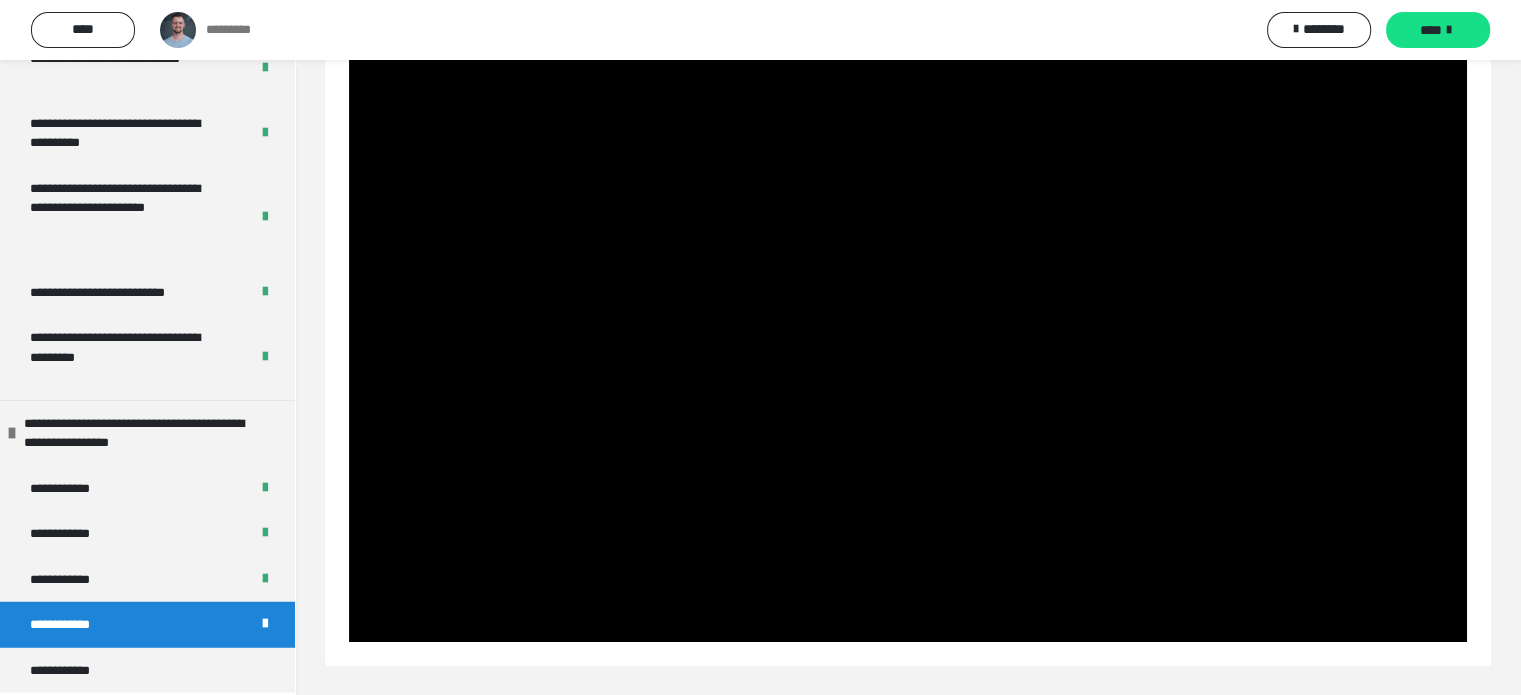 click on "****" at bounding box center [1438, 30] 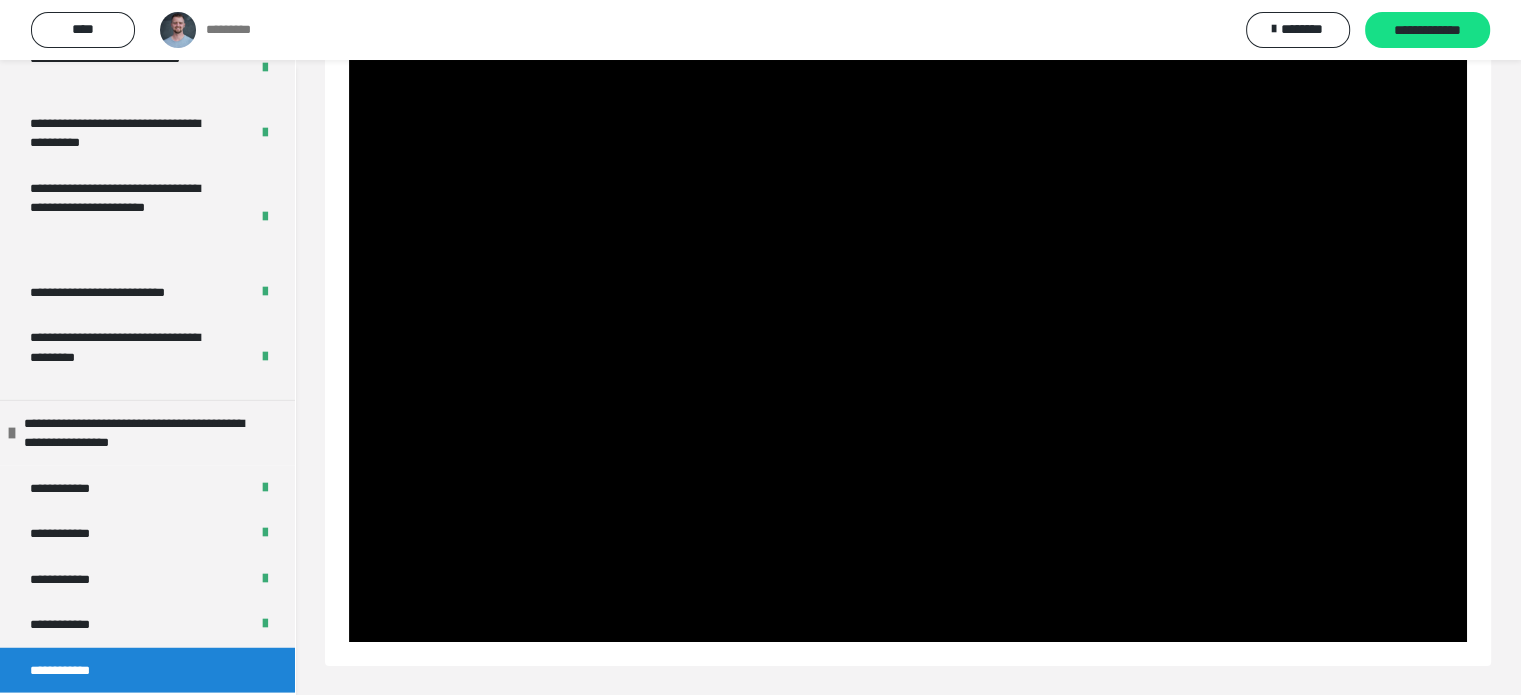 scroll, scrollTop: 60, scrollLeft: 0, axis: vertical 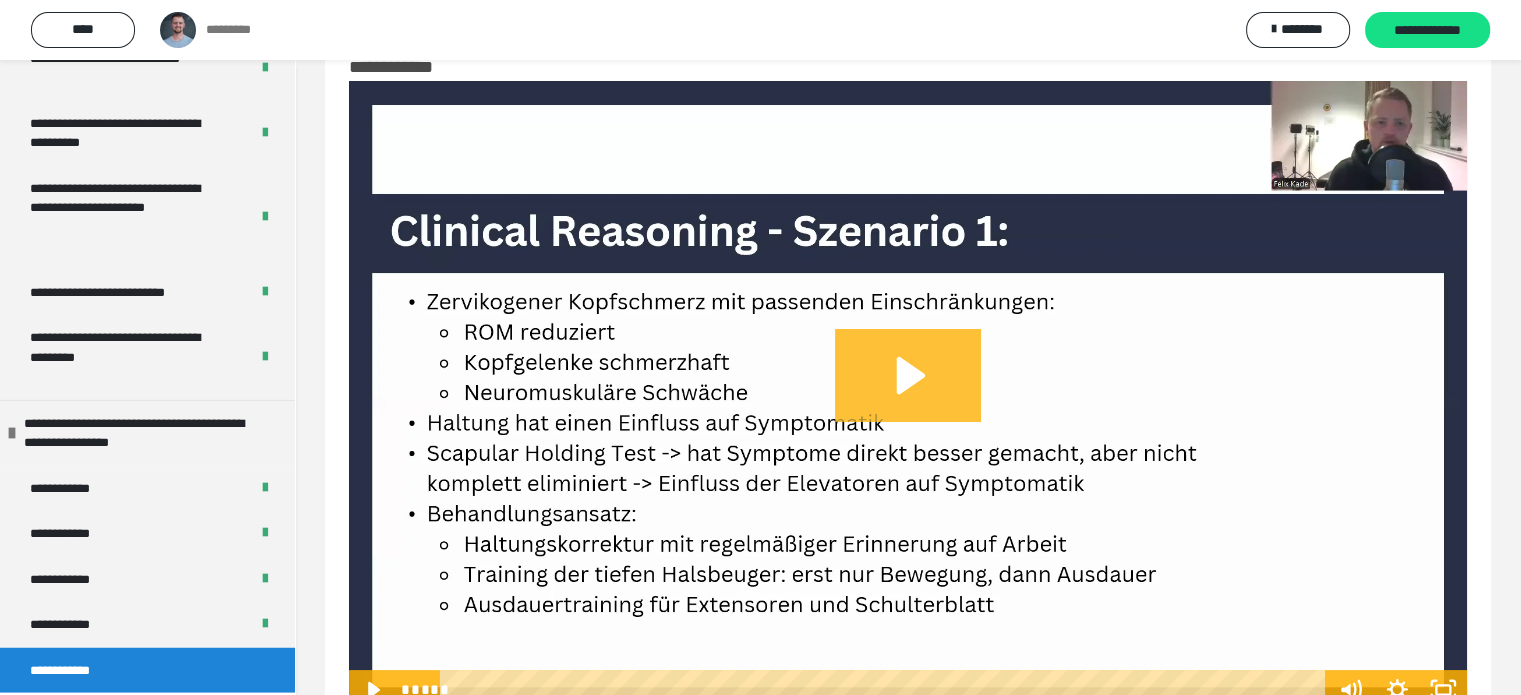 click 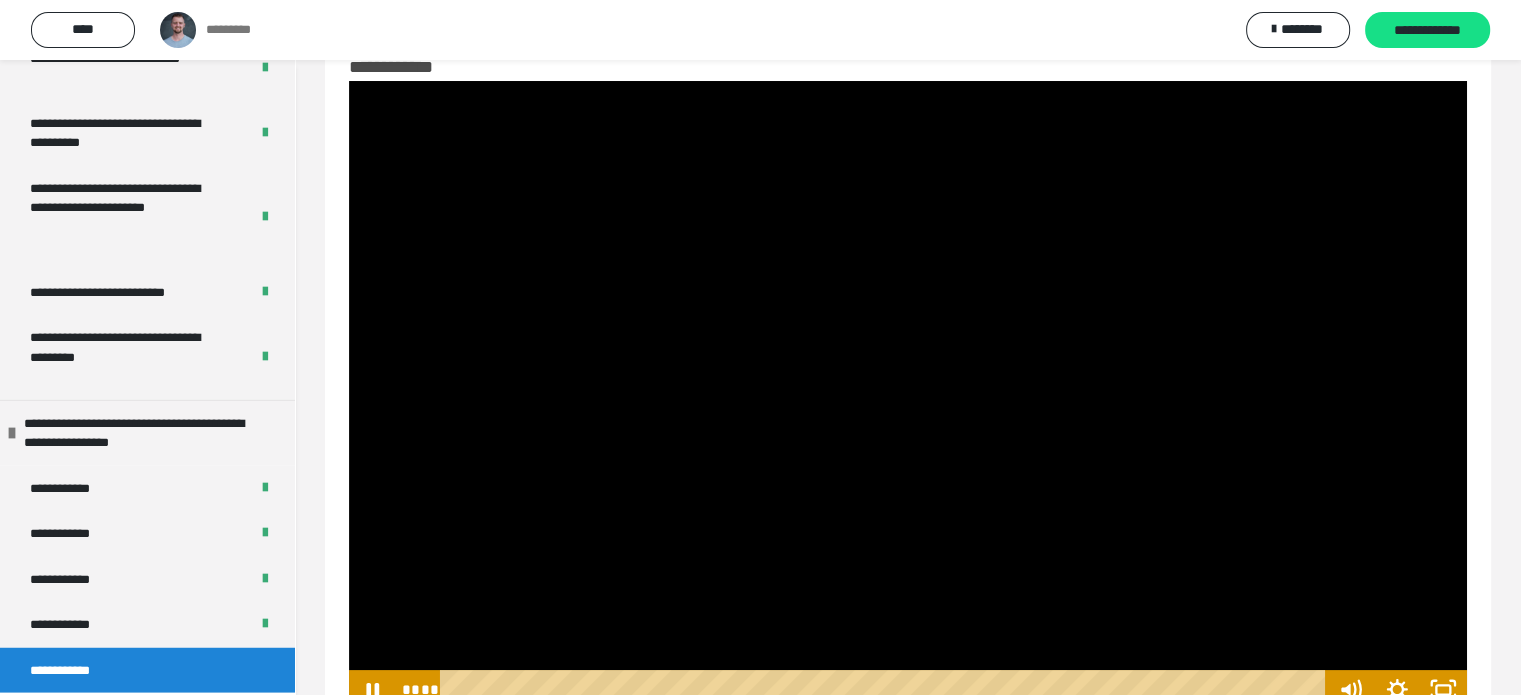 scroll, scrollTop: 128, scrollLeft: 0, axis: vertical 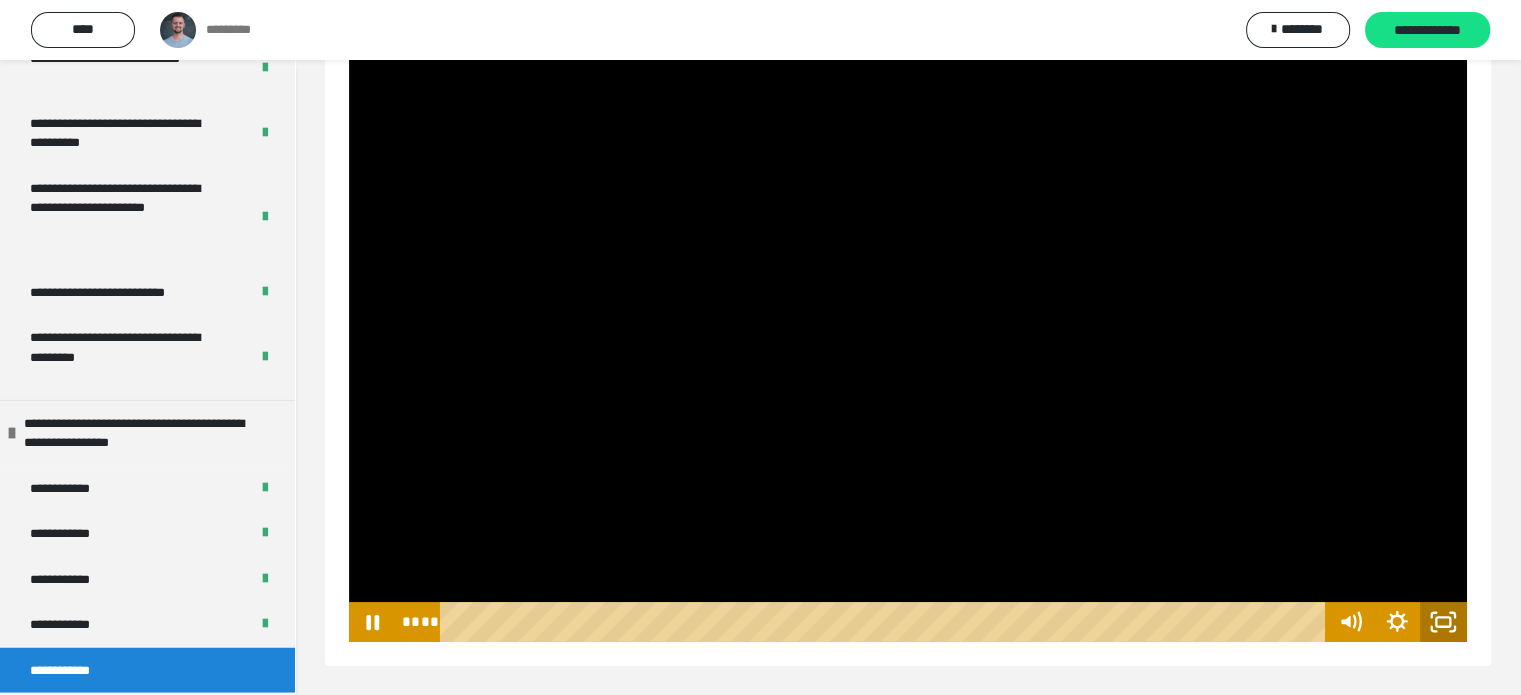 drag, startPoint x: 1452, startPoint y: 627, endPoint x: 1456, endPoint y: 750, distance: 123.065025 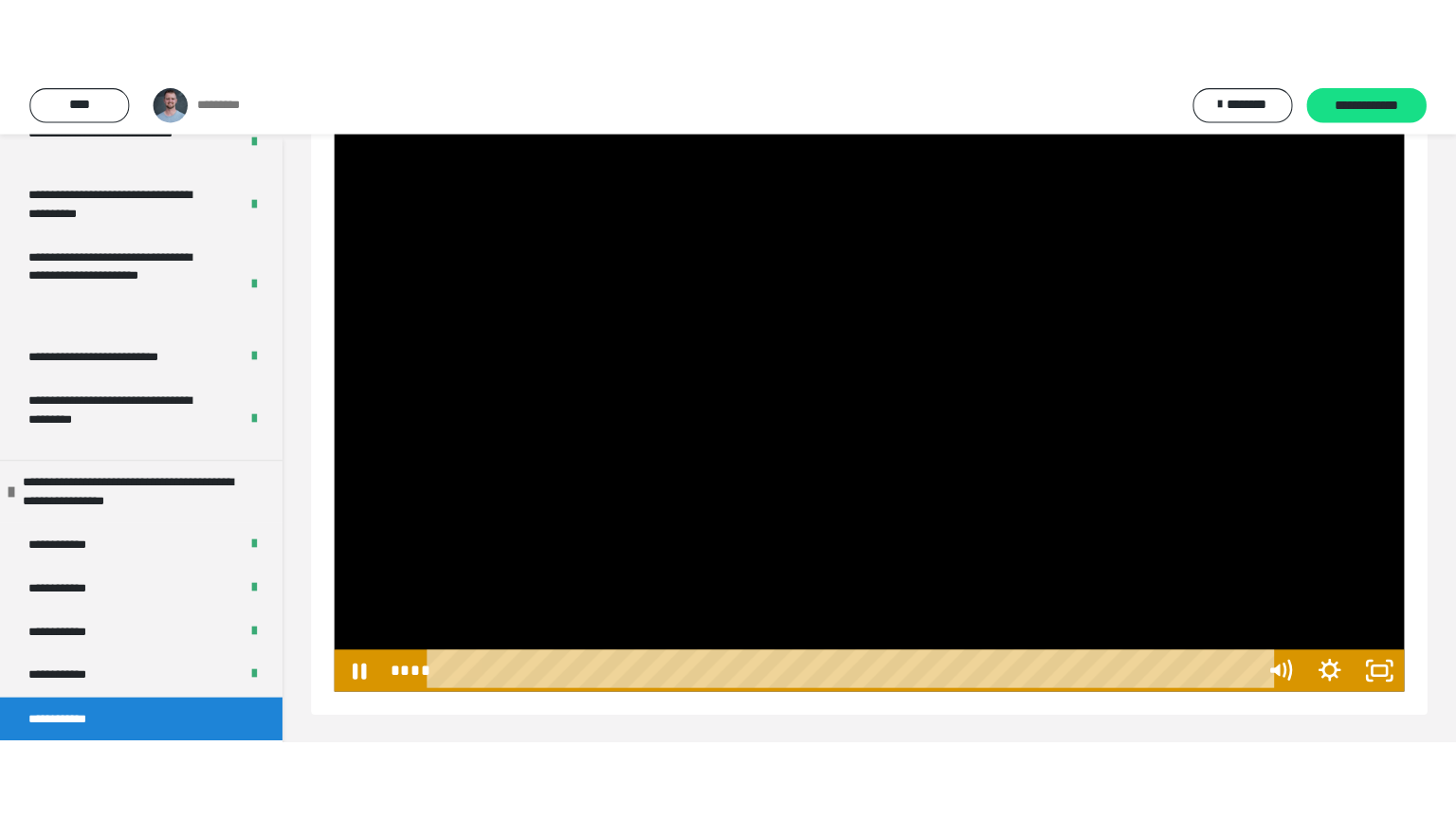 scroll, scrollTop: 57, scrollLeft: 0, axis: vertical 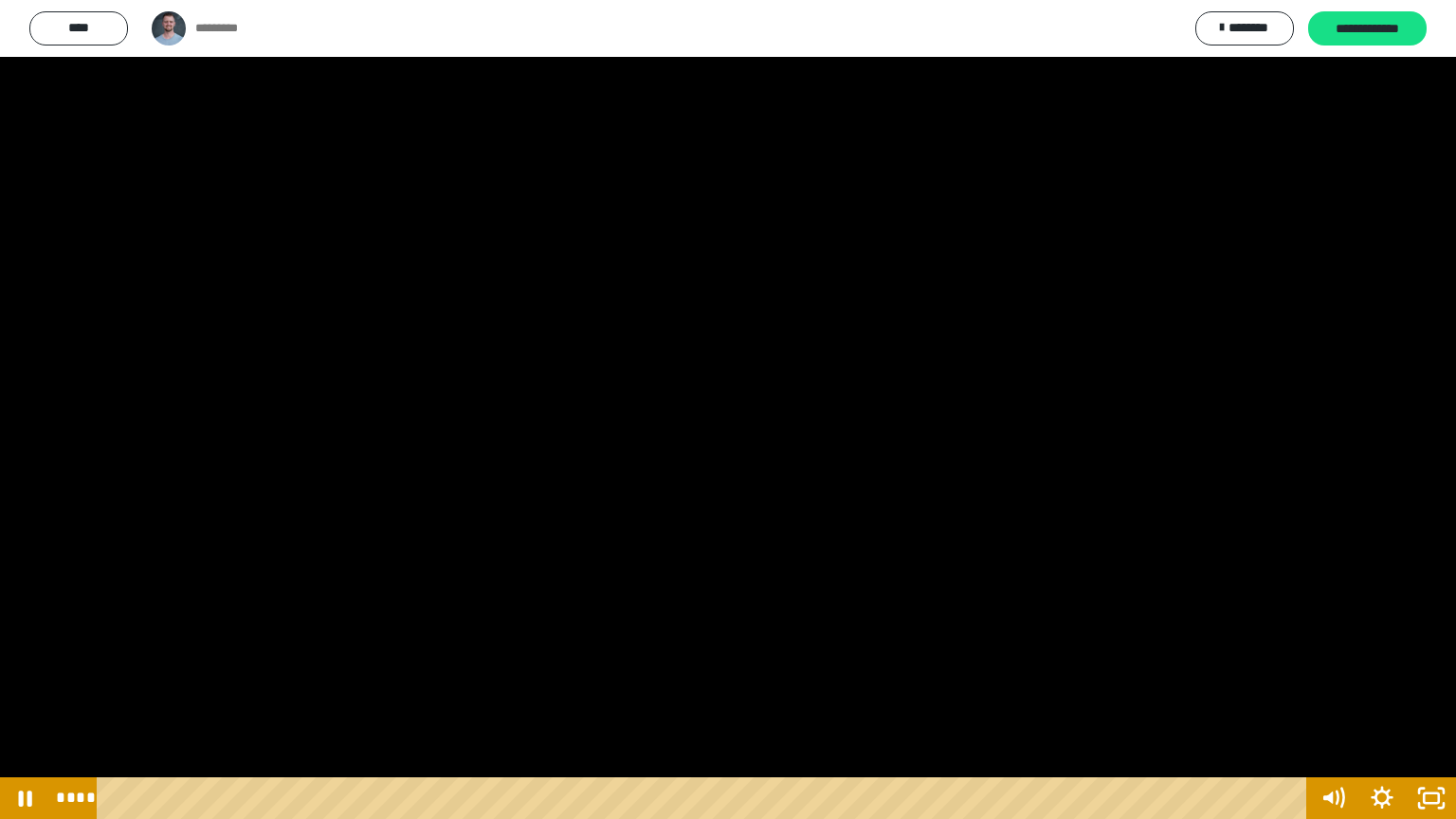 type 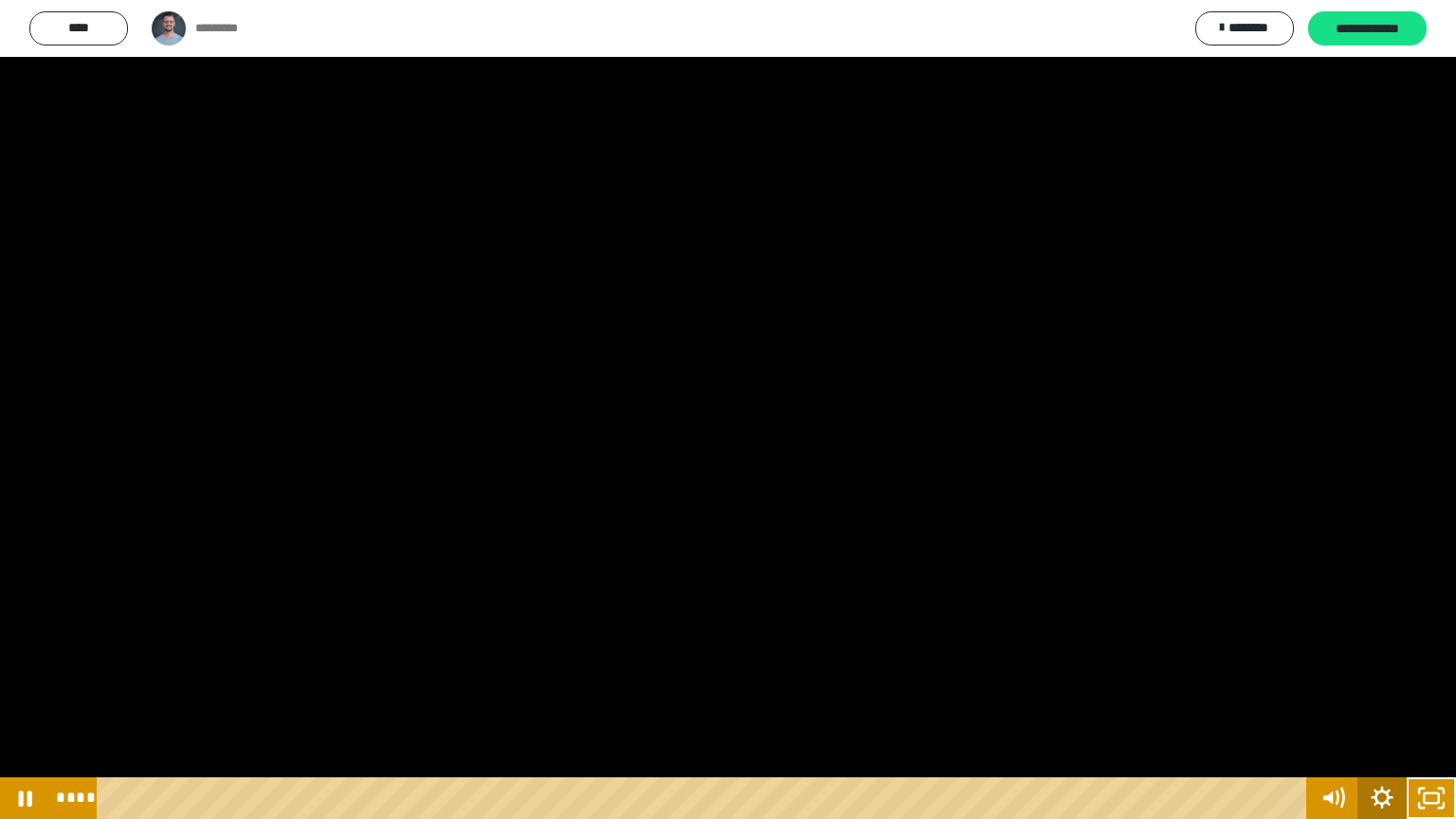 click 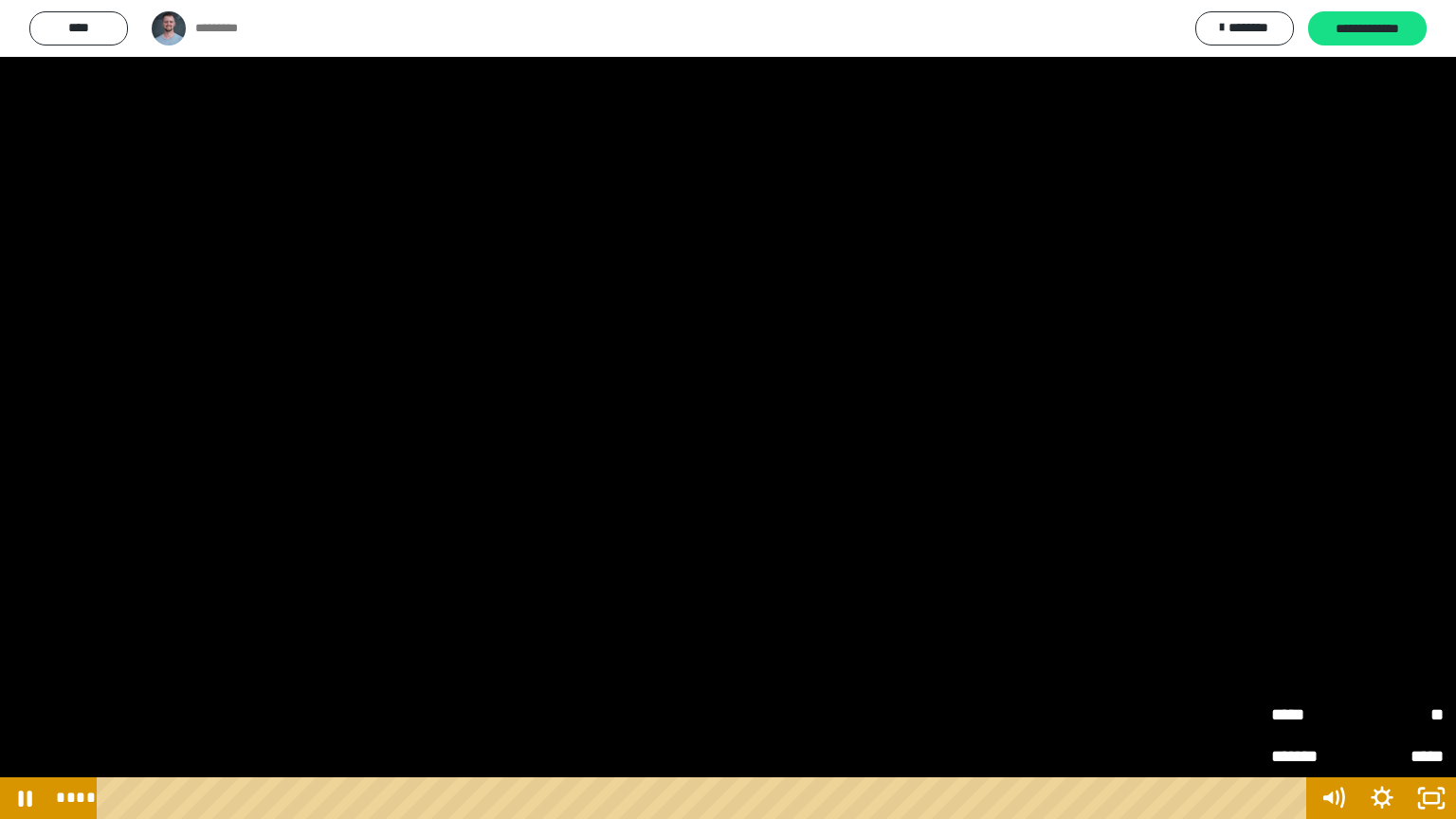 type 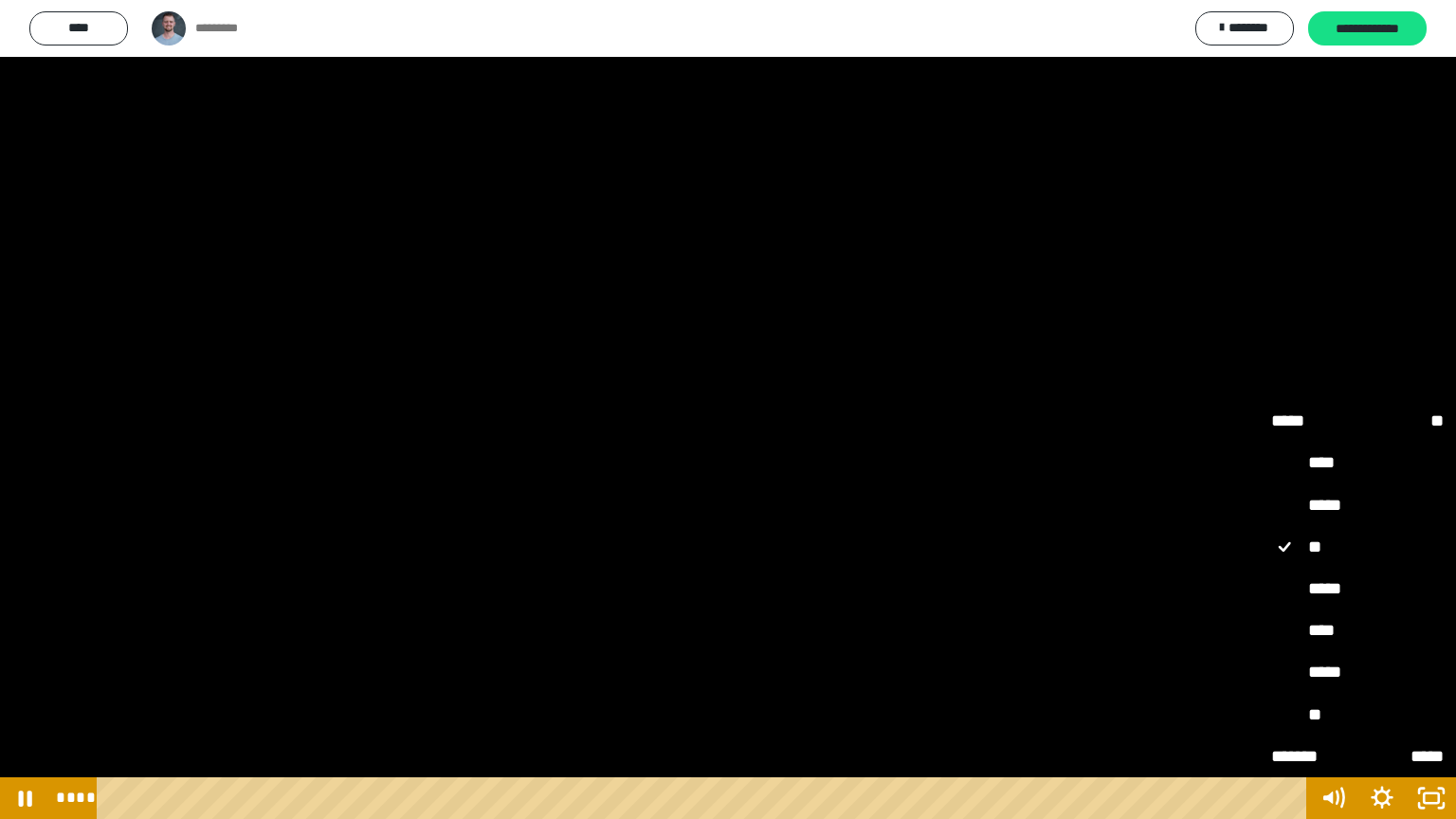 click on "****" at bounding box center (1357, 631) 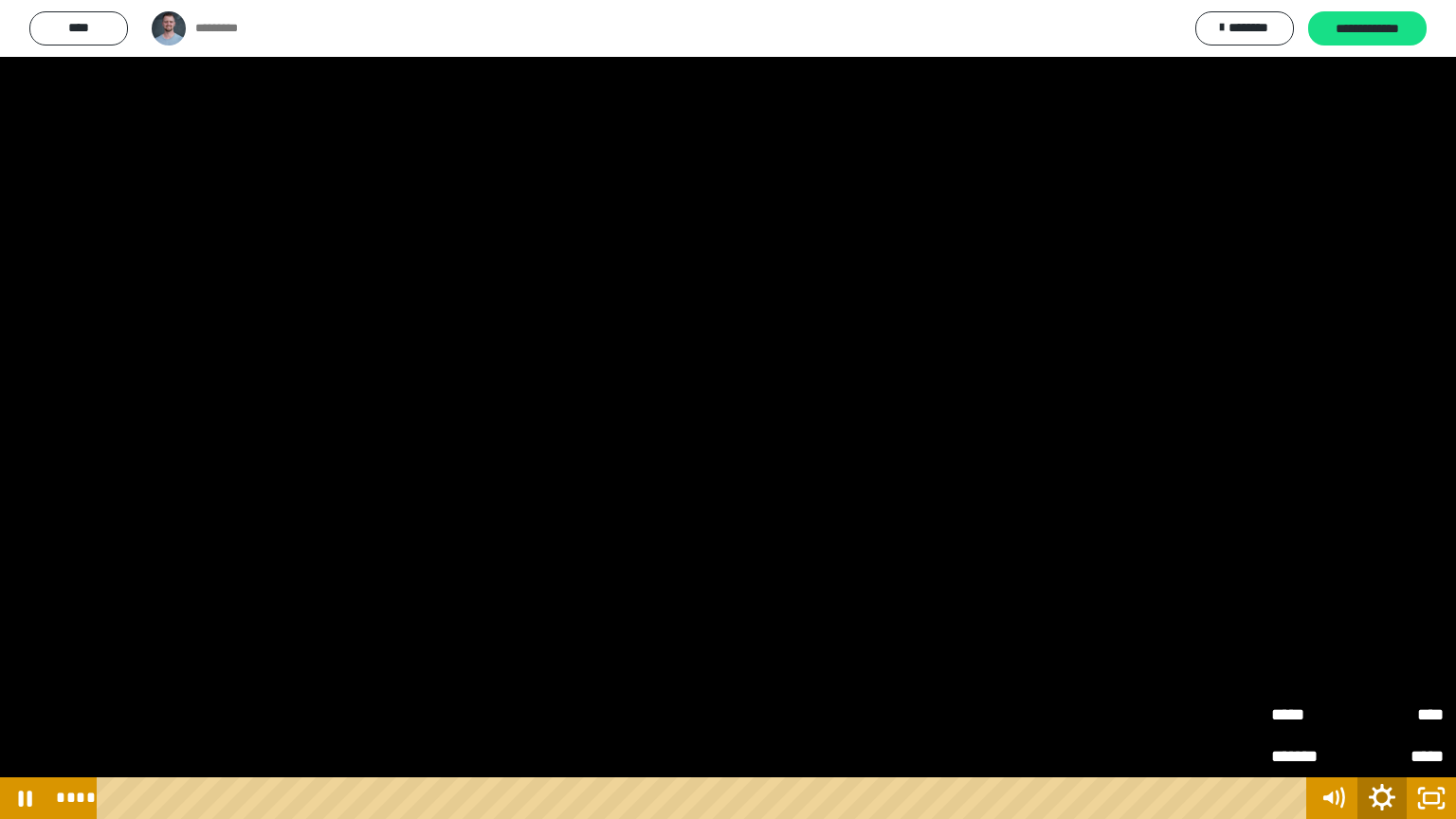 click 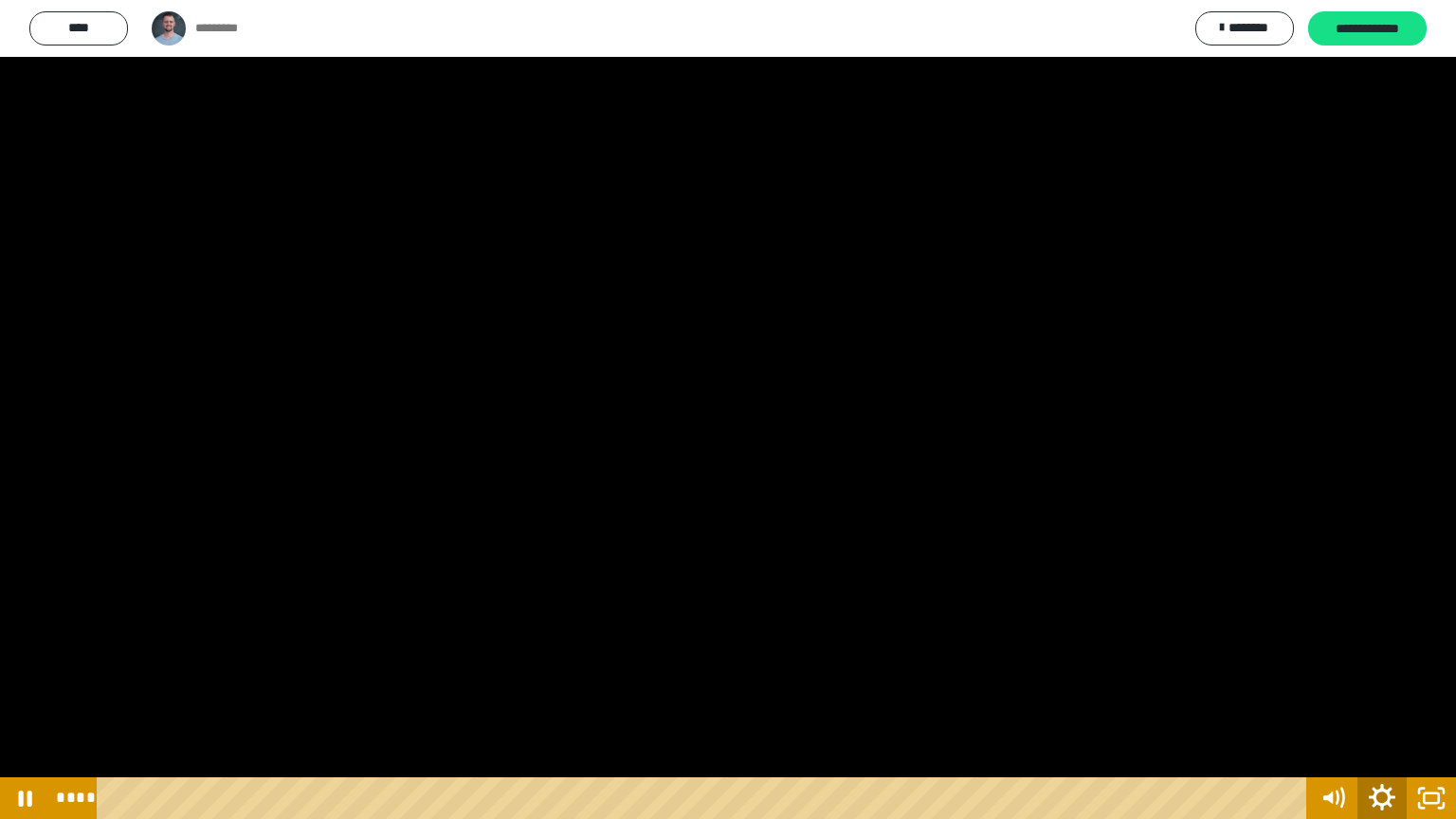 click 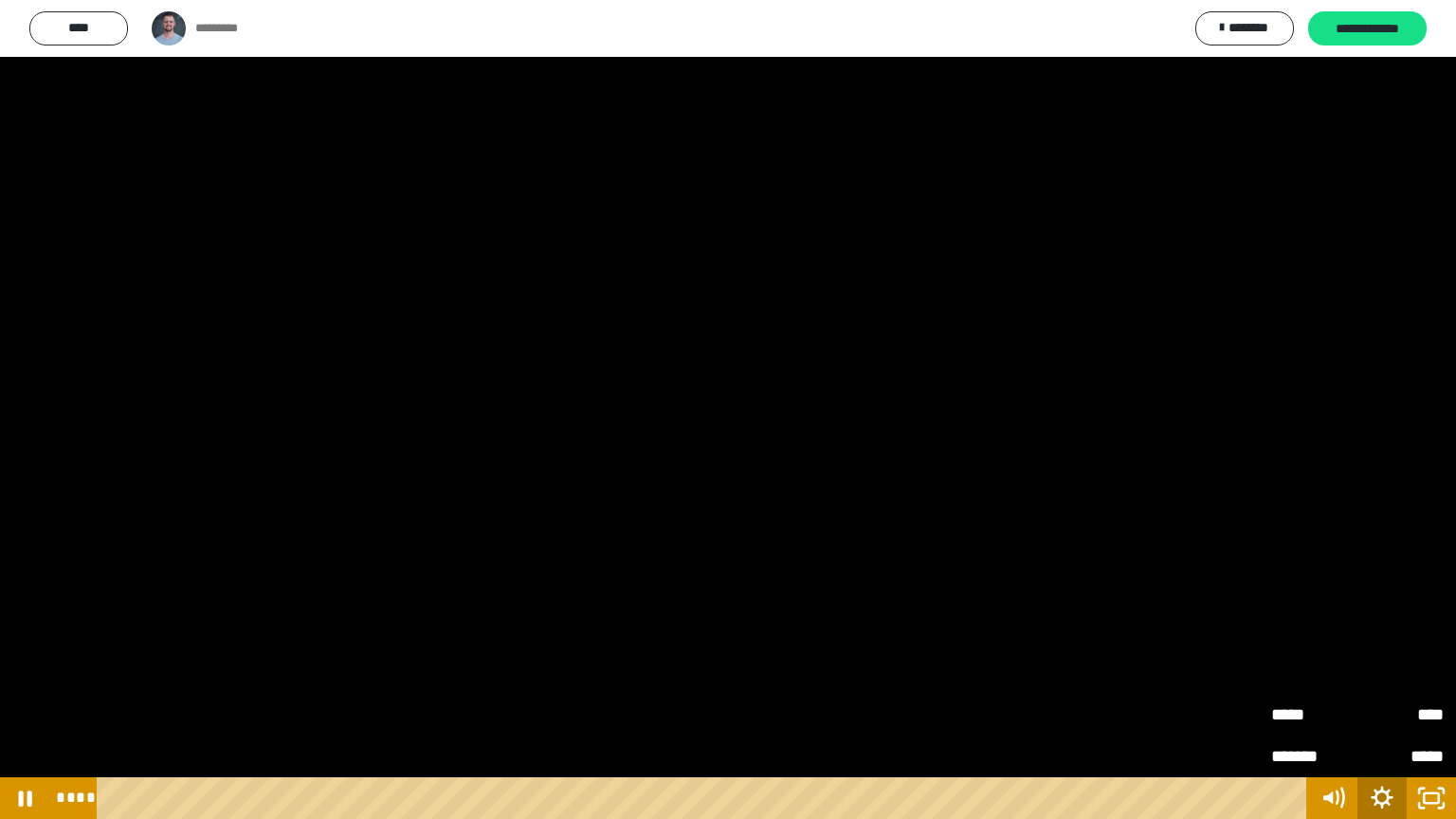 click 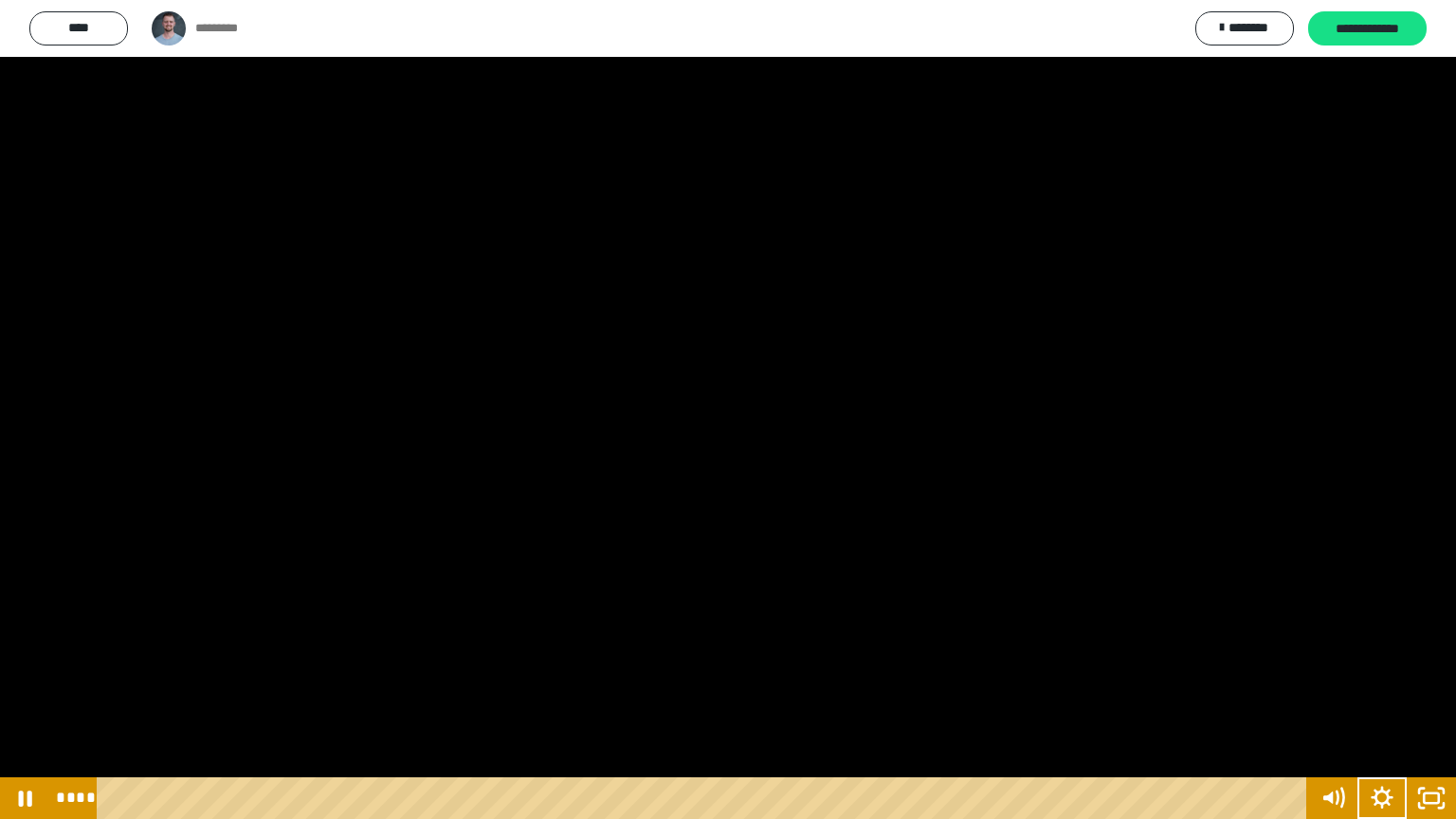 click at bounding box center (728, 410) 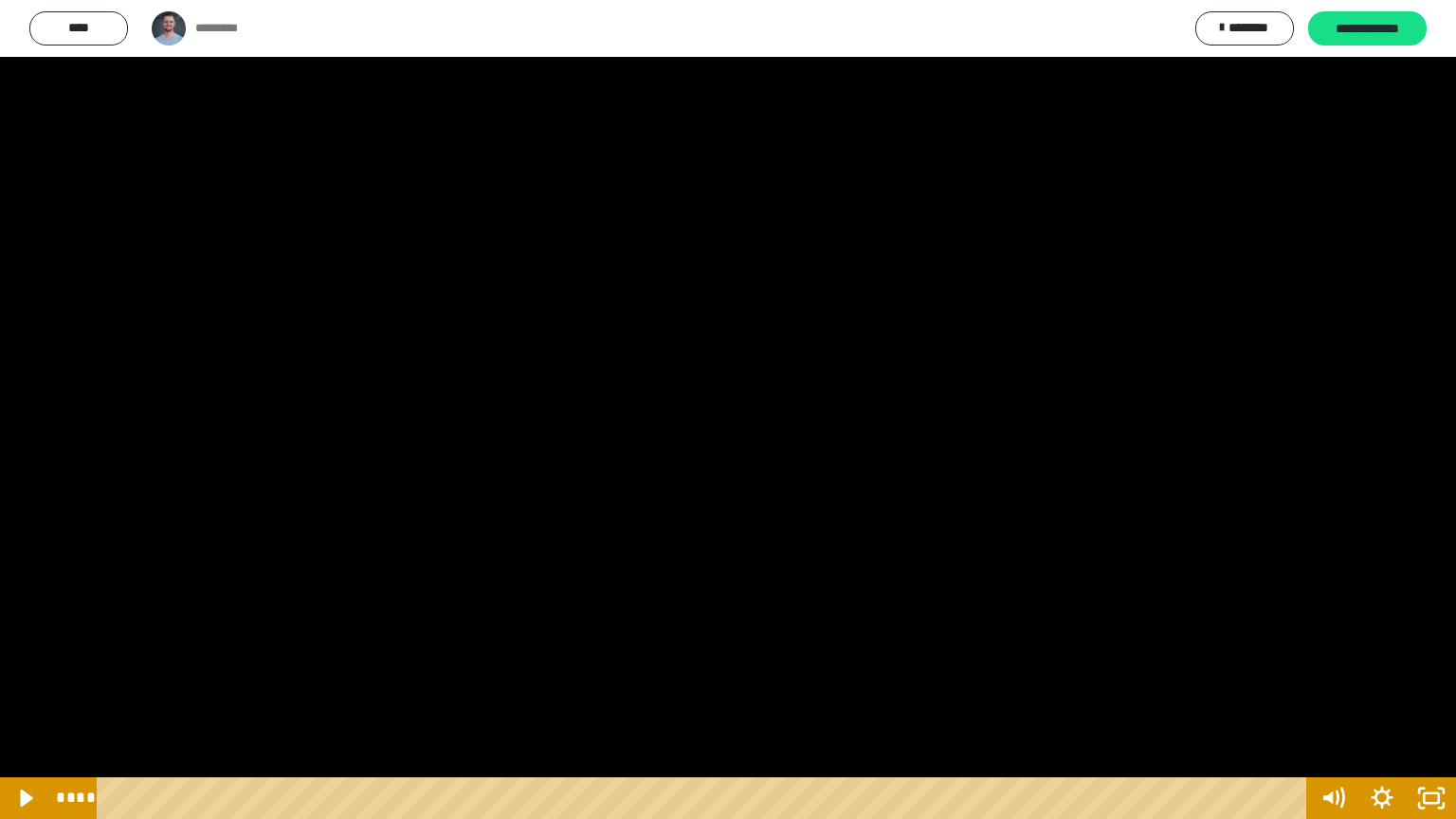 click at bounding box center (728, 410) 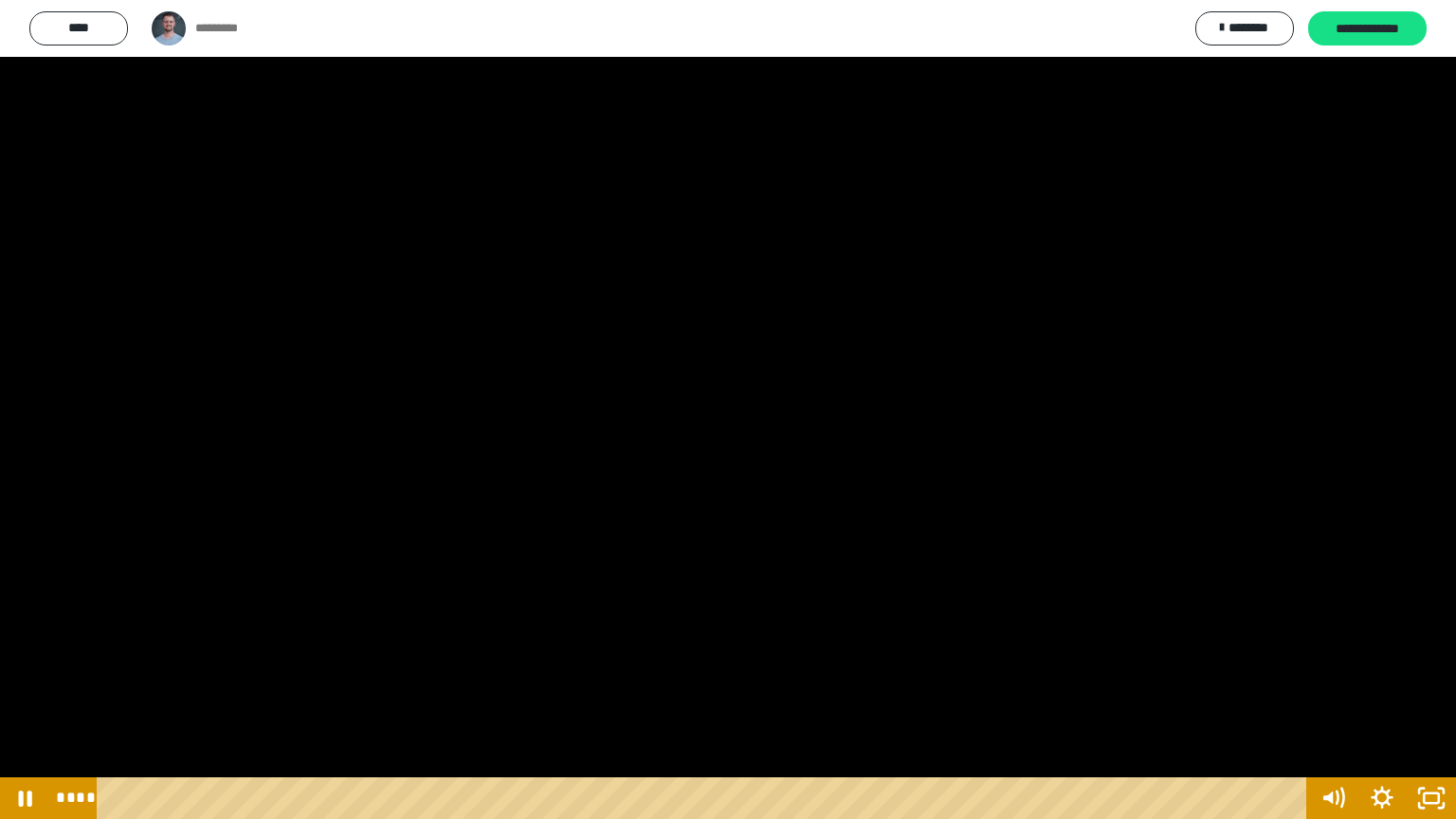 type 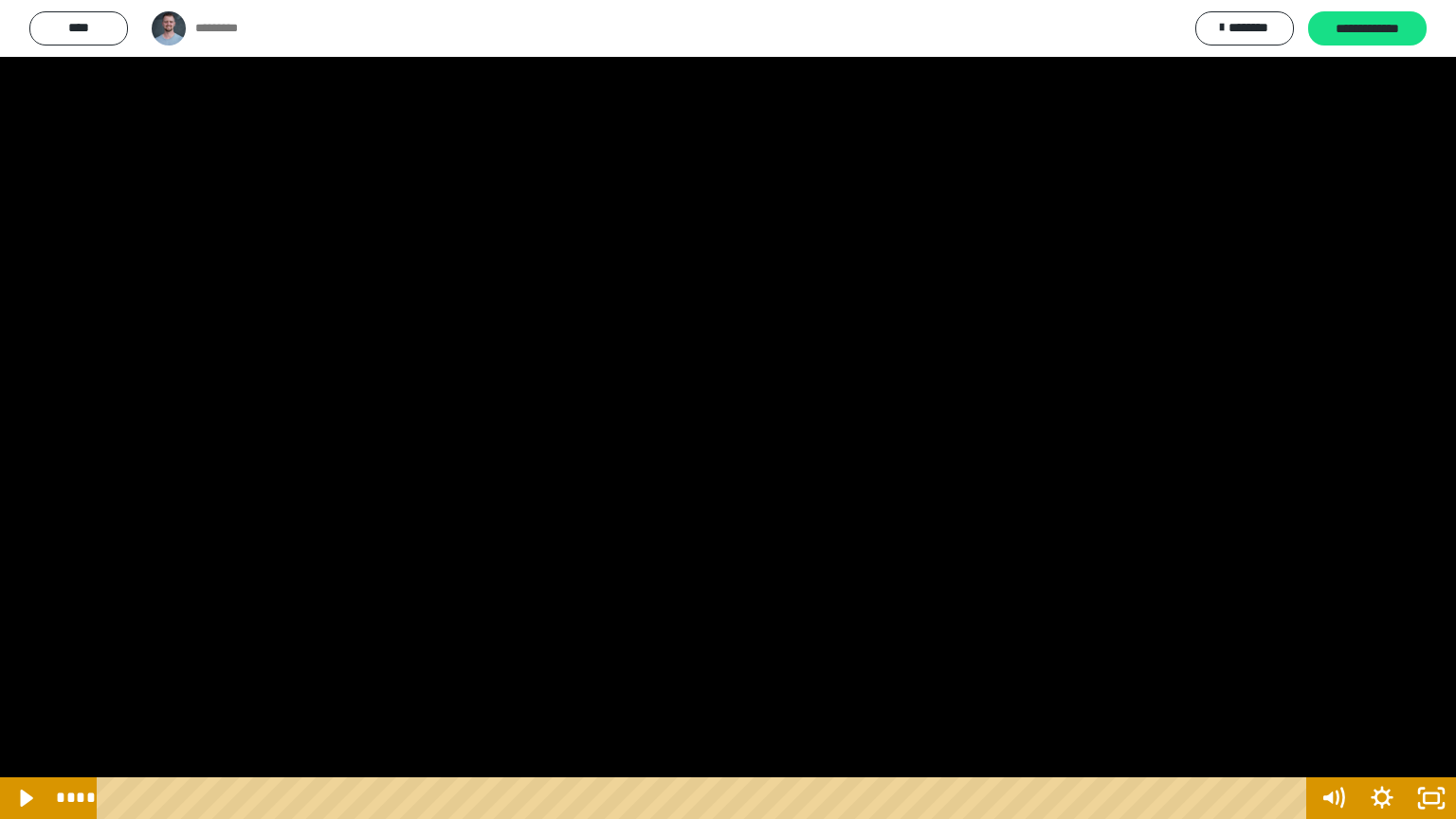 click at bounding box center (728, 410) 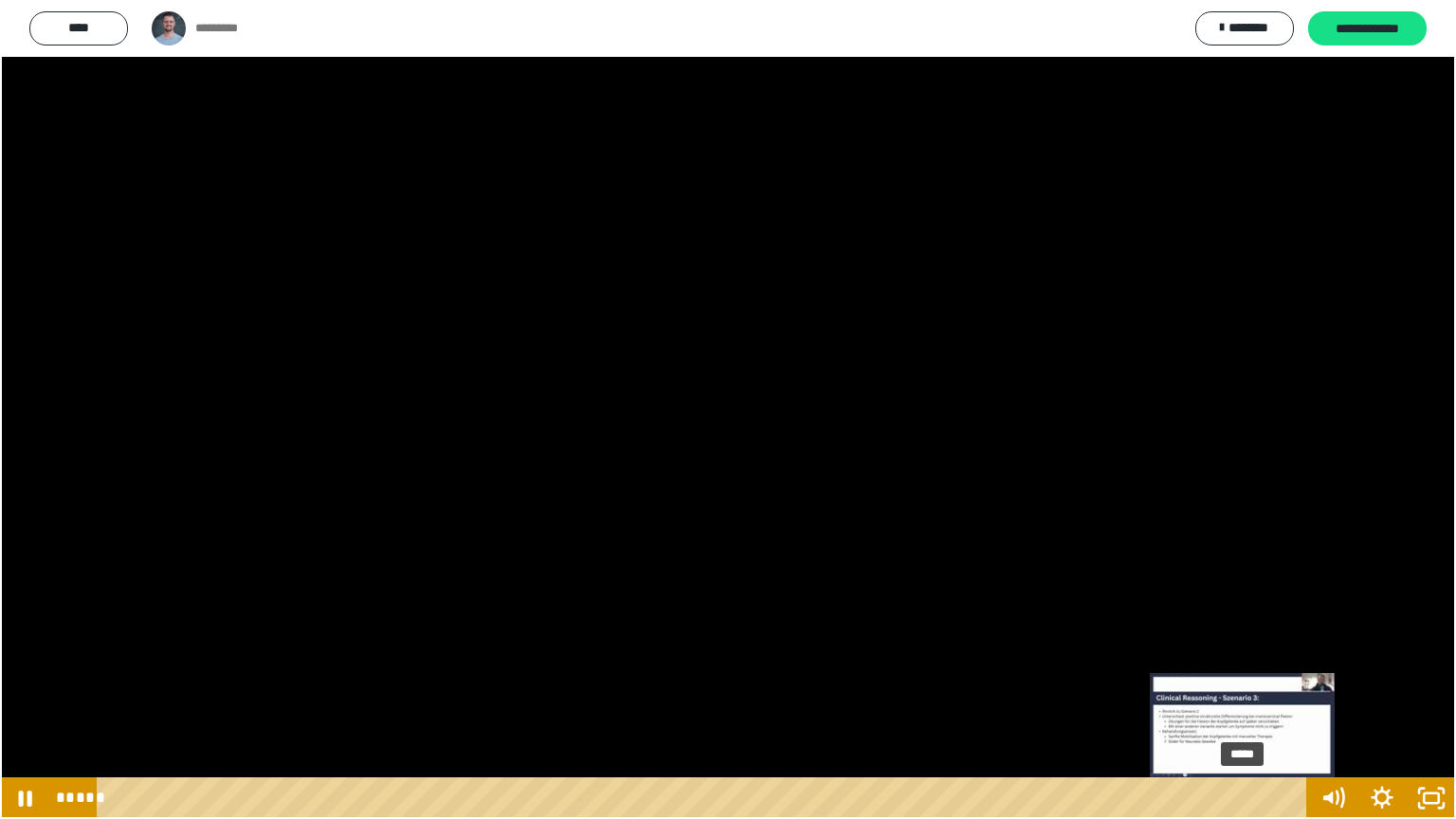 click on "*****" at bounding box center (705, 798) 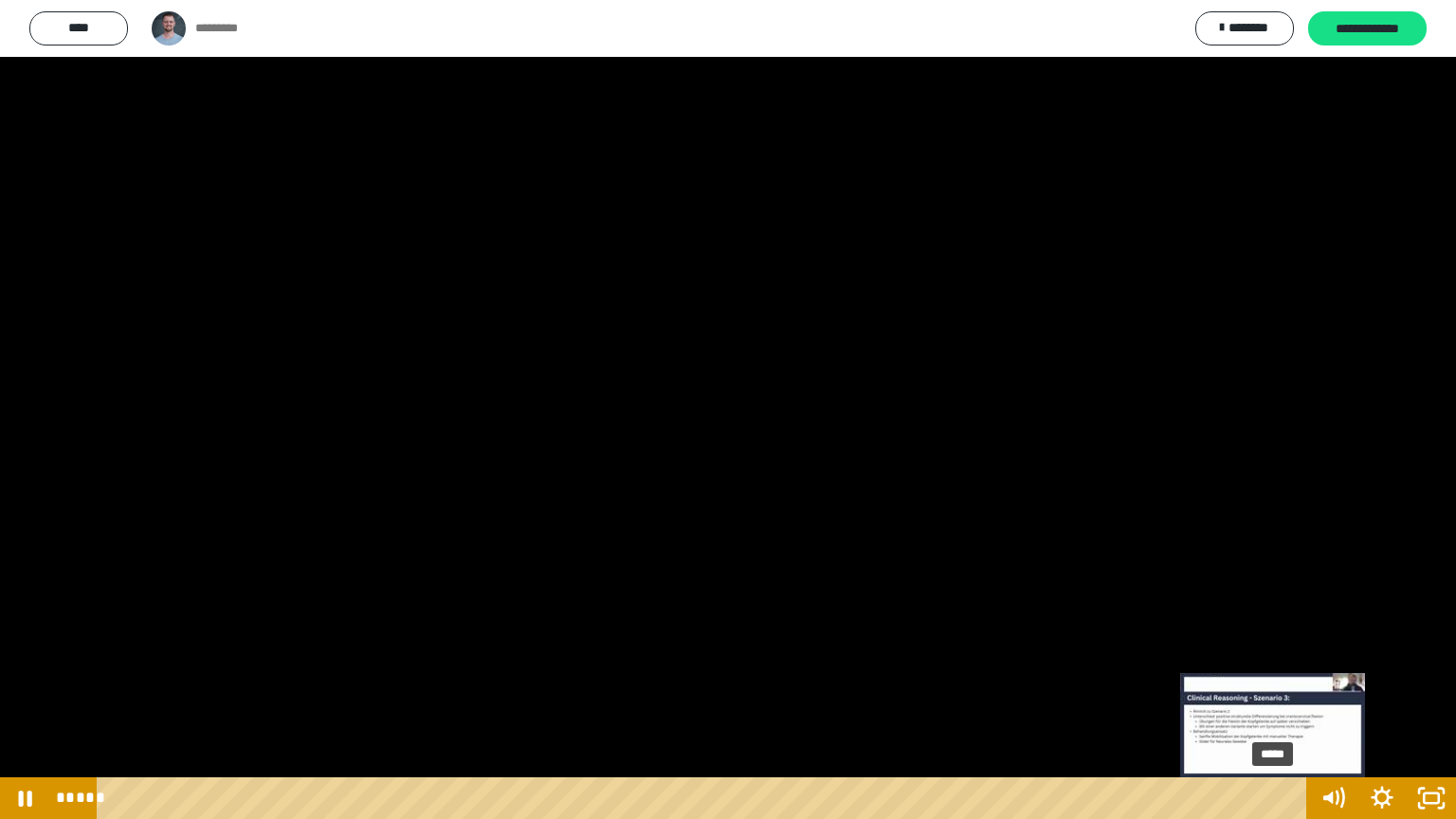 click on "*****" at bounding box center (705, 798) 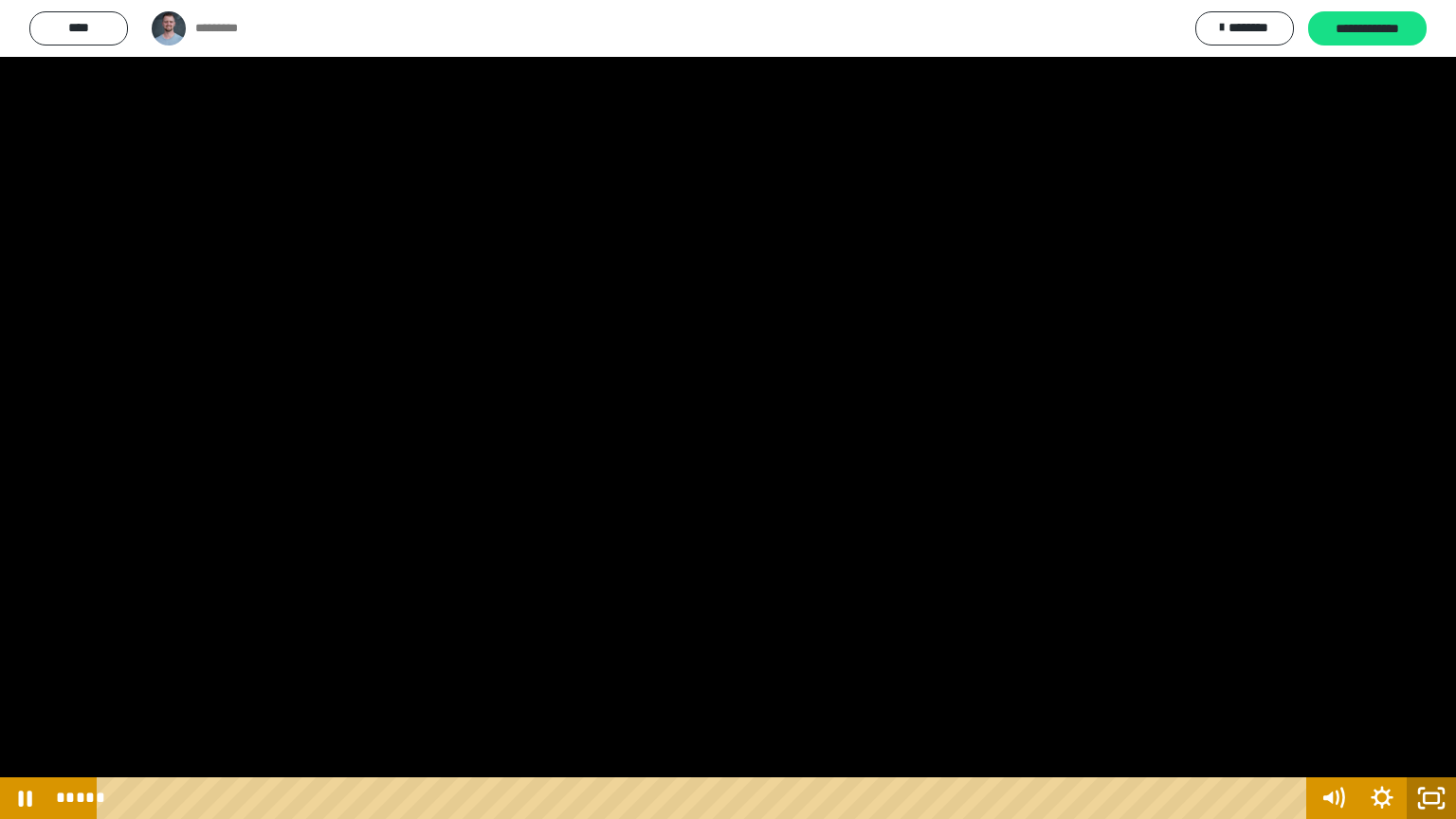 click 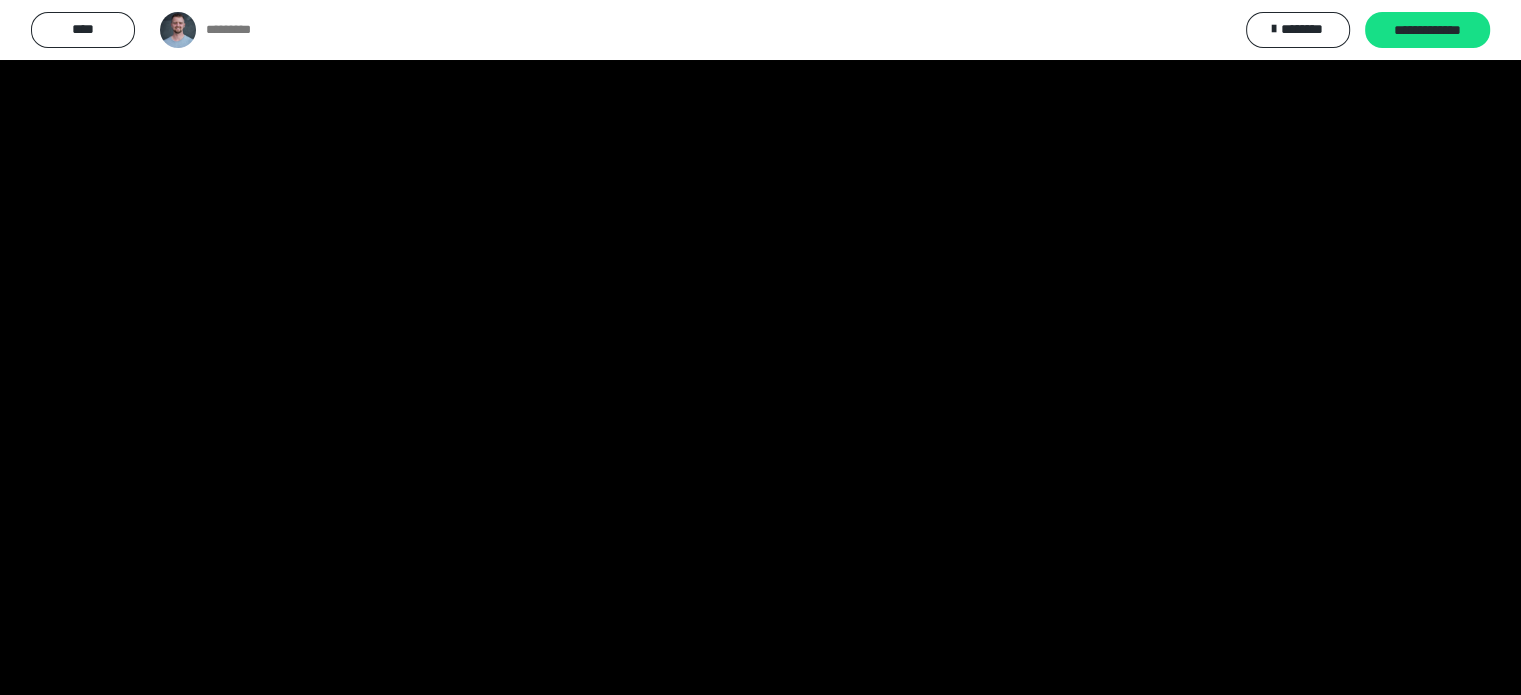 scroll, scrollTop: 5178, scrollLeft: 0, axis: vertical 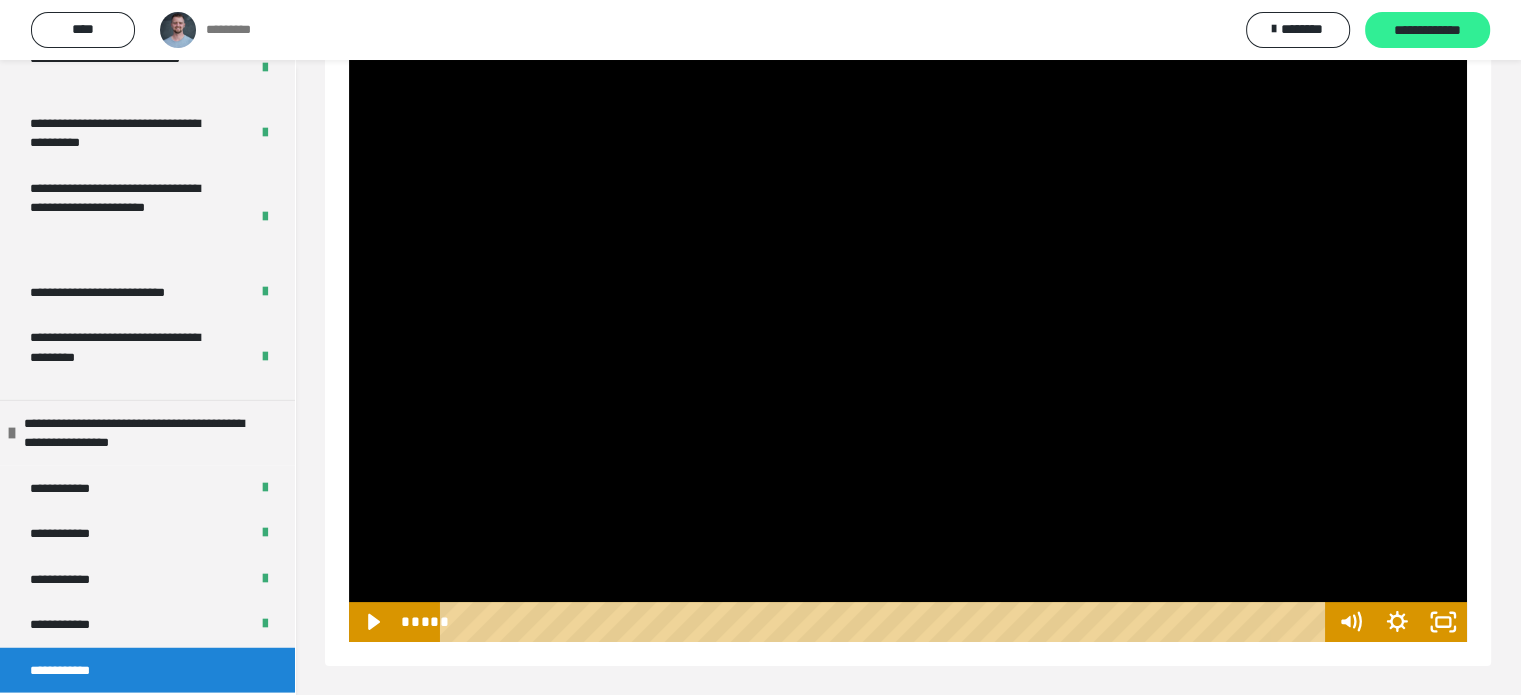 click on "**********" at bounding box center (1427, 30) 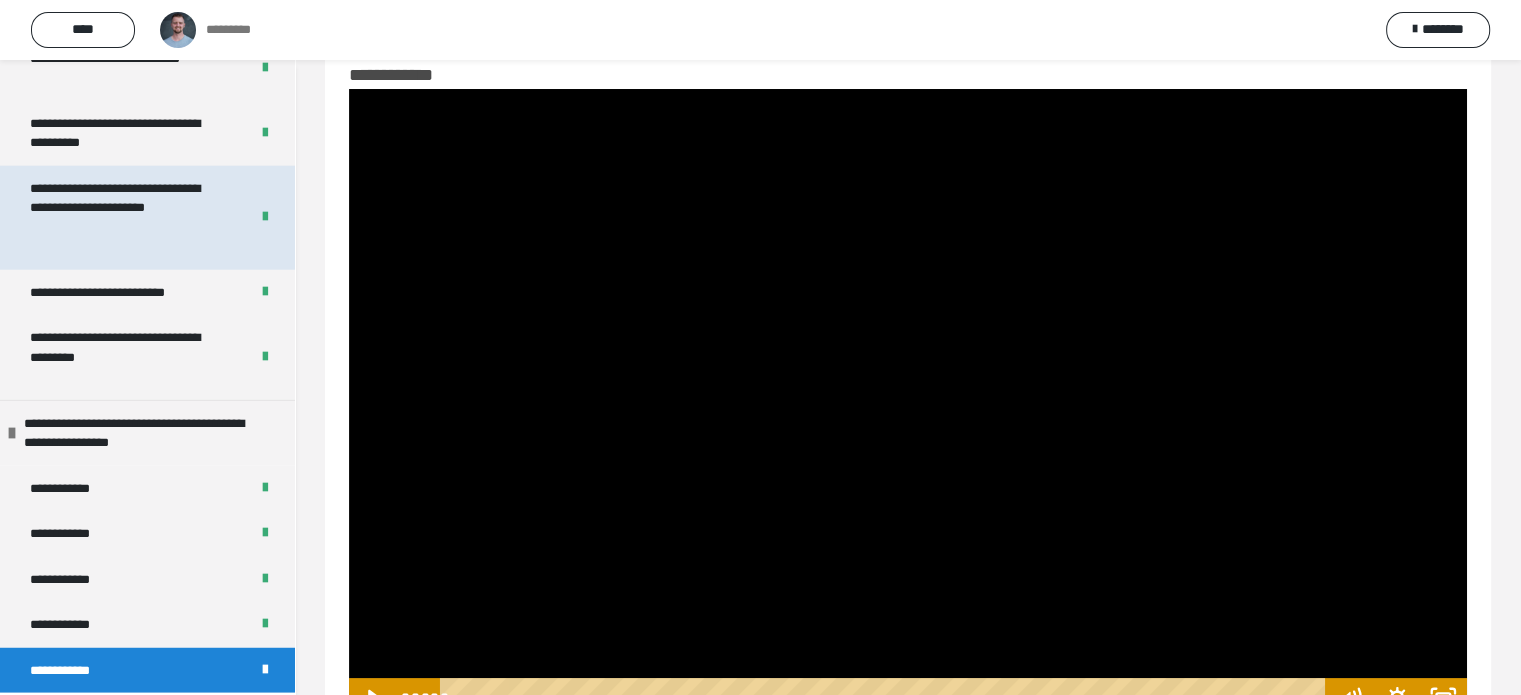 scroll, scrollTop: 0, scrollLeft: 0, axis: both 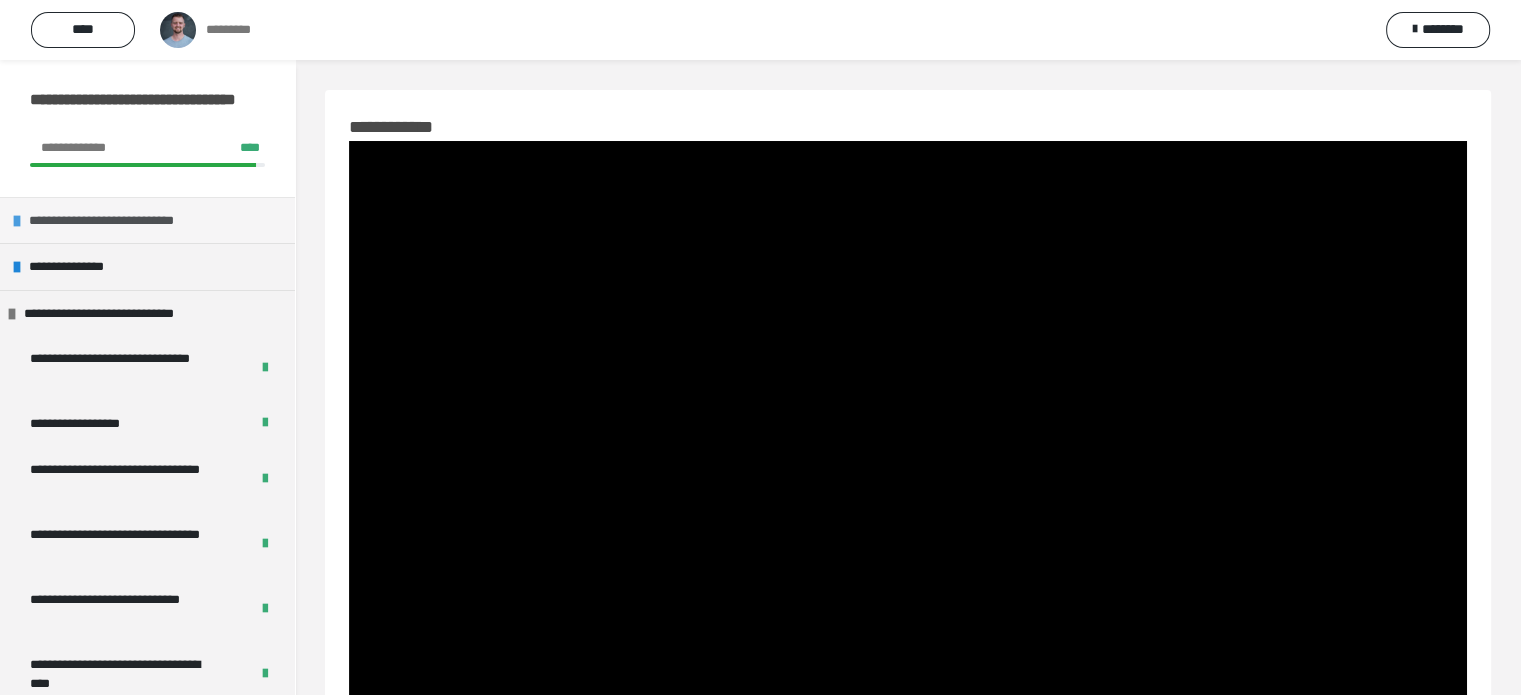 click on "**********" at bounding box center [128, 221] 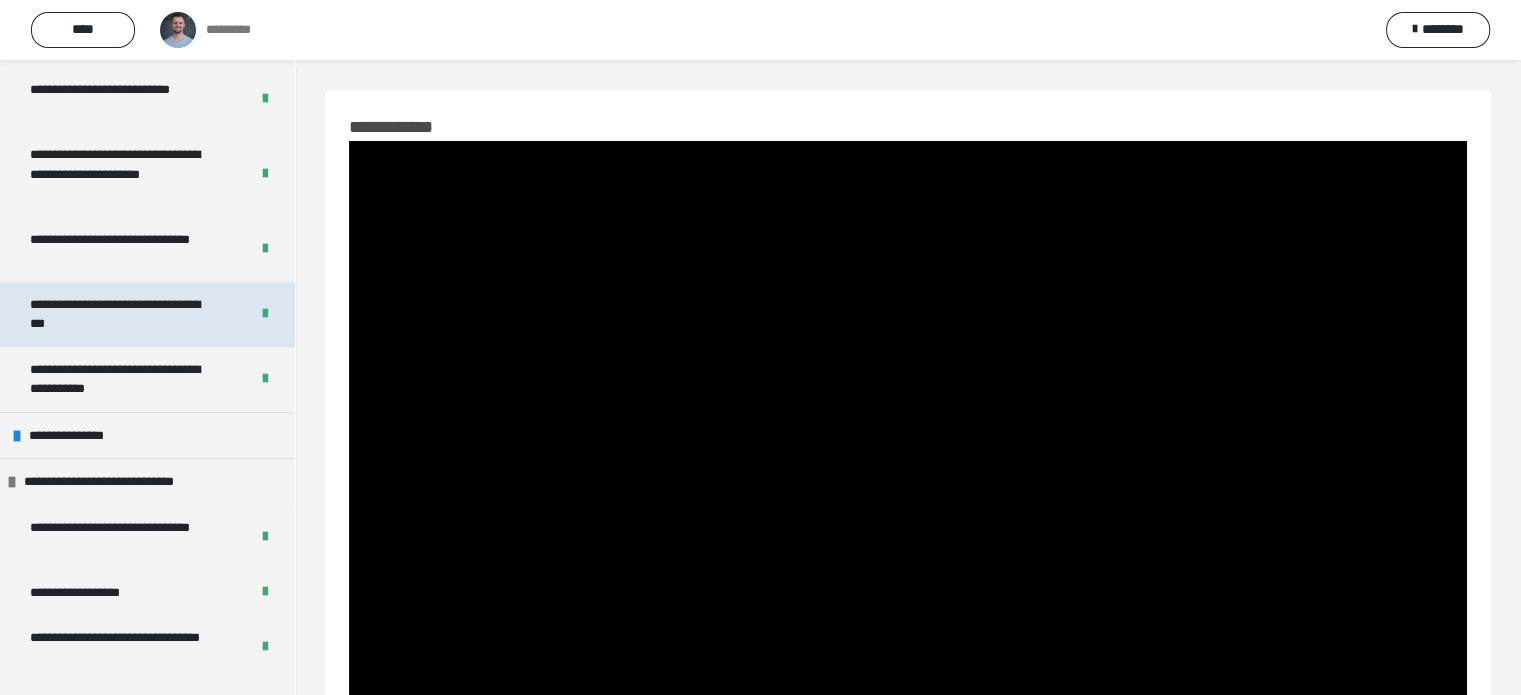 scroll, scrollTop: 200, scrollLeft: 0, axis: vertical 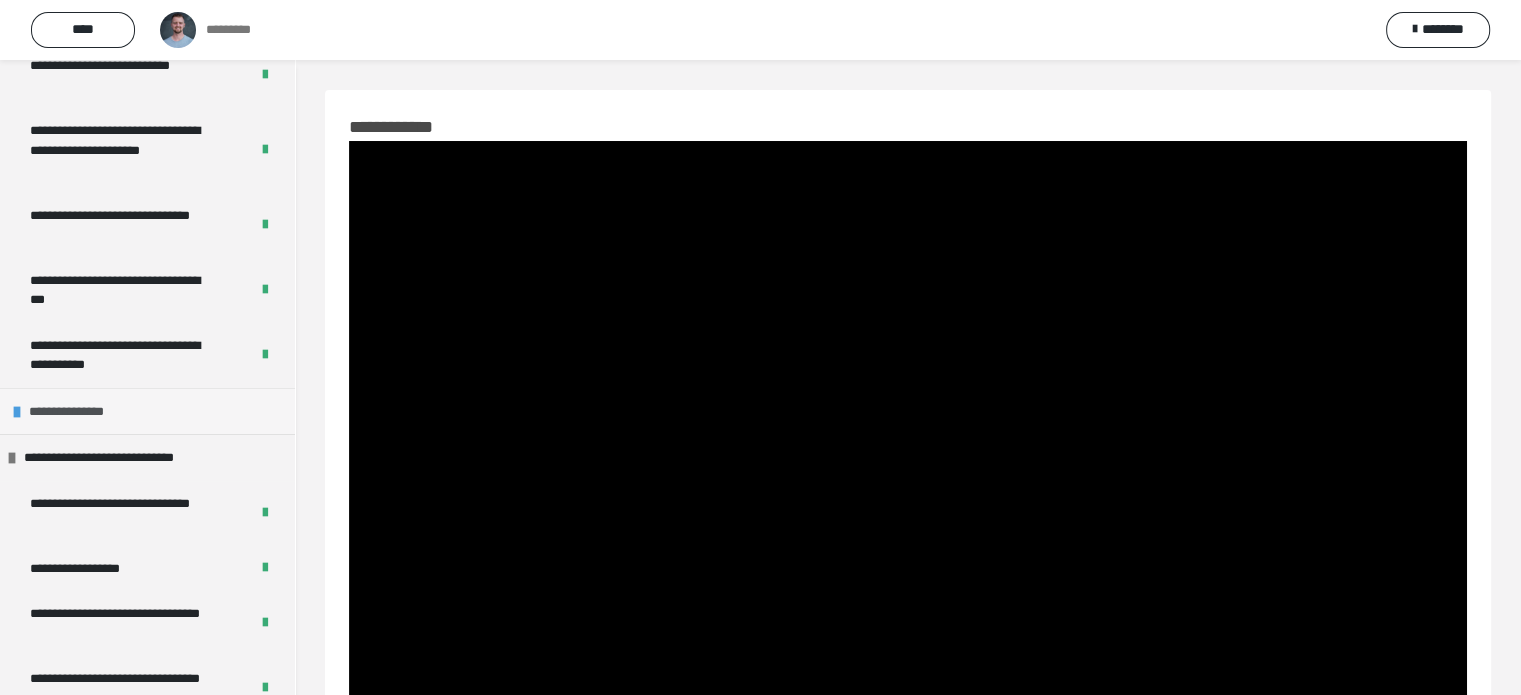 click on "**********" at bounding box center [147, 411] 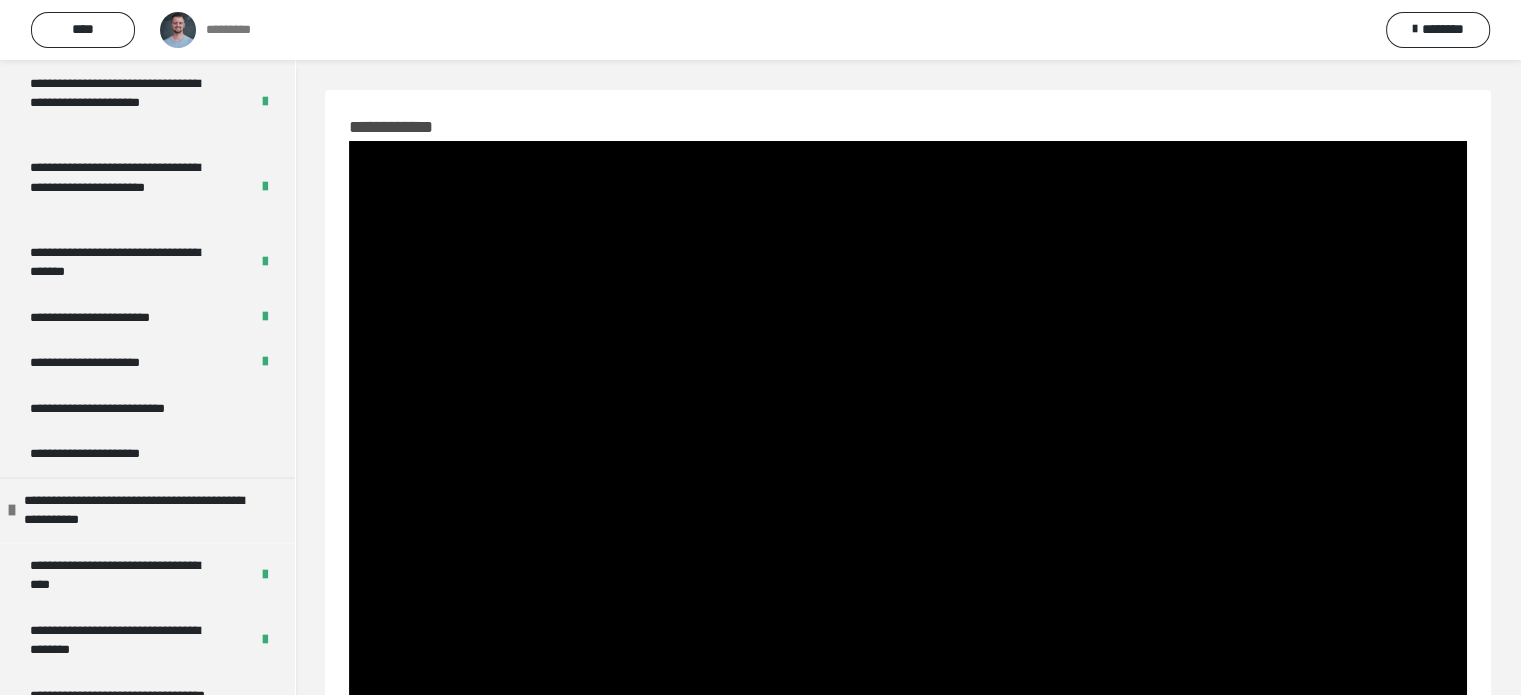 scroll, scrollTop: 3100, scrollLeft: 0, axis: vertical 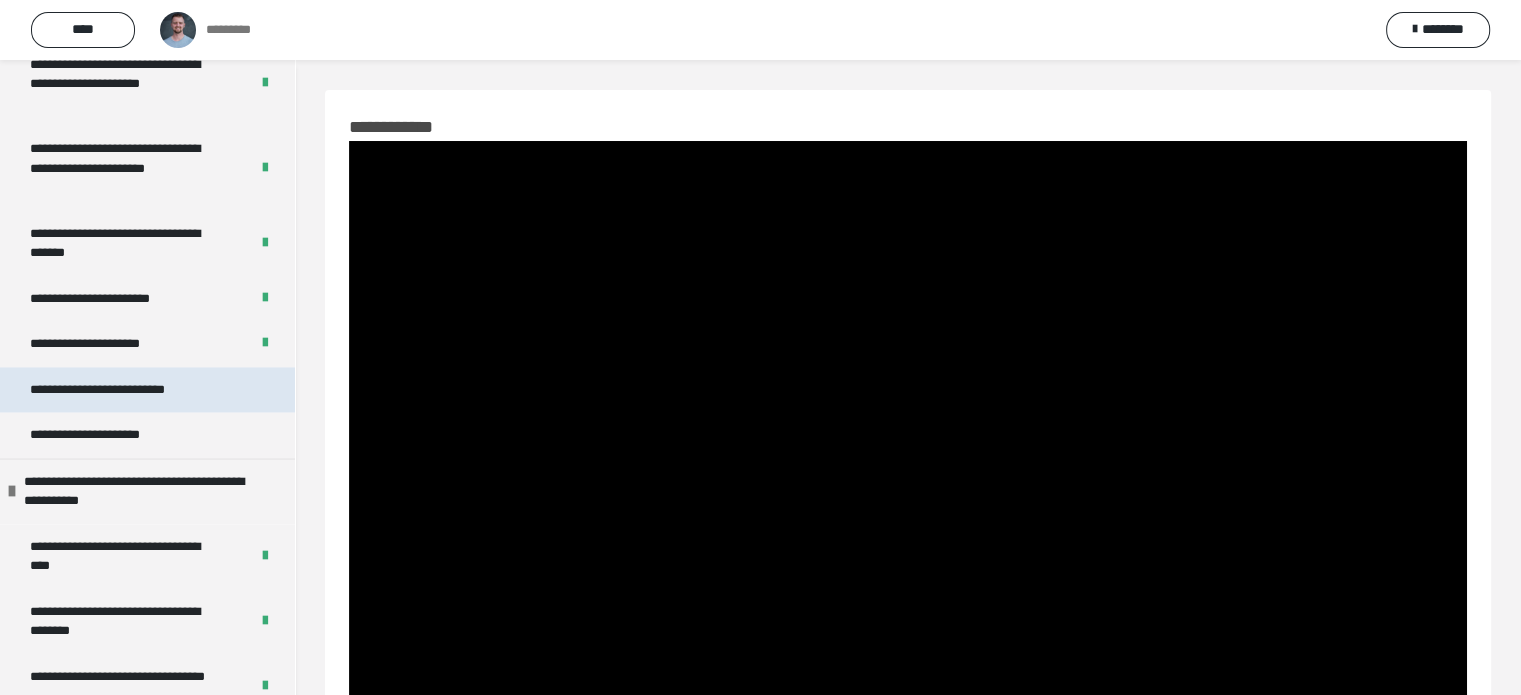 click on "**********" at bounding box center [120, 390] 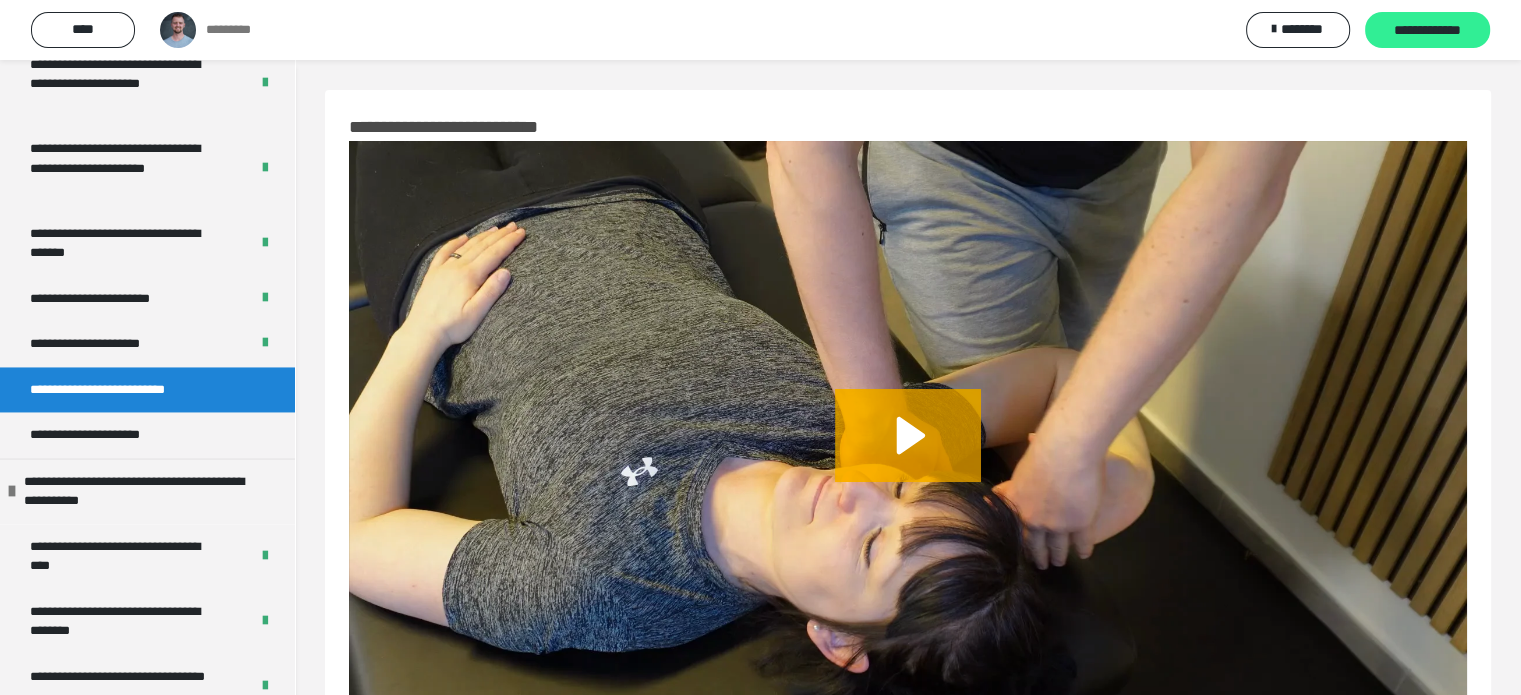 click on "**********" at bounding box center [1427, 31] 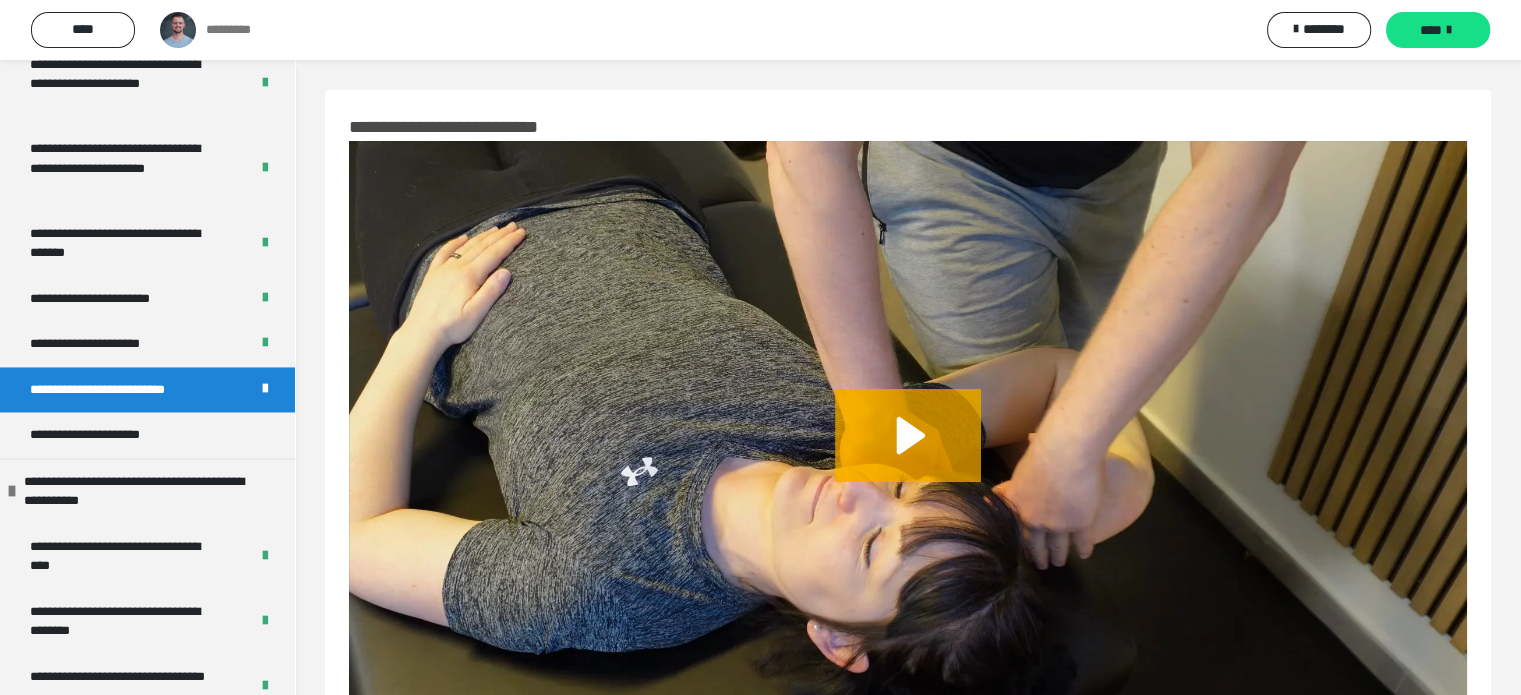 click on "****" at bounding box center (1431, 30) 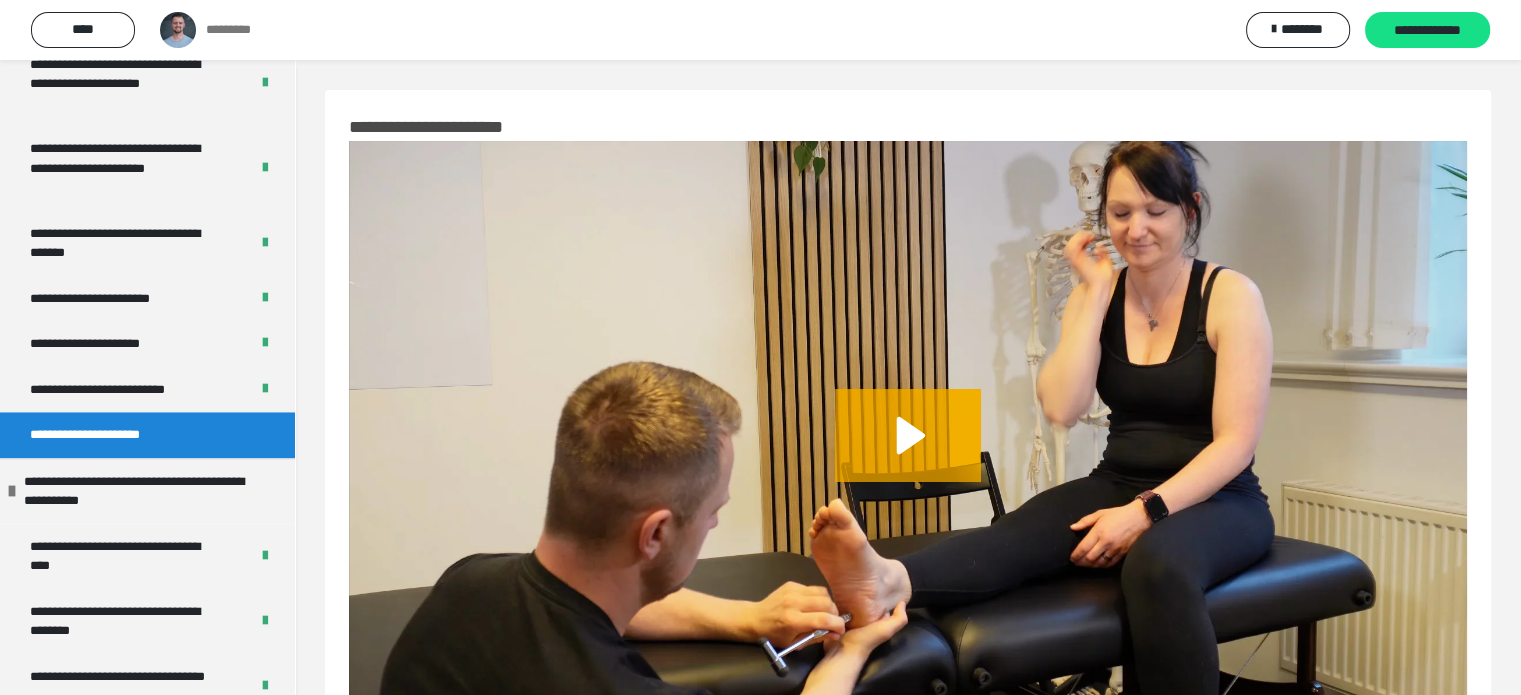 click on "**********" at bounding box center (1427, 31) 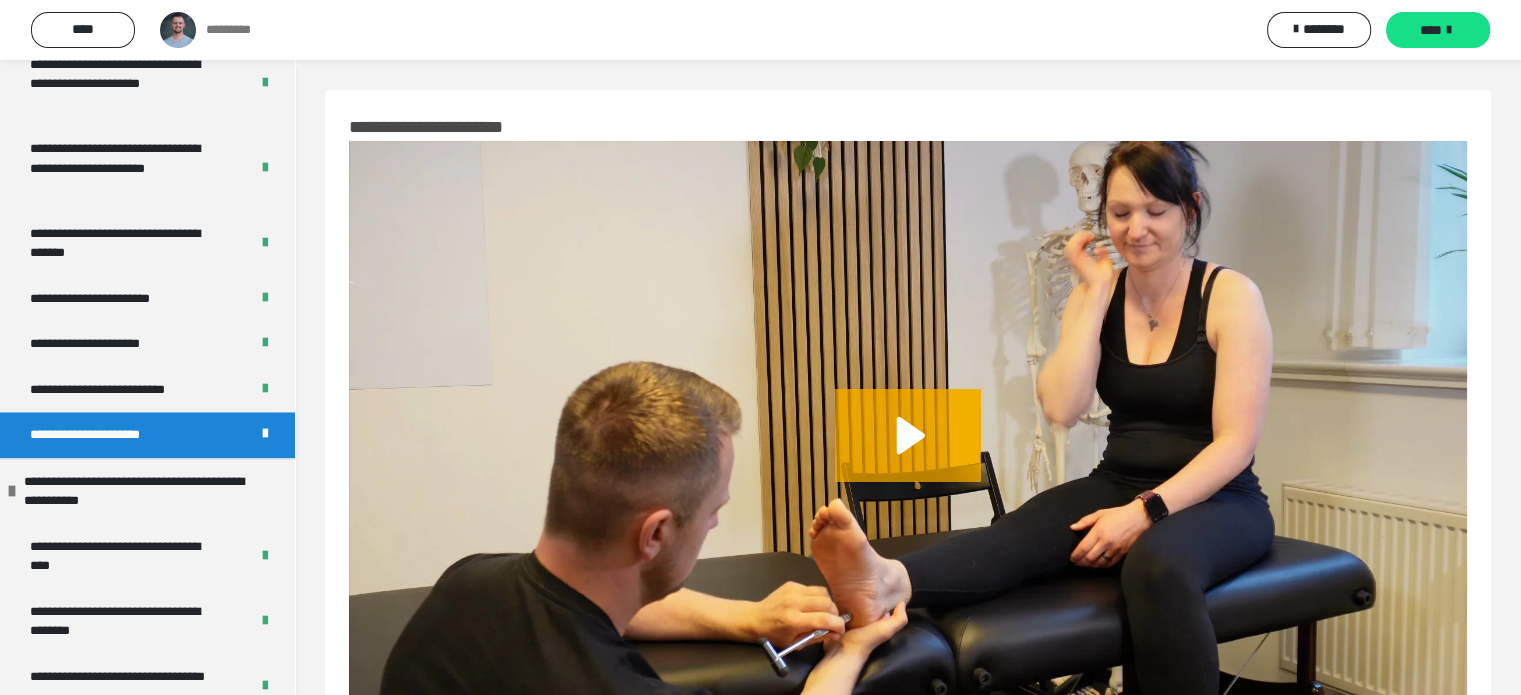 click on "****" at bounding box center (1431, 30) 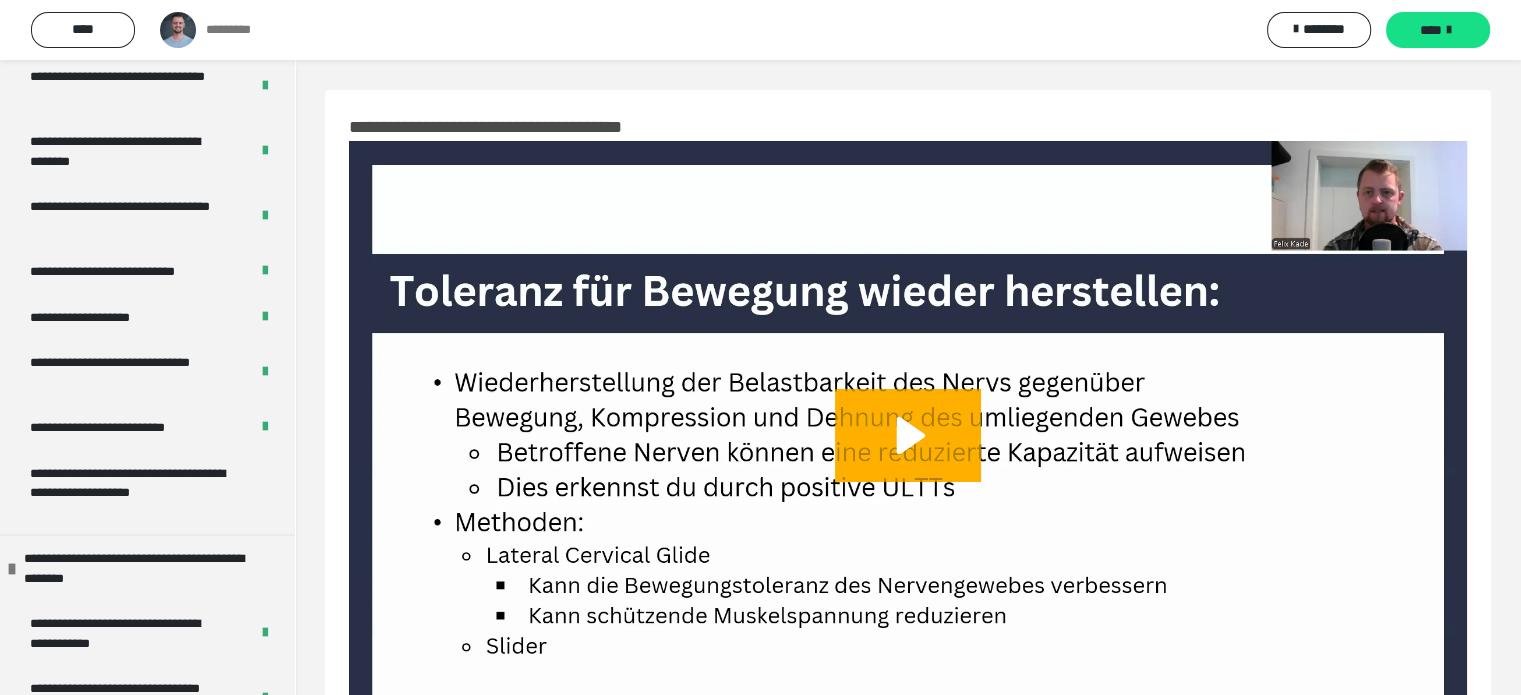 scroll, scrollTop: 4291, scrollLeft: 0, axis: vertical 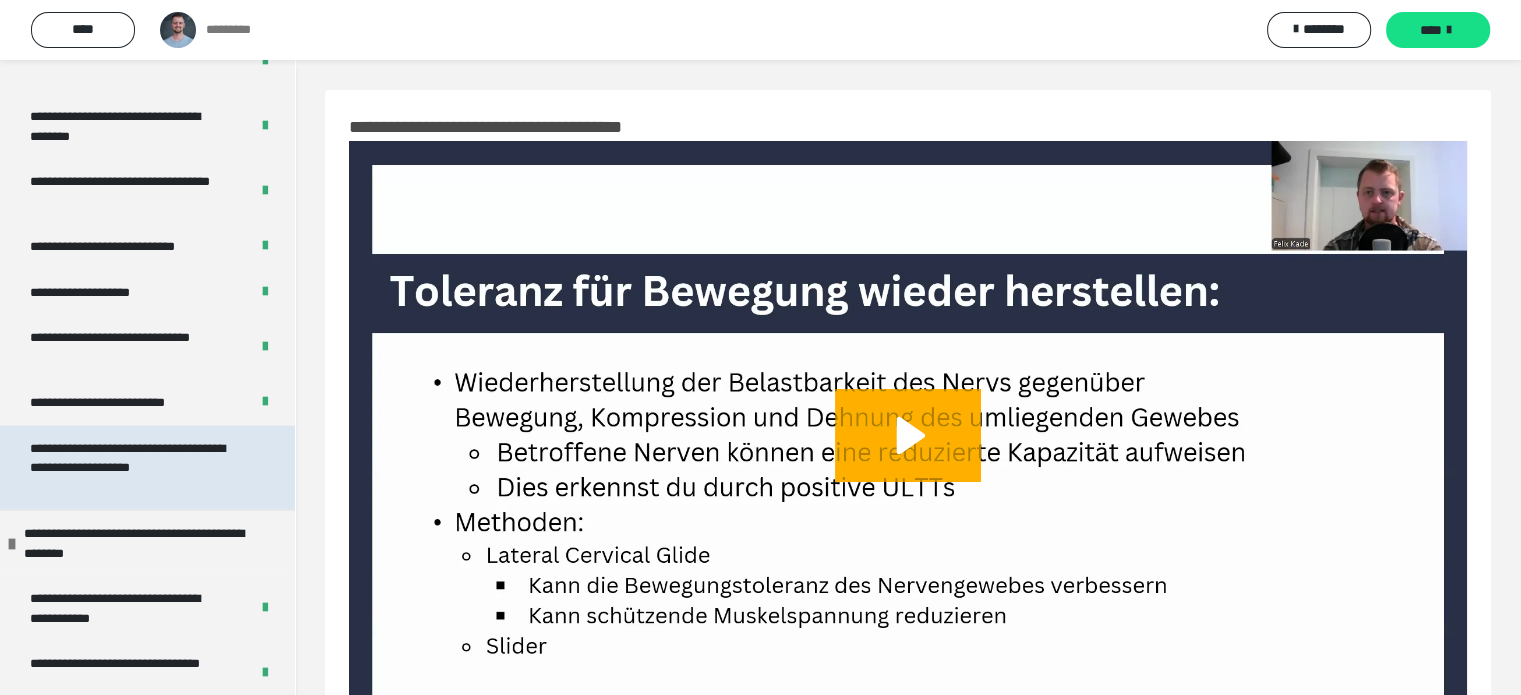 click on "**********" at bounding box center [132, 468] 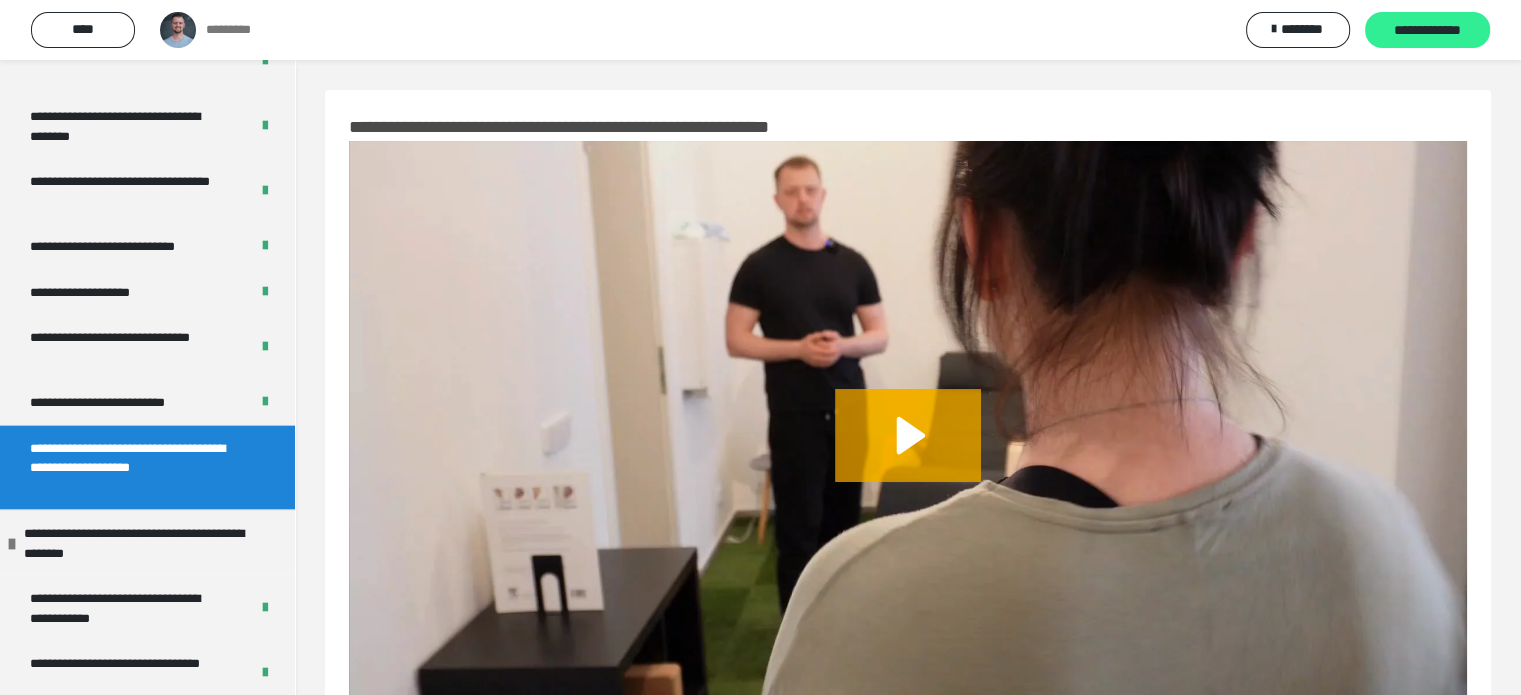 click on "**********" at bounding box center [1427, 31] 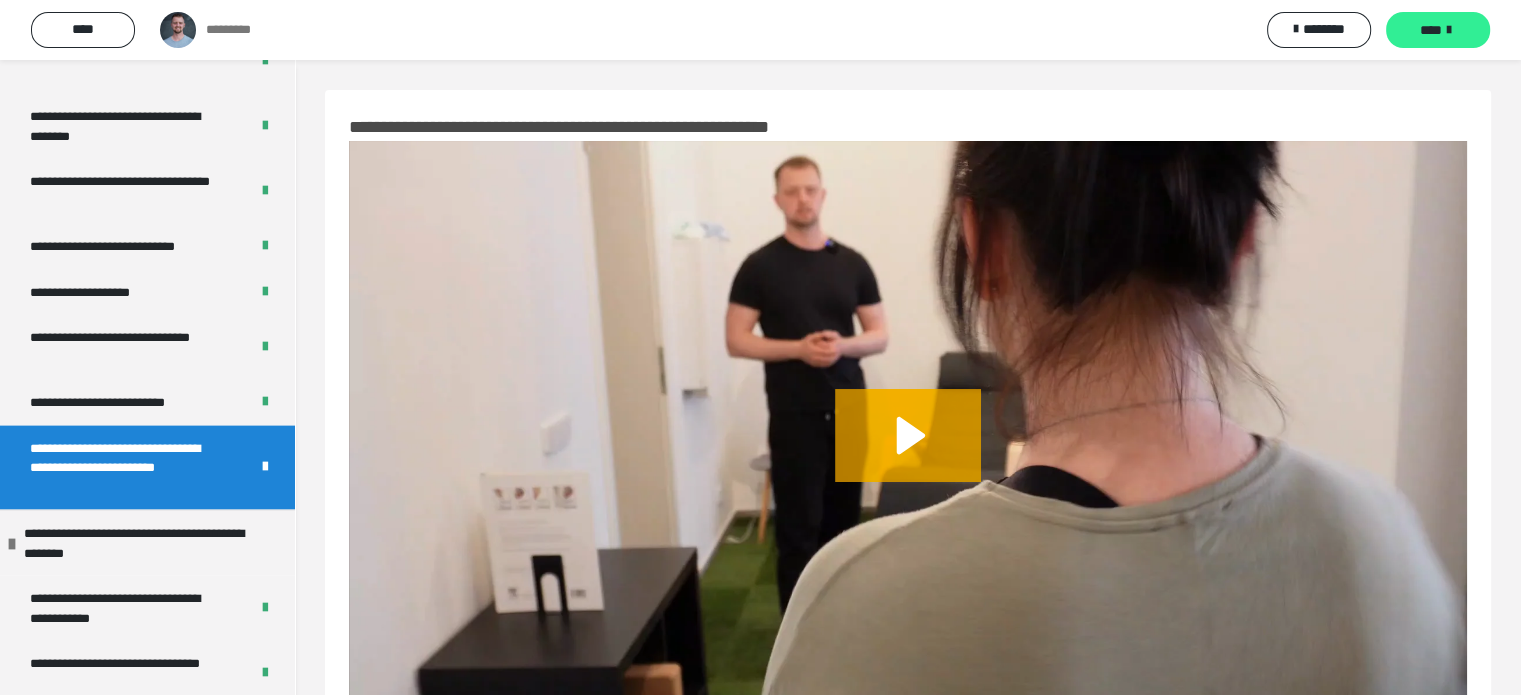 click on "****" at bounding box center (1438, 30) 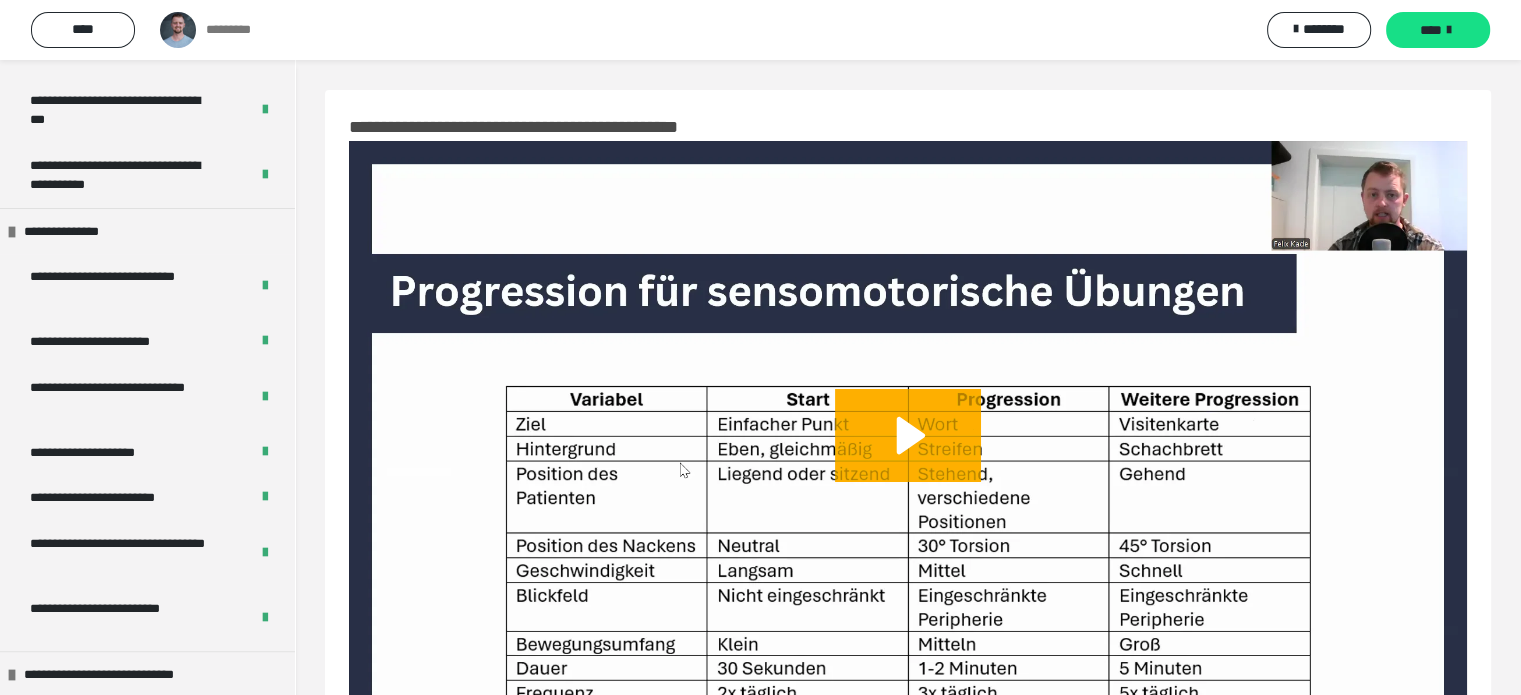 scroll, scrollTop: 0, scrollLeft: 0, axis: both 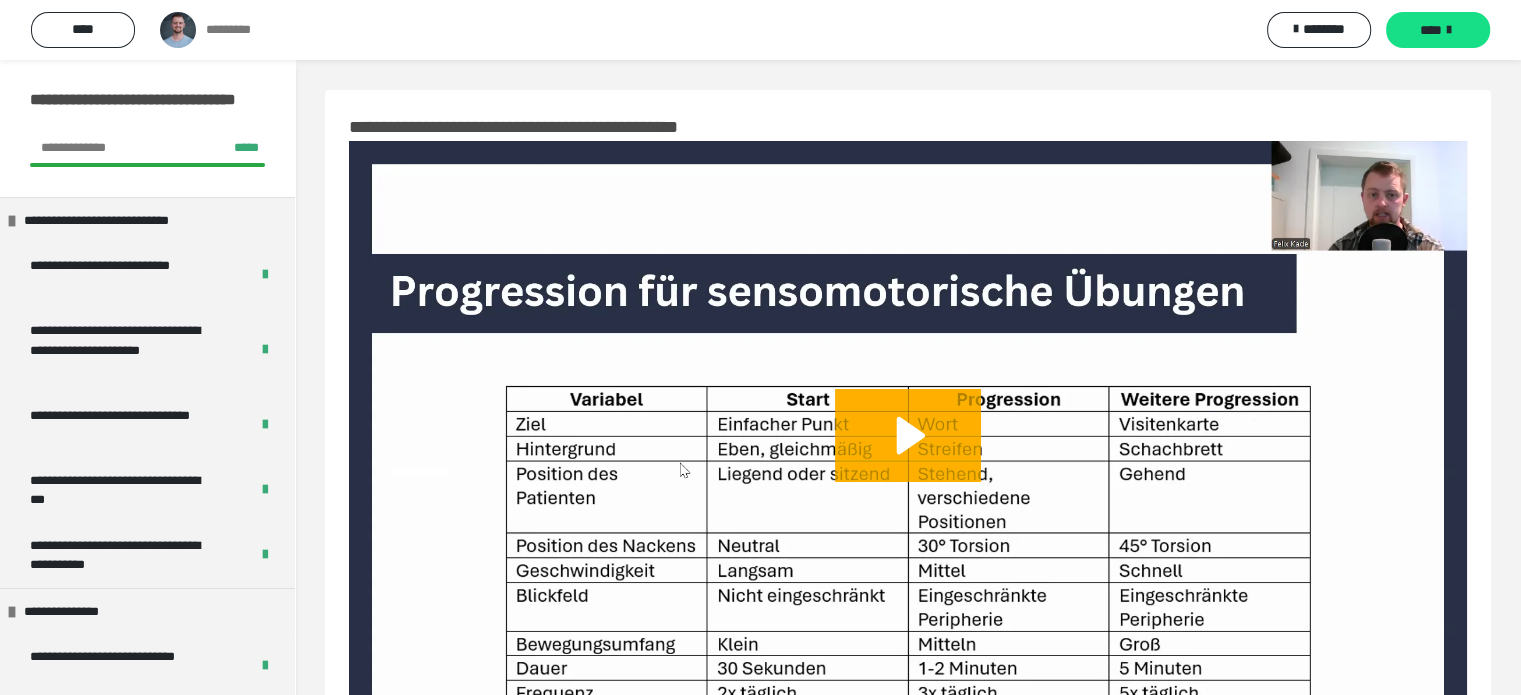 click on "**********" at bounding box center [147, 128] 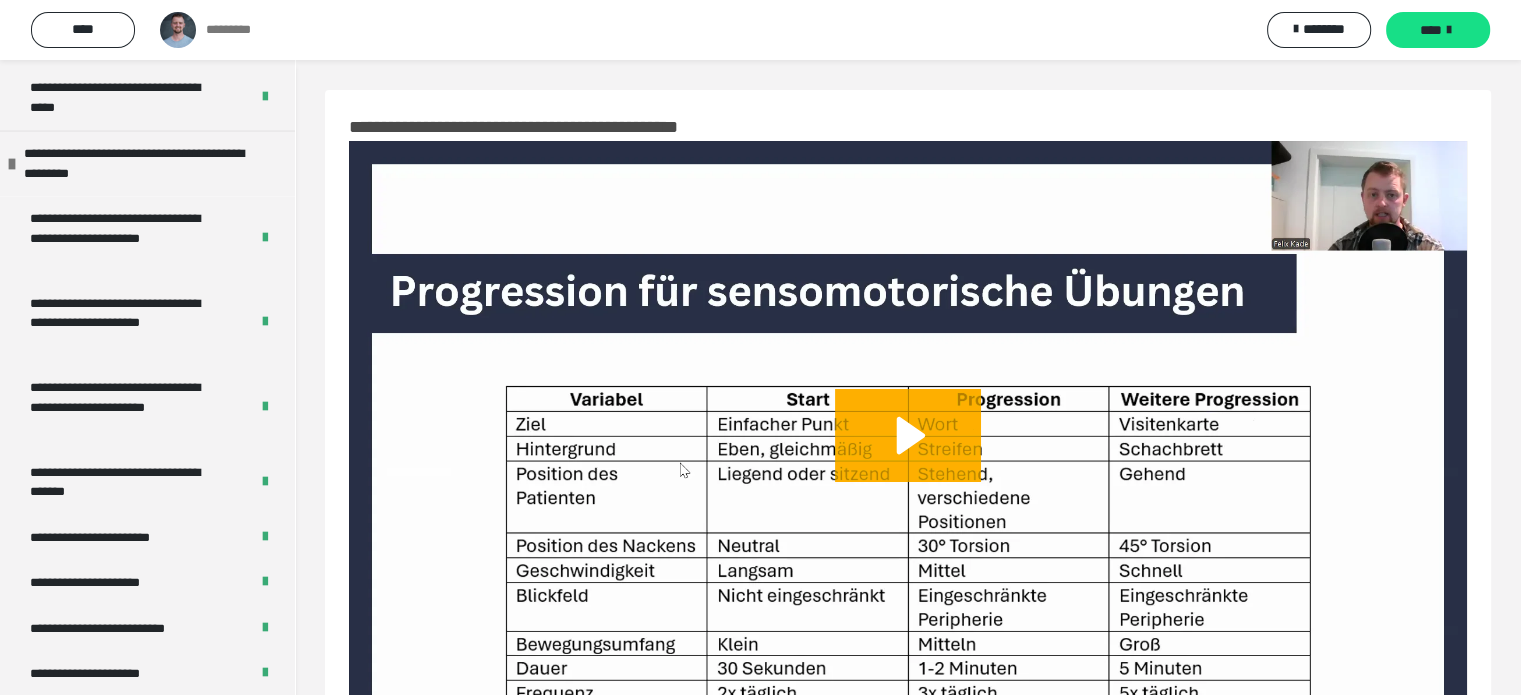 scroll, scrollTop: 2966, scrollLeft: 0, axis: vertical 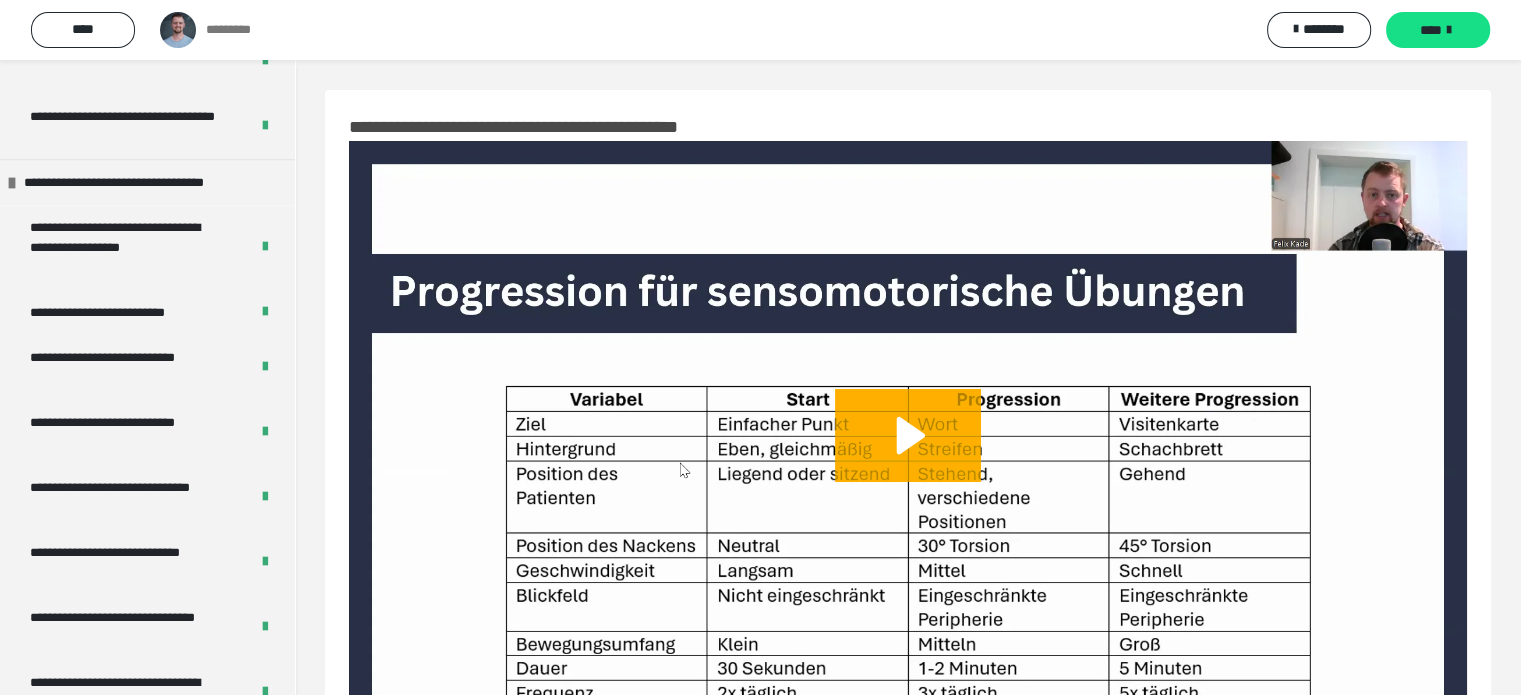 click on "**********" at bounding box center [908, 442] 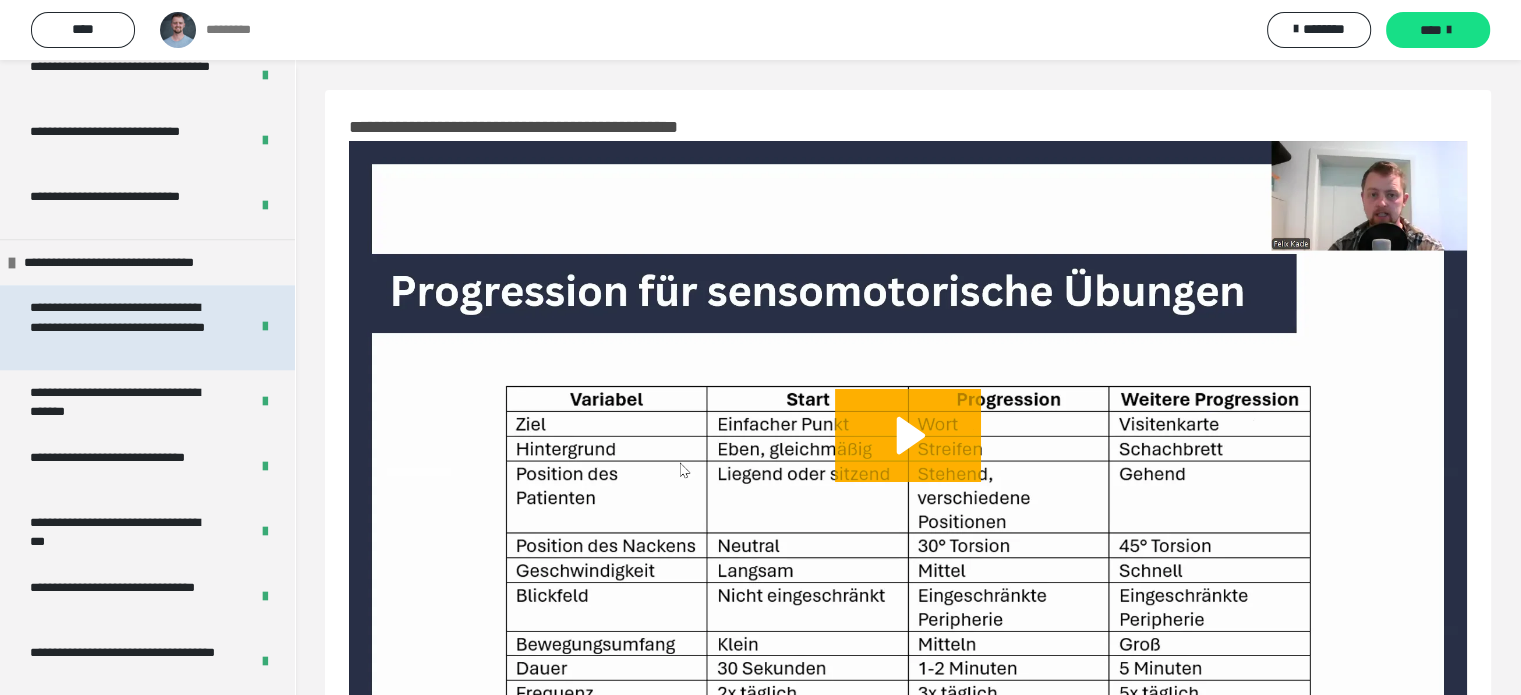scroll, scrollTop: 1764, scrollLeft: 0, axis: vertical 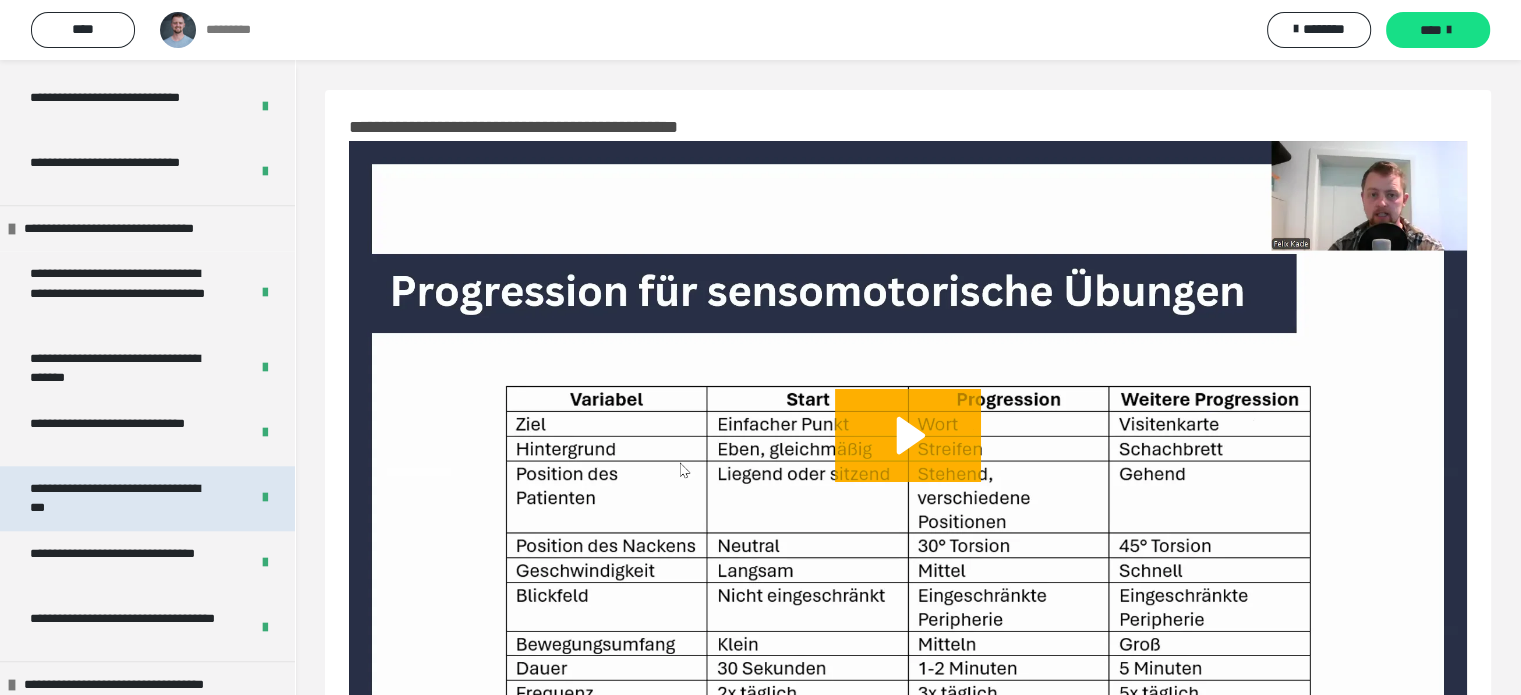 click on "**********" at bounding box center (124, 498) 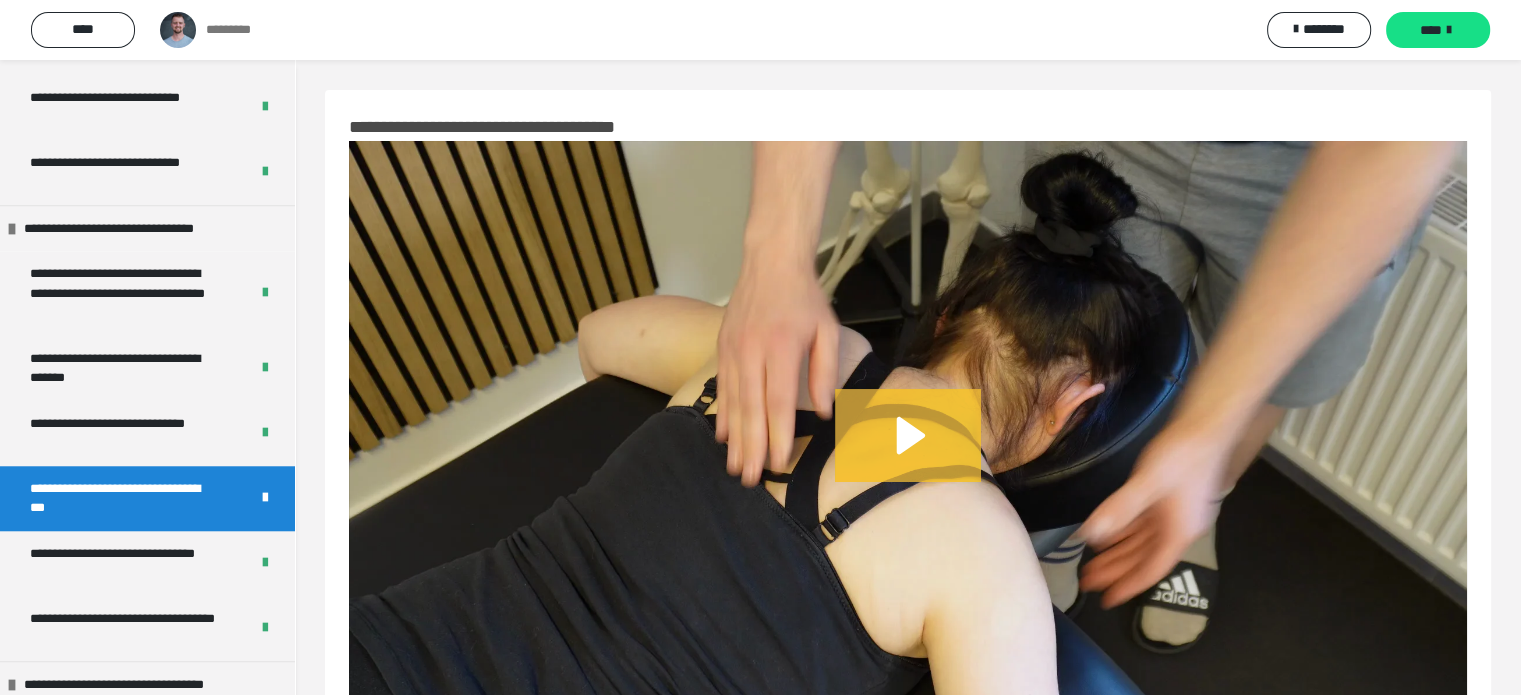 click 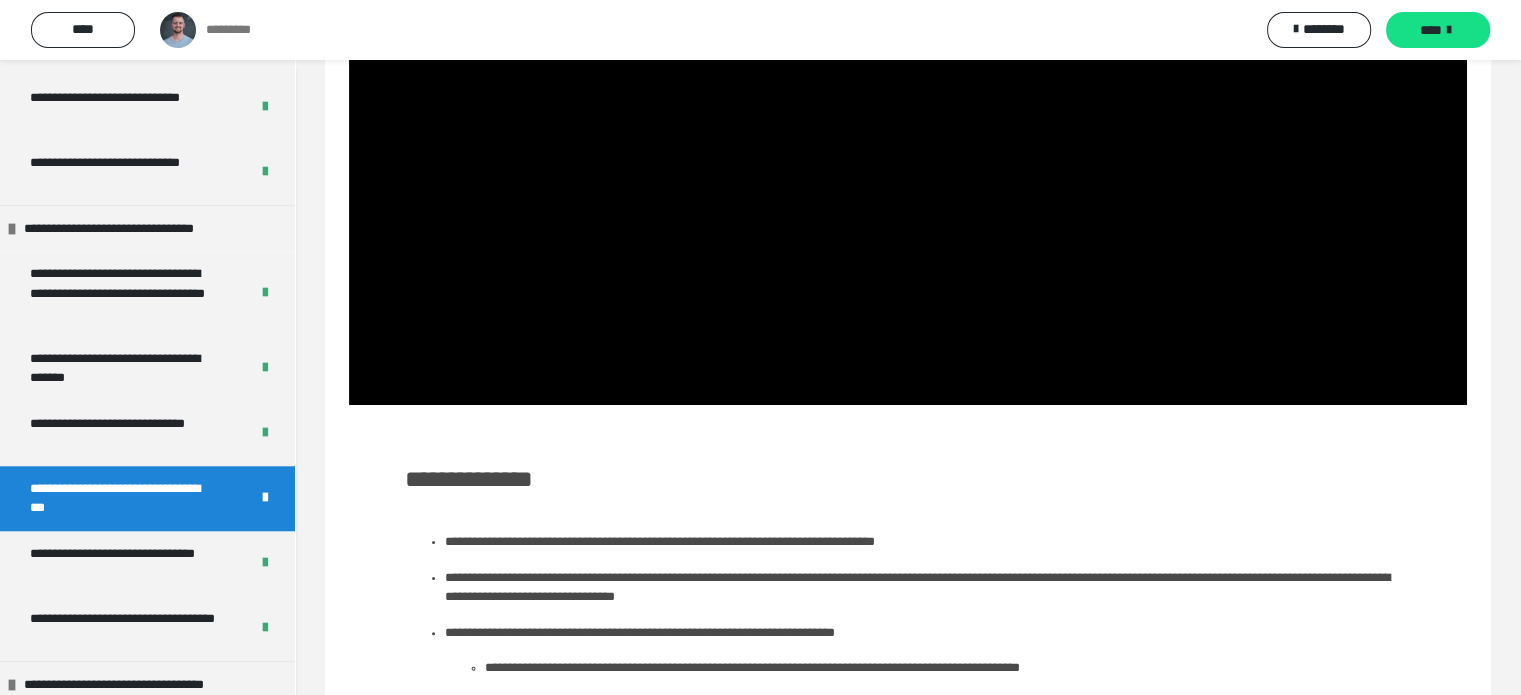 scroll, scrollTop: 144, scrollLeft: 0, axis: vertical 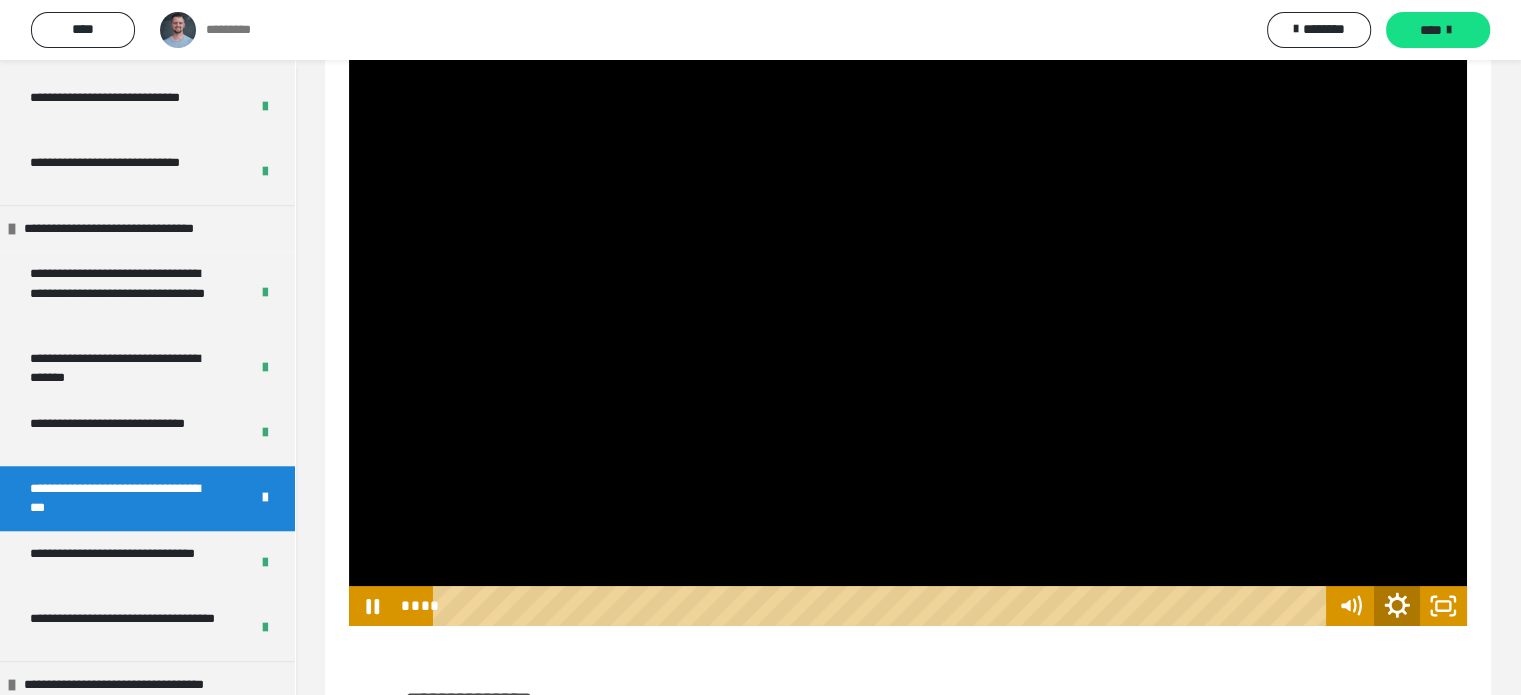 click 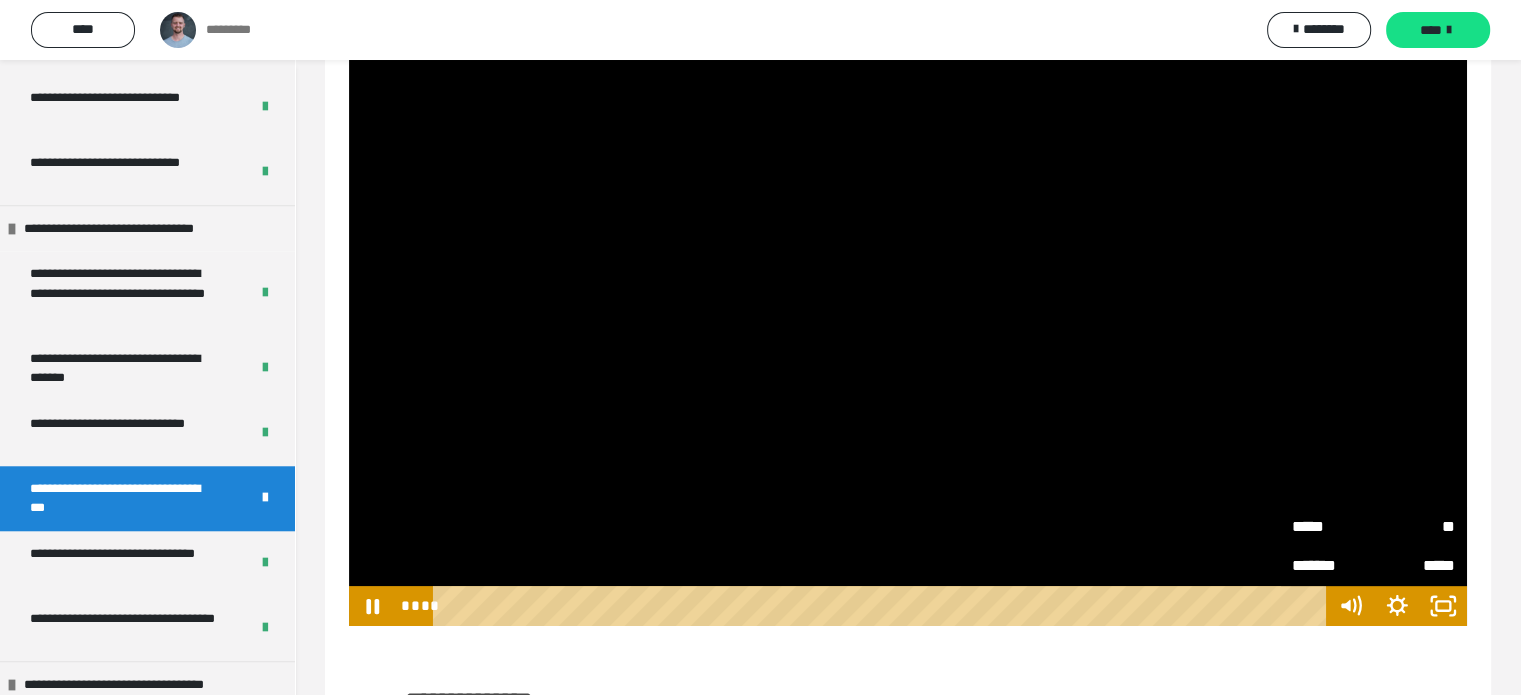 click on "*****" at bounding box center (1415, 566) 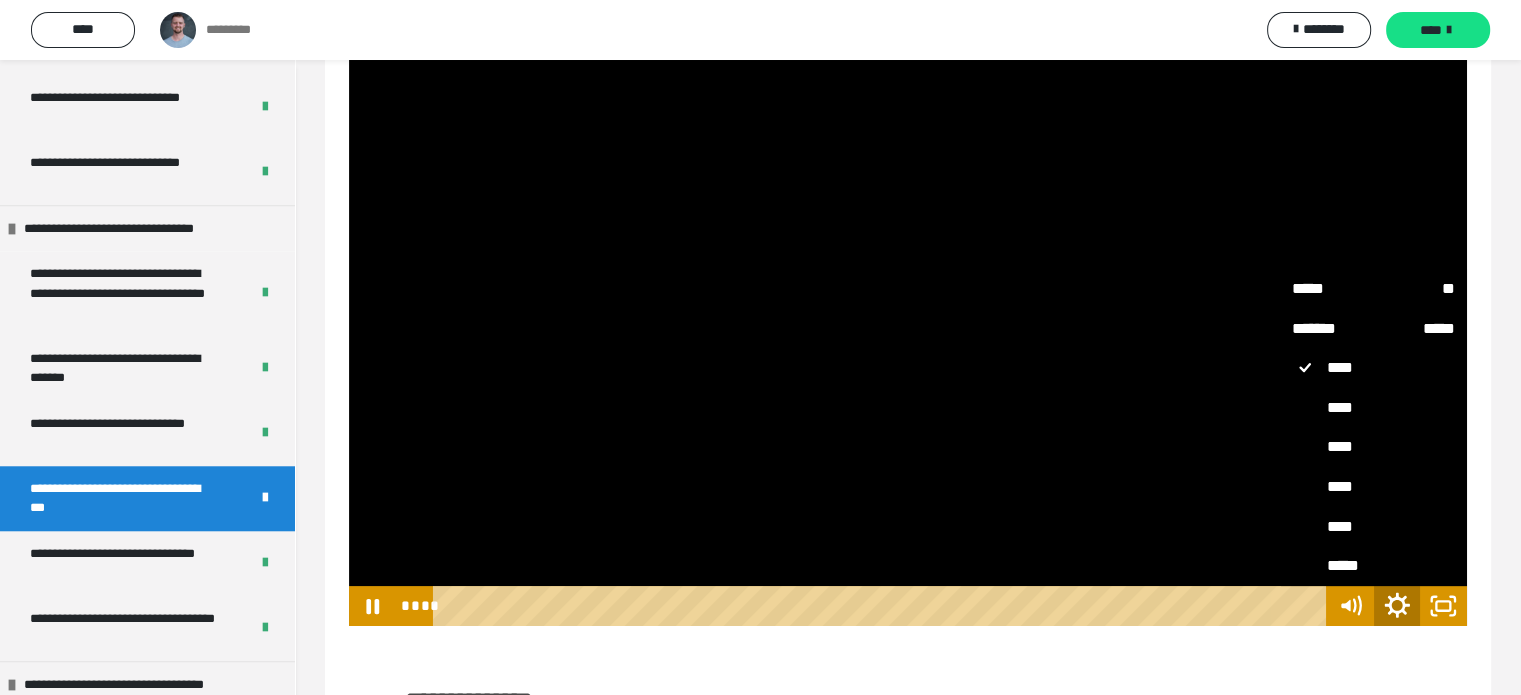 click 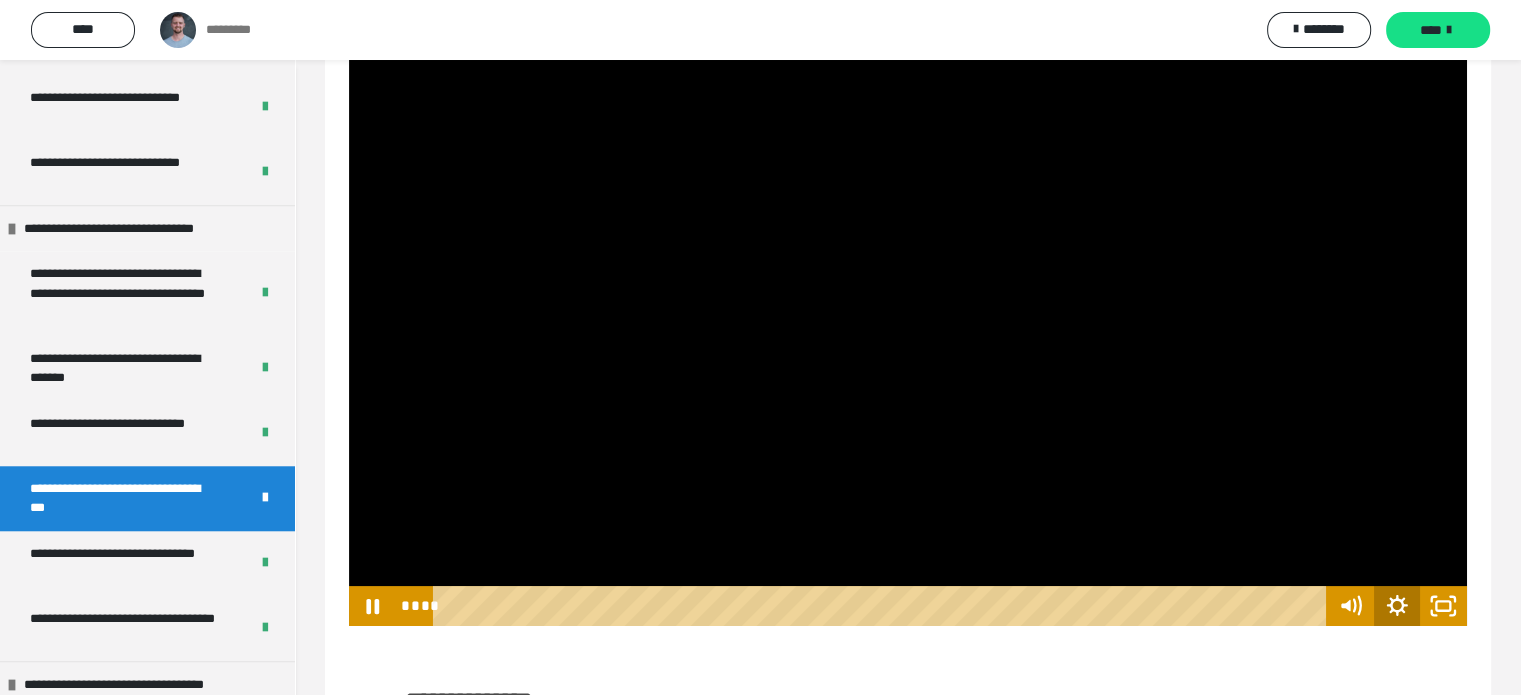 click 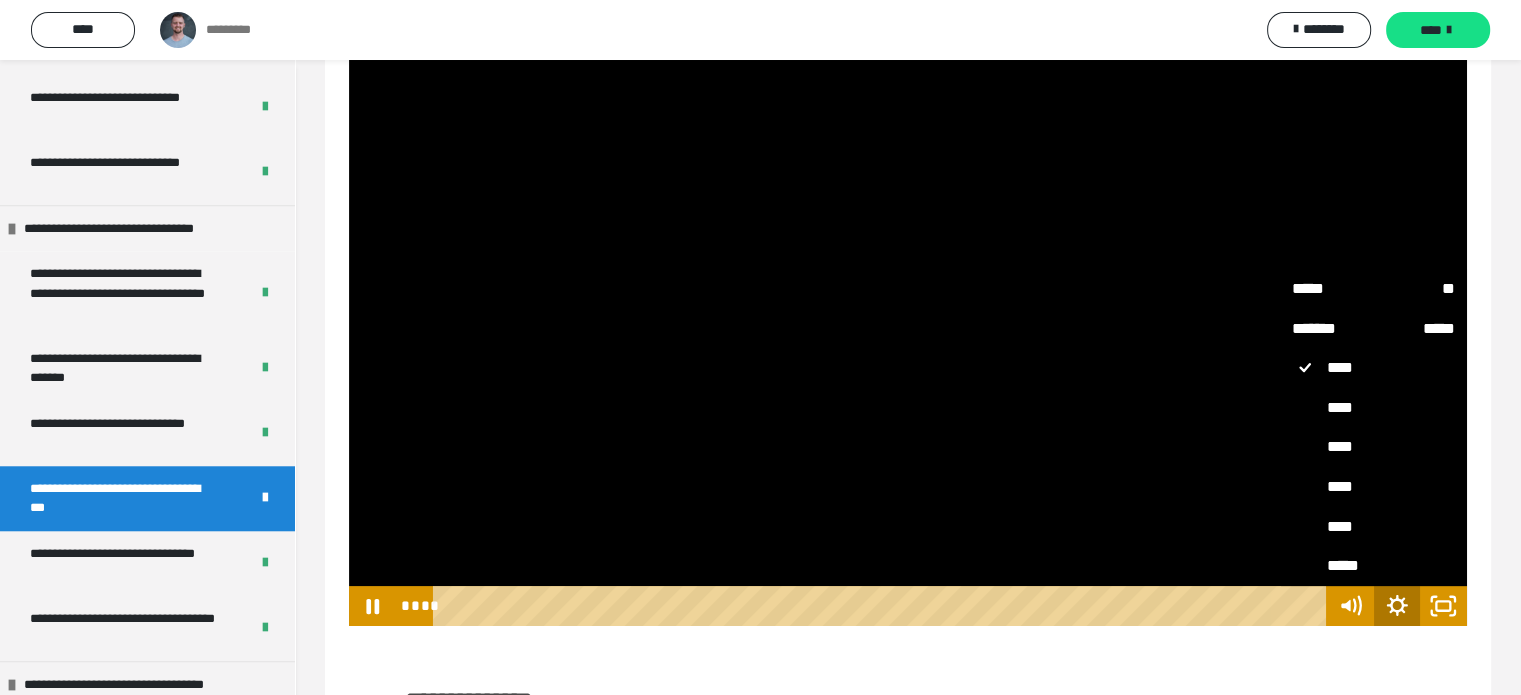 click 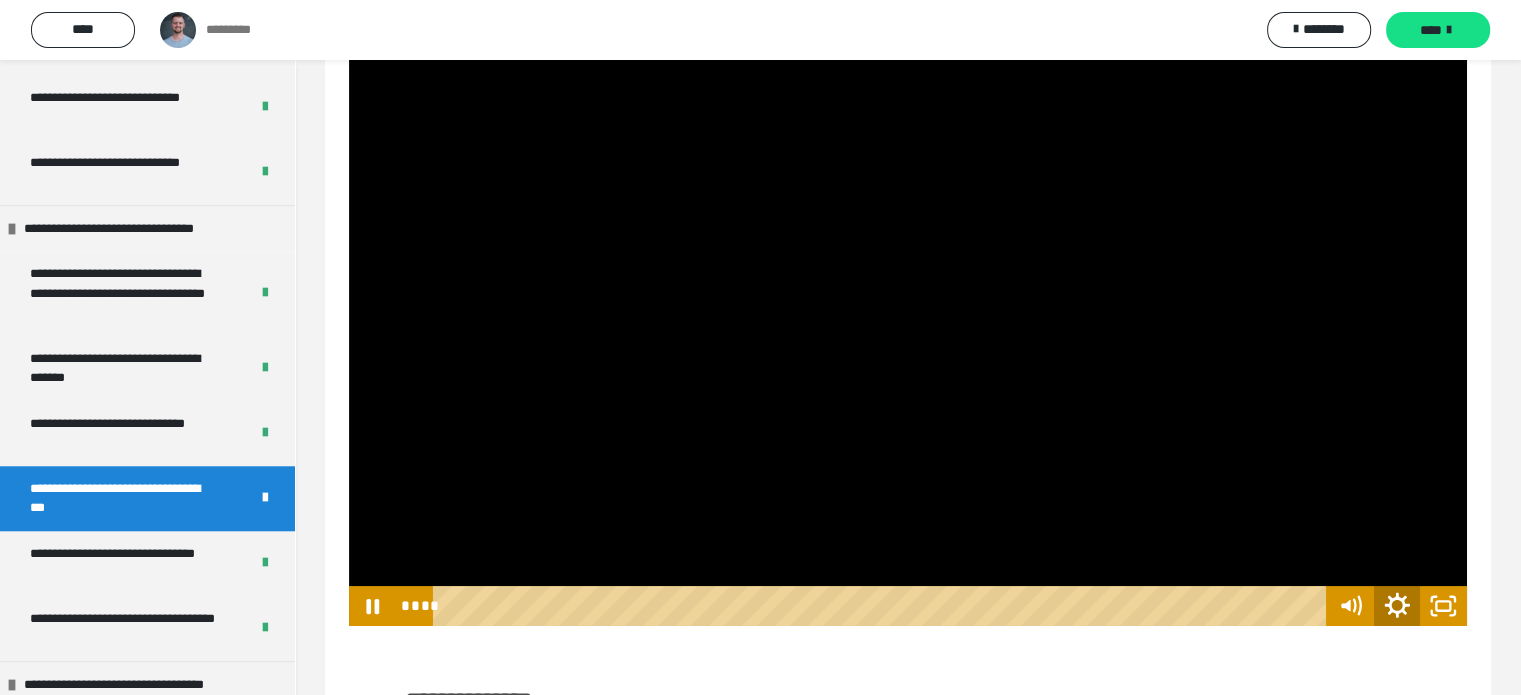 click 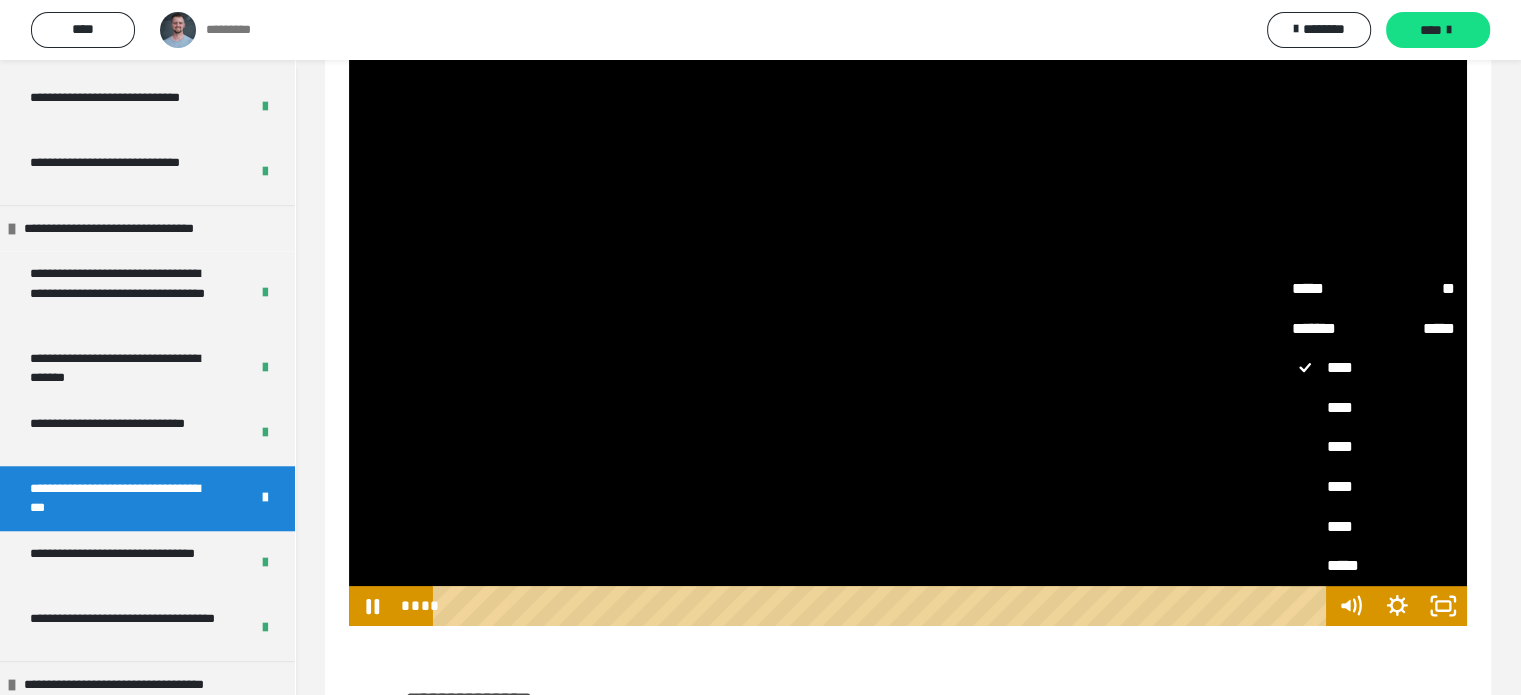 click on "**" at bounding box center [1415, 281] 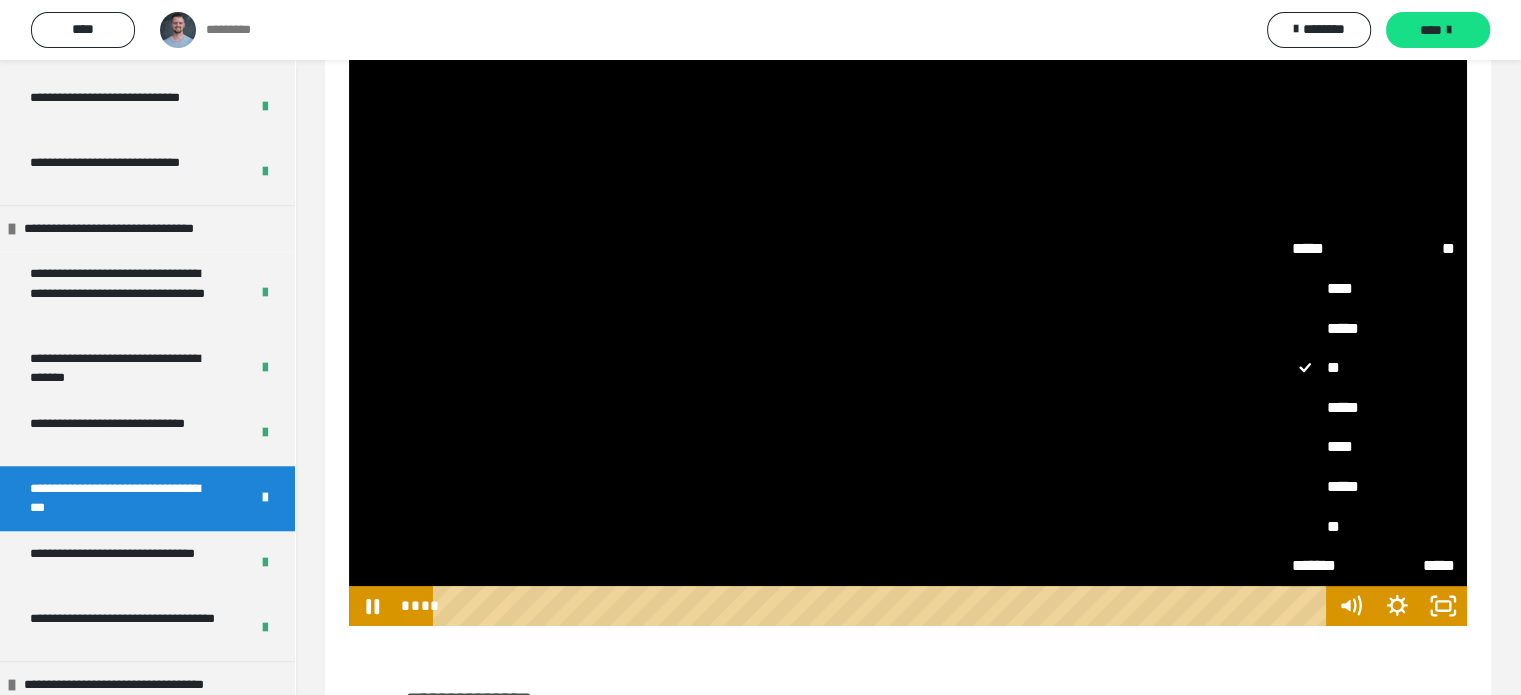 click on "****" at bounding box center (1374, 447) 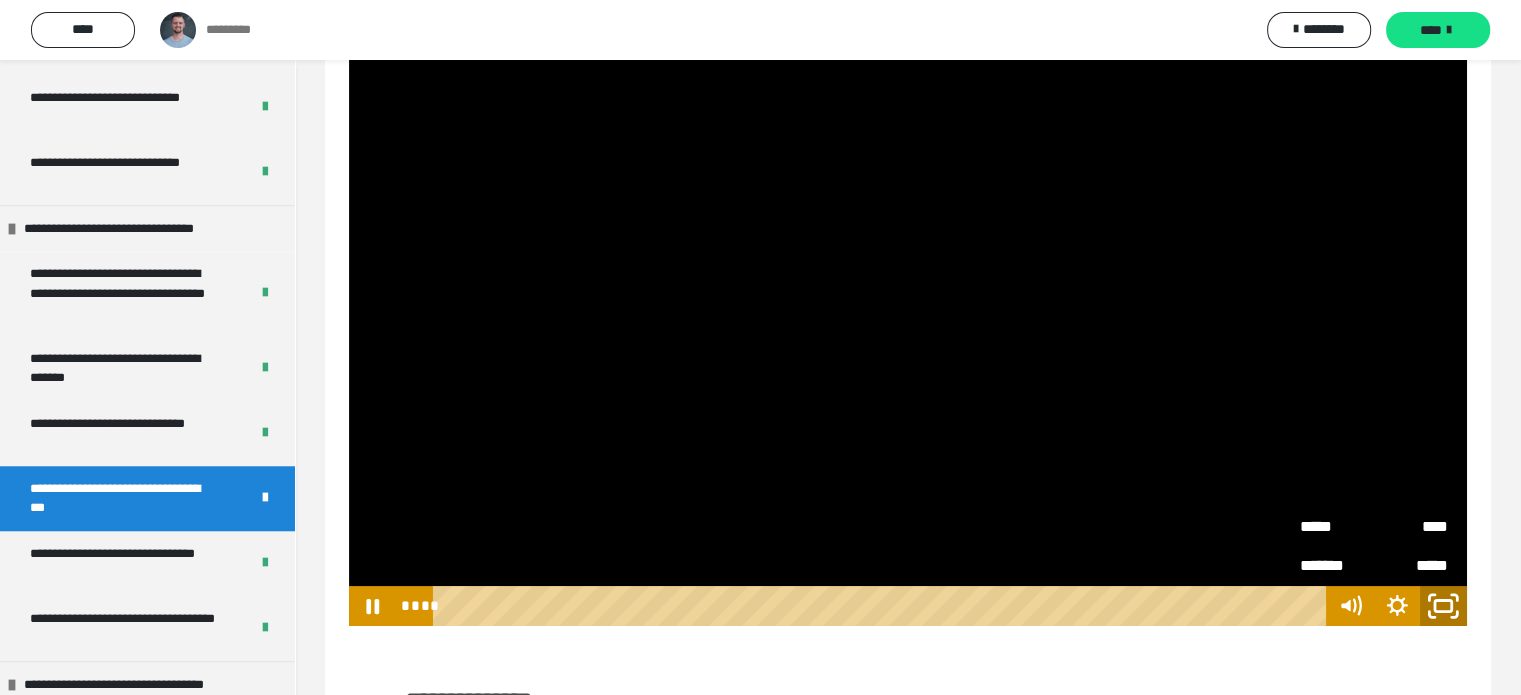 click 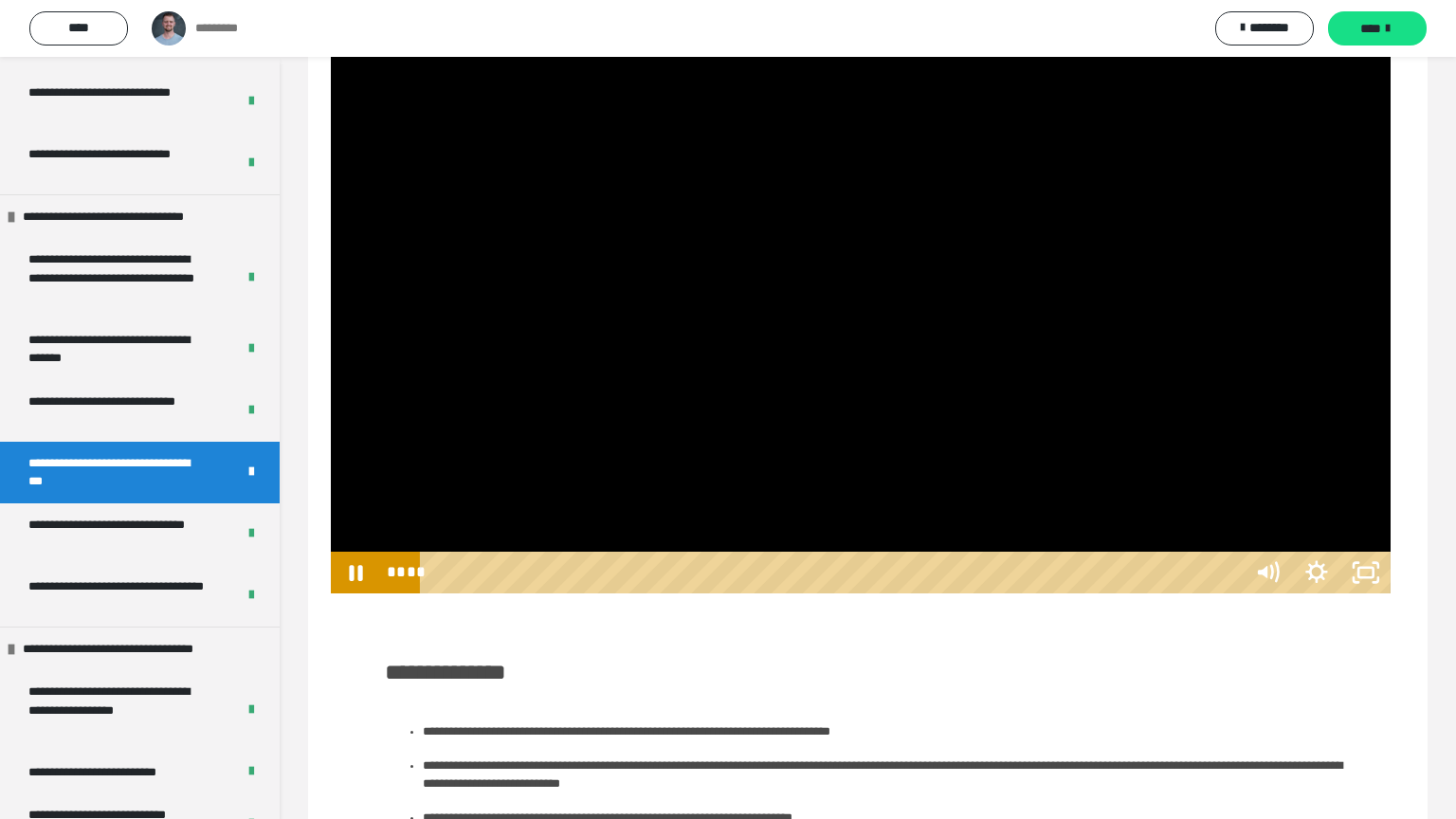 type 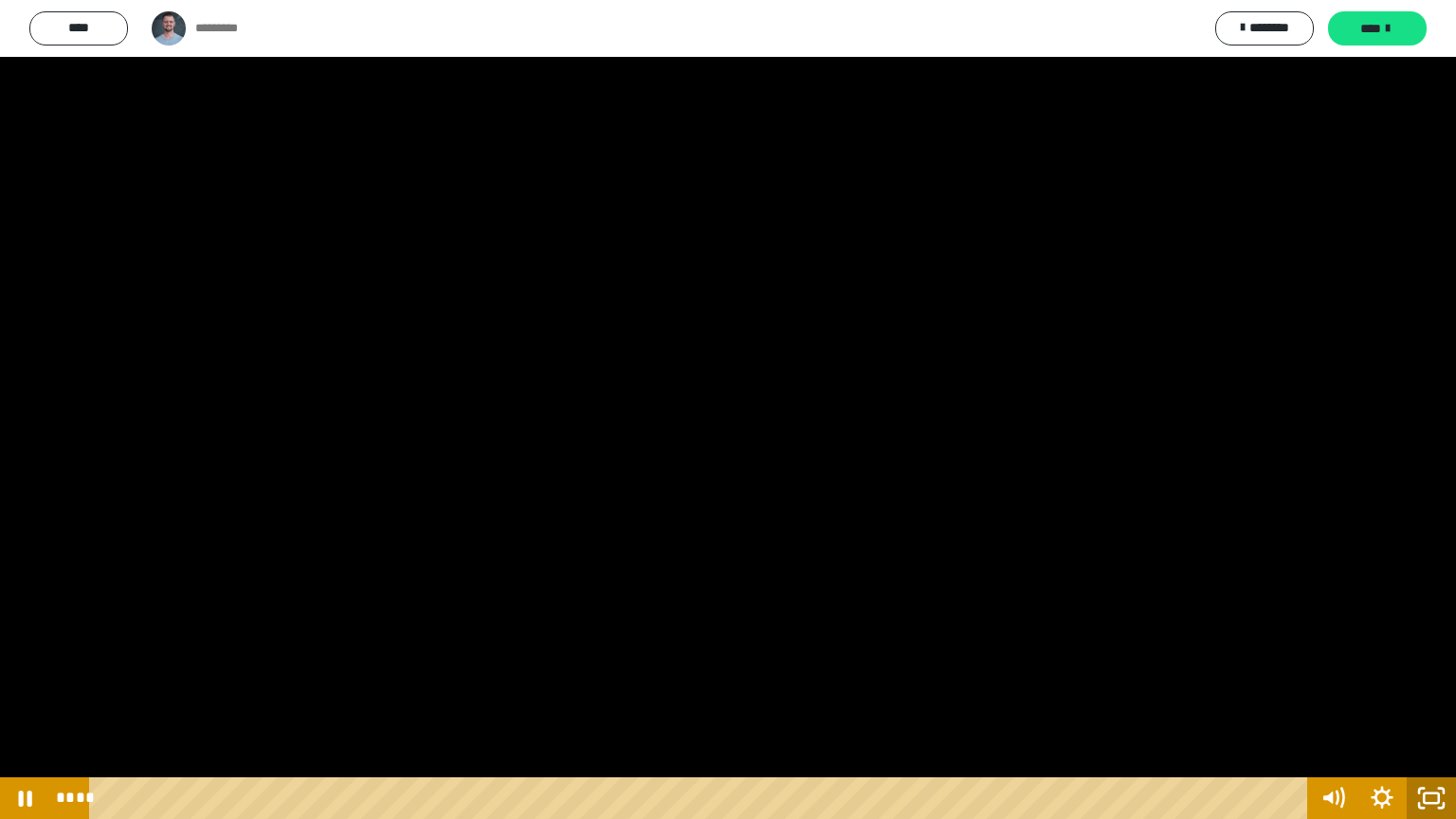 drag, startPoint x: 1455, startPoint y: 818, endPoint x: 953, endPoint y: 520, distance: 583.7876 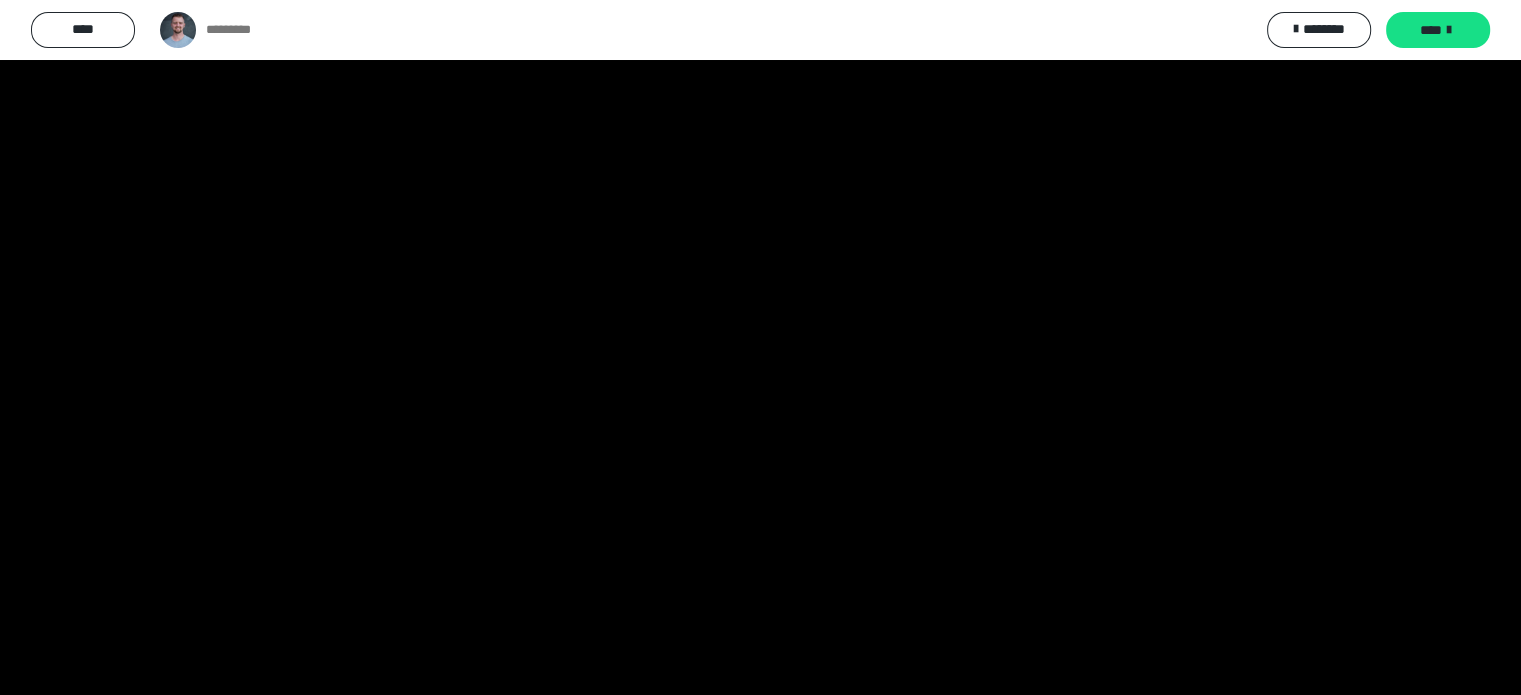 scroll, scrollTop: 544, scrollLeft: 0, axis: vertical 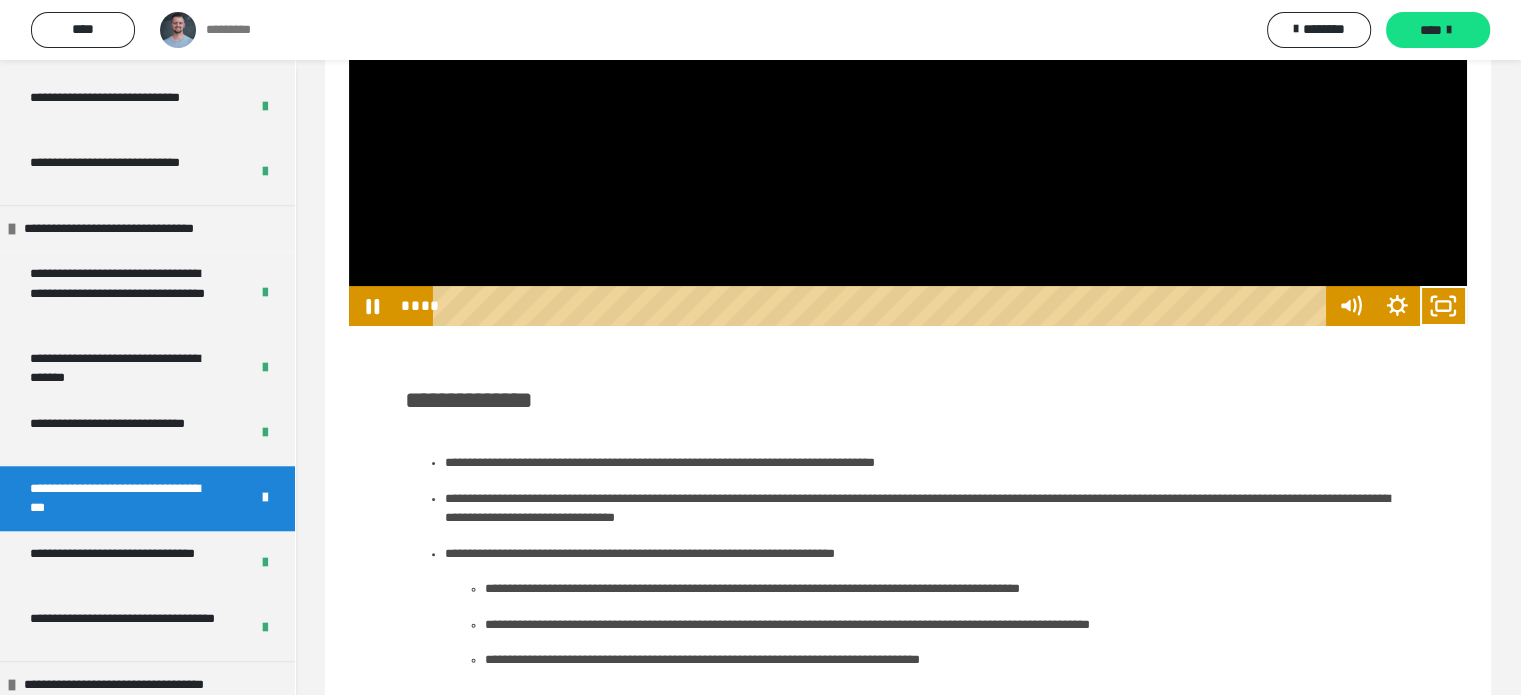 click at bounding box center (908, 11) 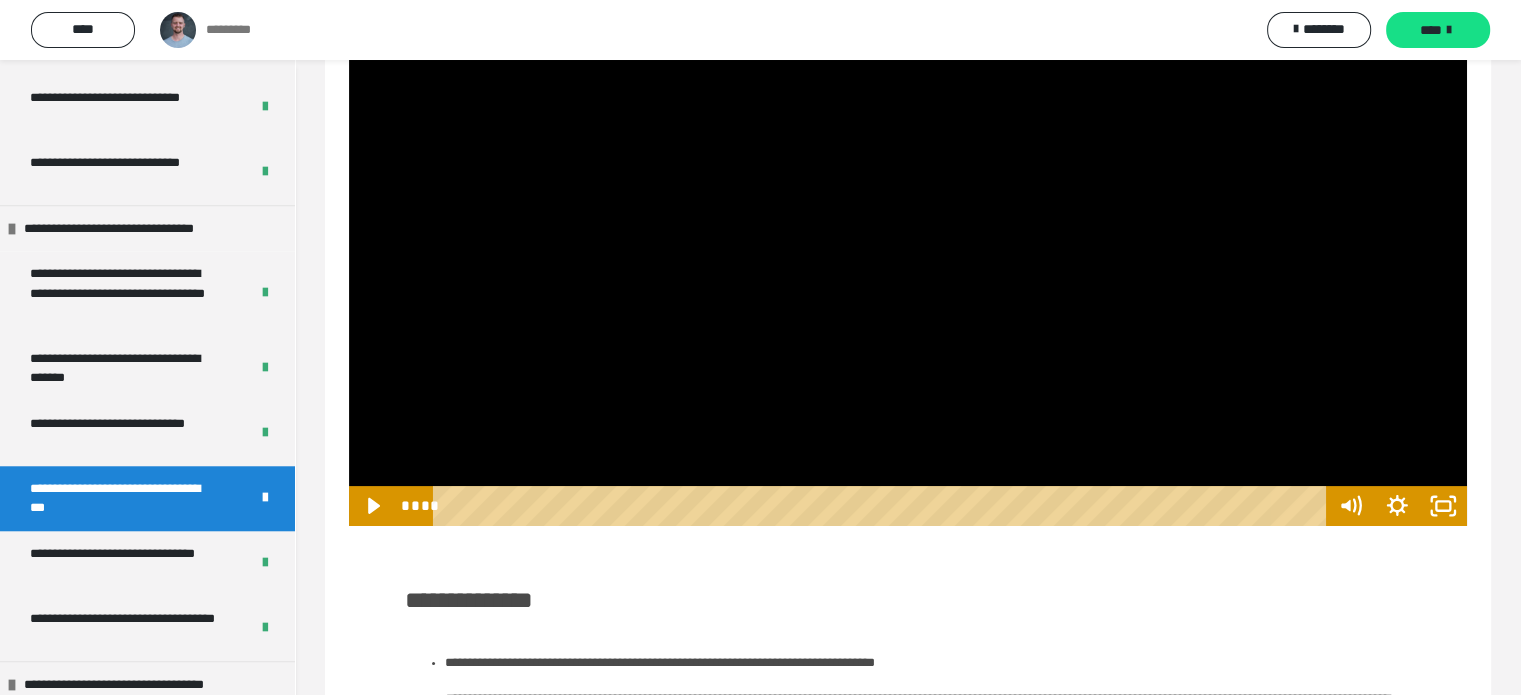 click at bounding box center (908, 211) 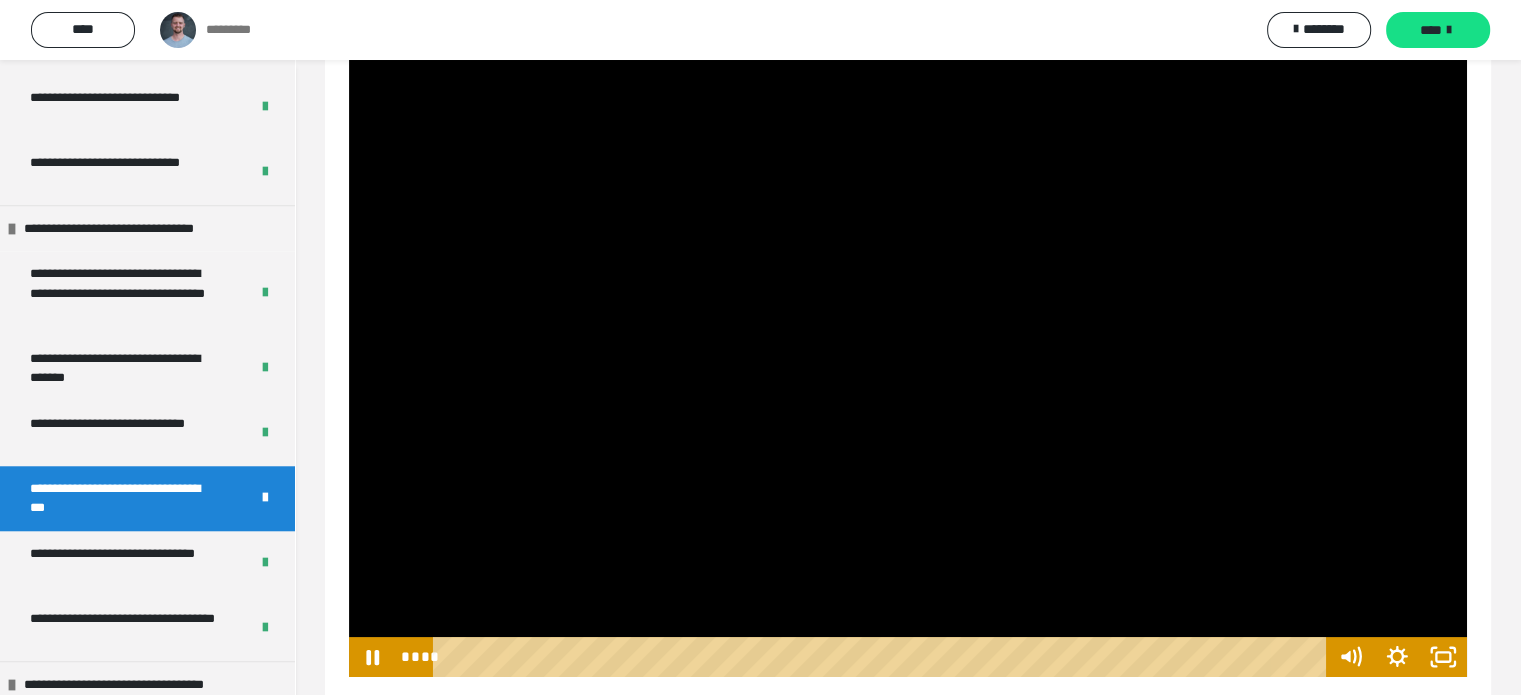 scroll, scrollTop: 200, scrollLeft: 0, axis: vertical 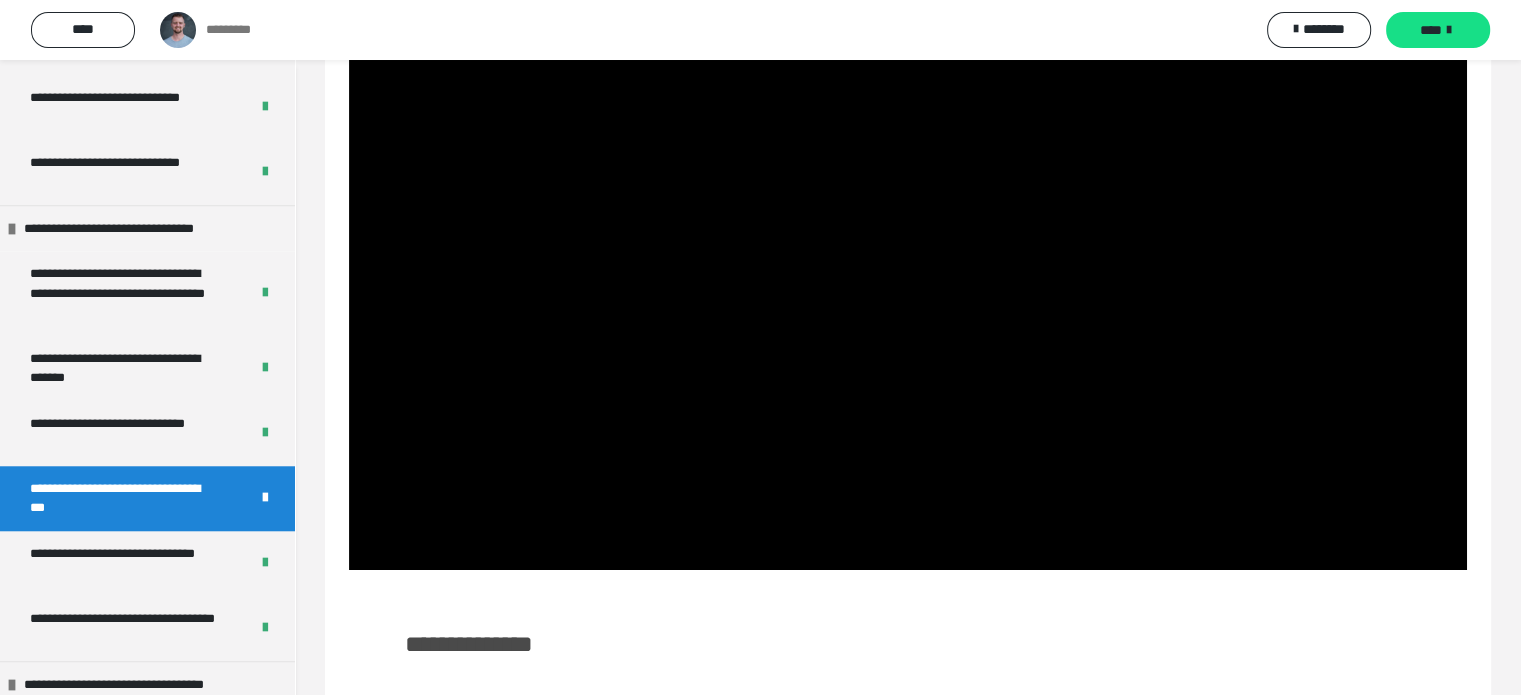click on "**********" at bounding box center [908, 770] 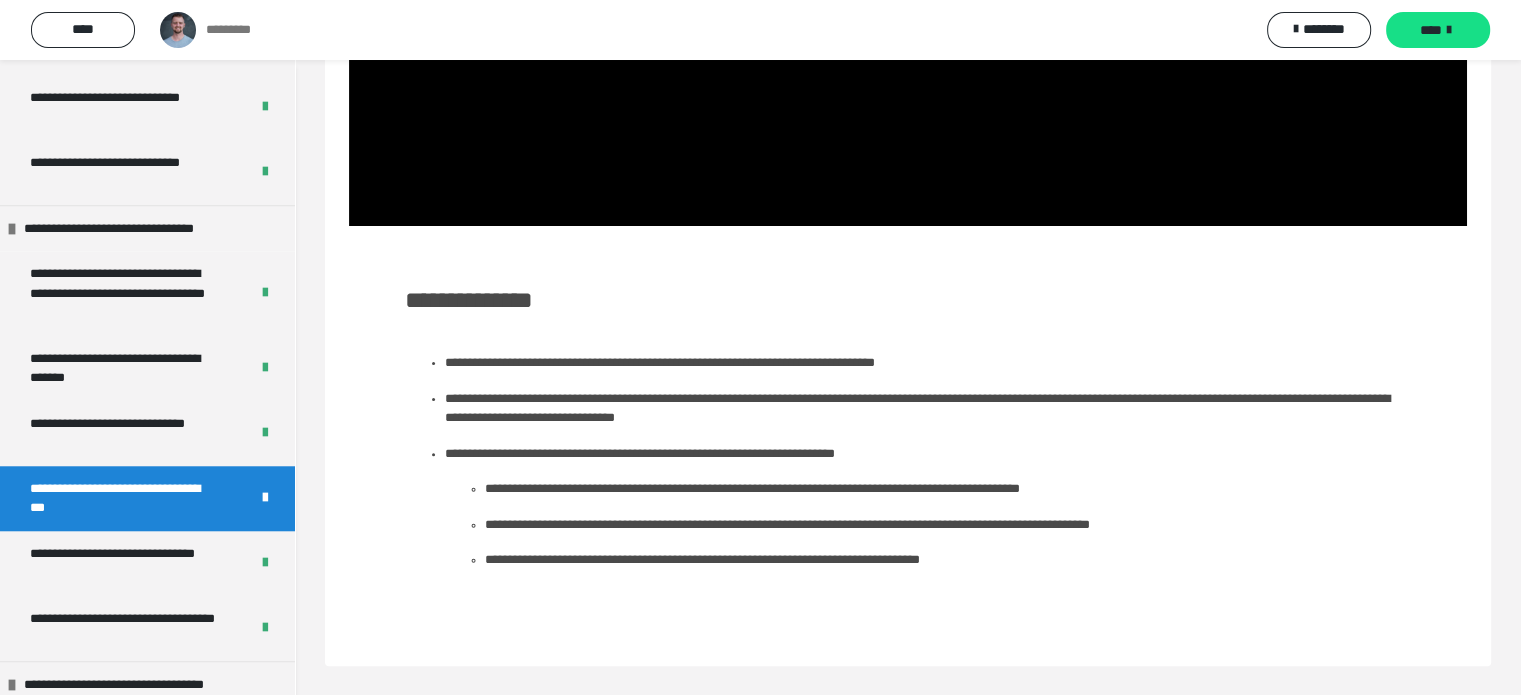 scroll, scrollTop: 0, scrollLeft: 0, axis: both 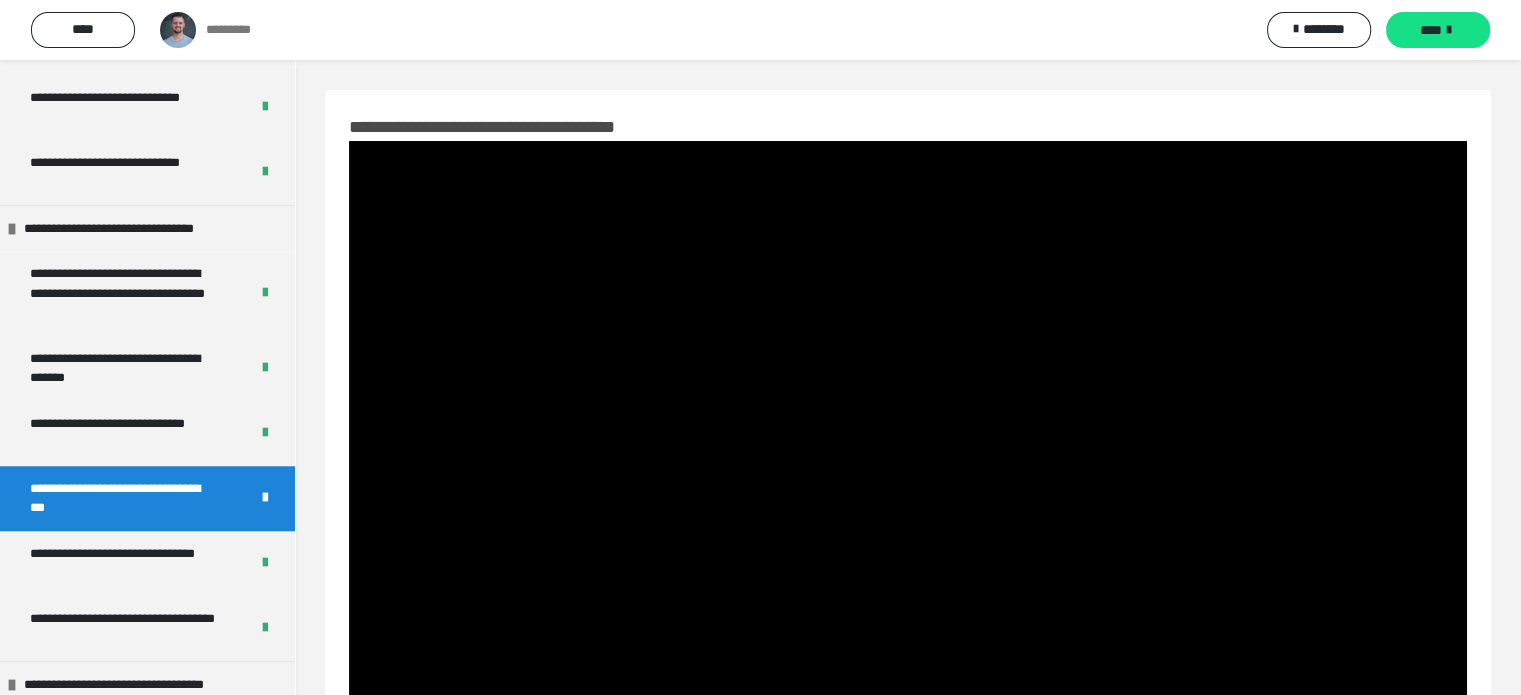 click at bounding box center [908, 455] 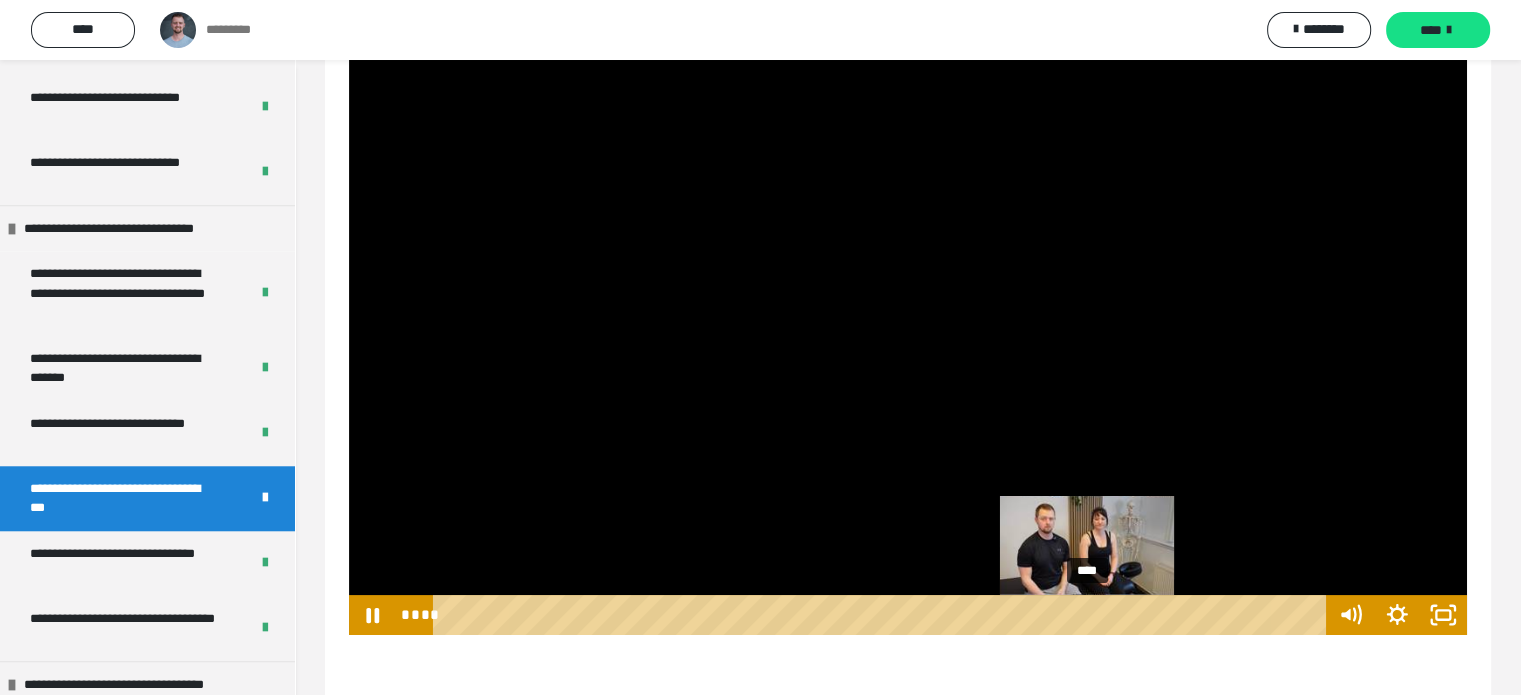 scroll, scrollTop: 300, scrollLeft: 0, axis: vertical 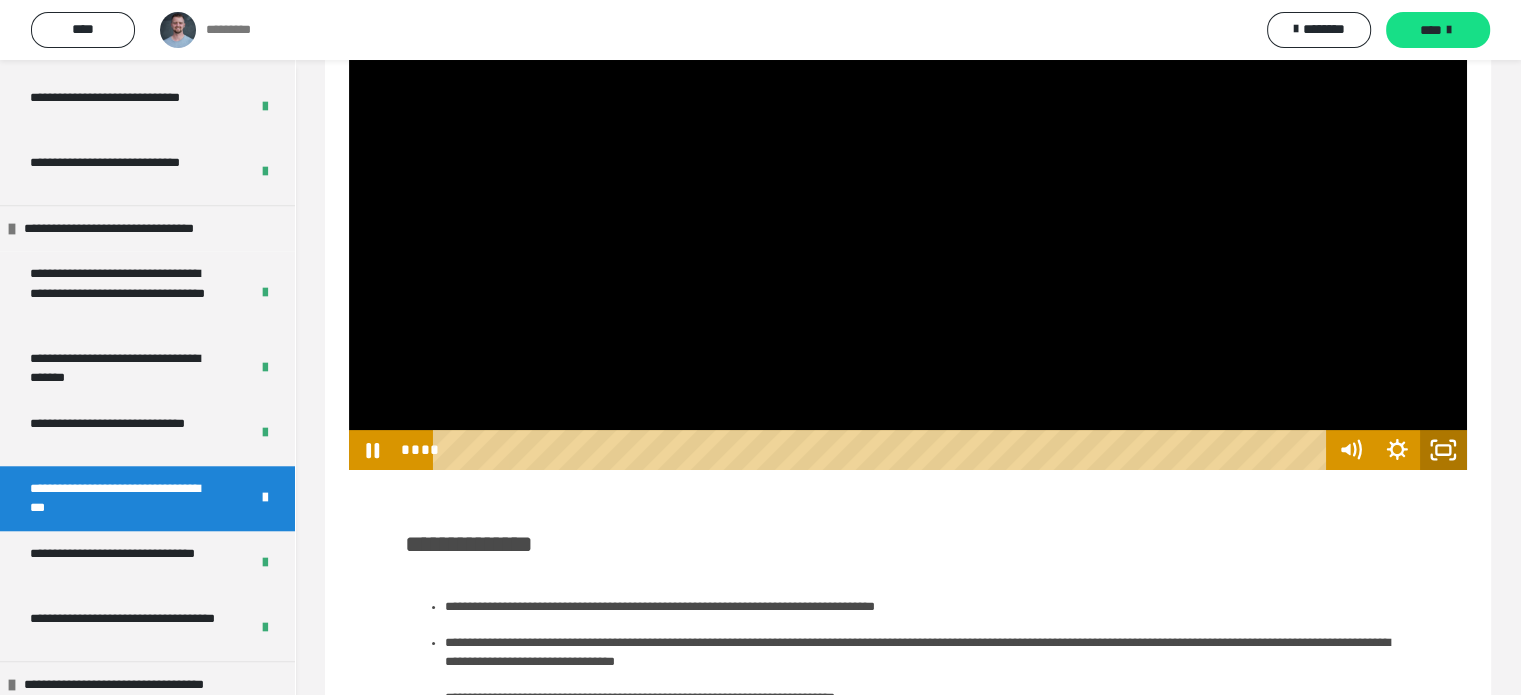 click 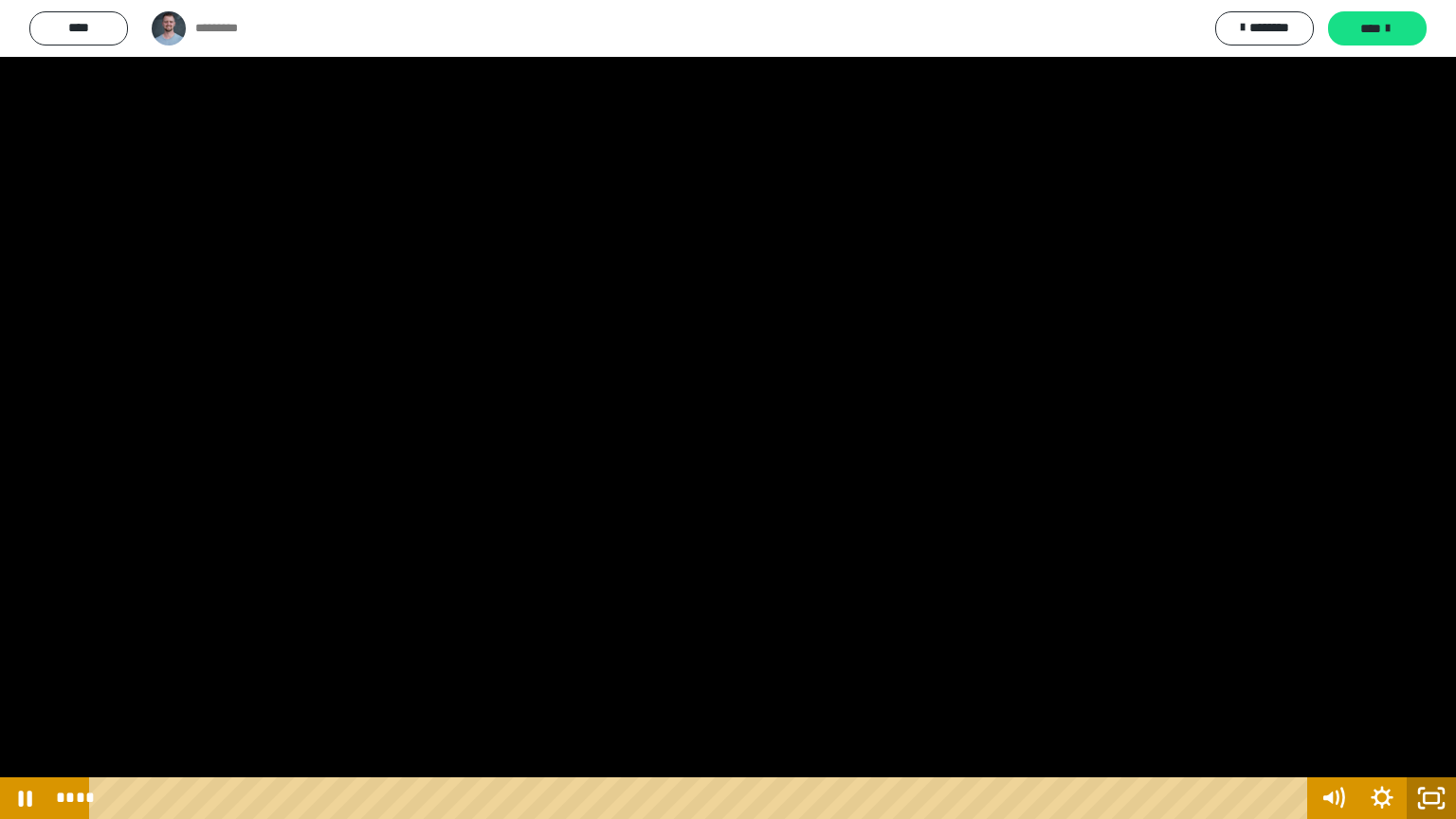 click 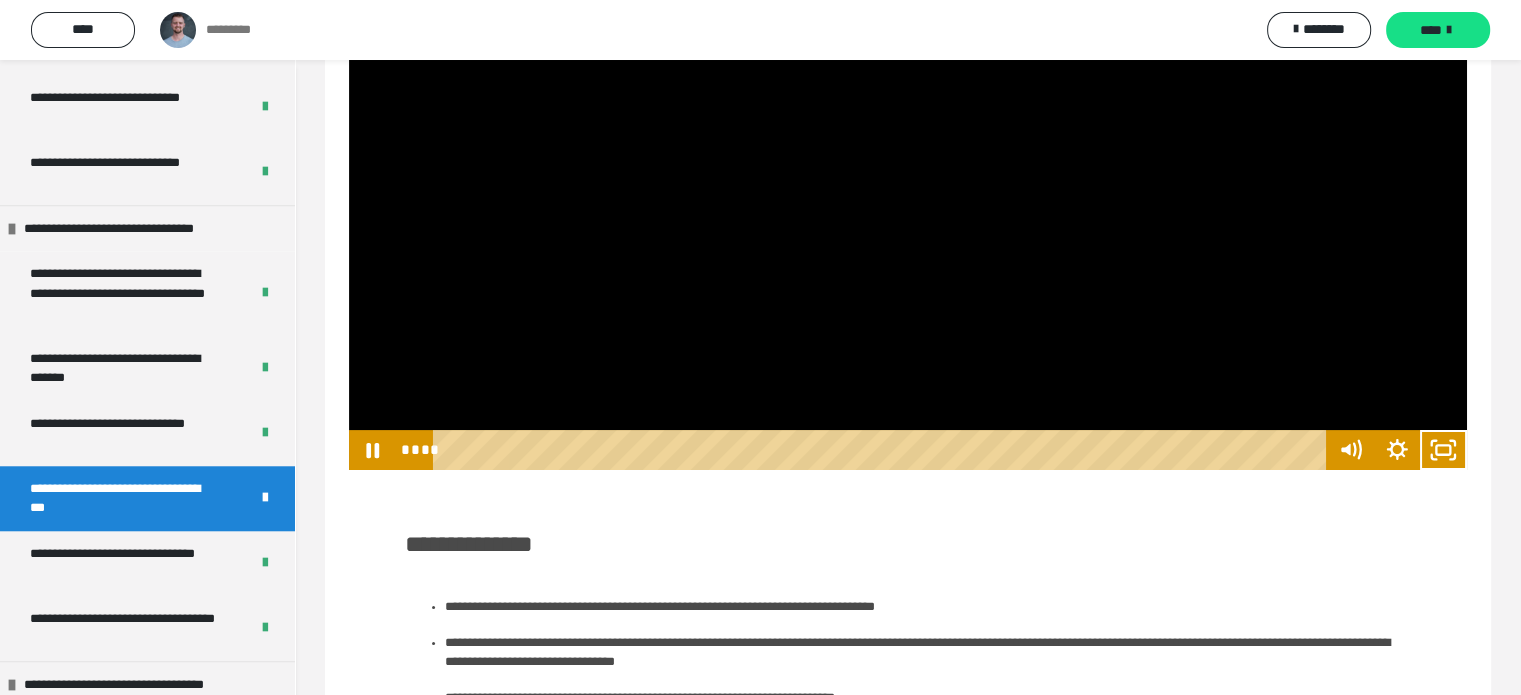 click on "**********" at bounding box center (908, 350) 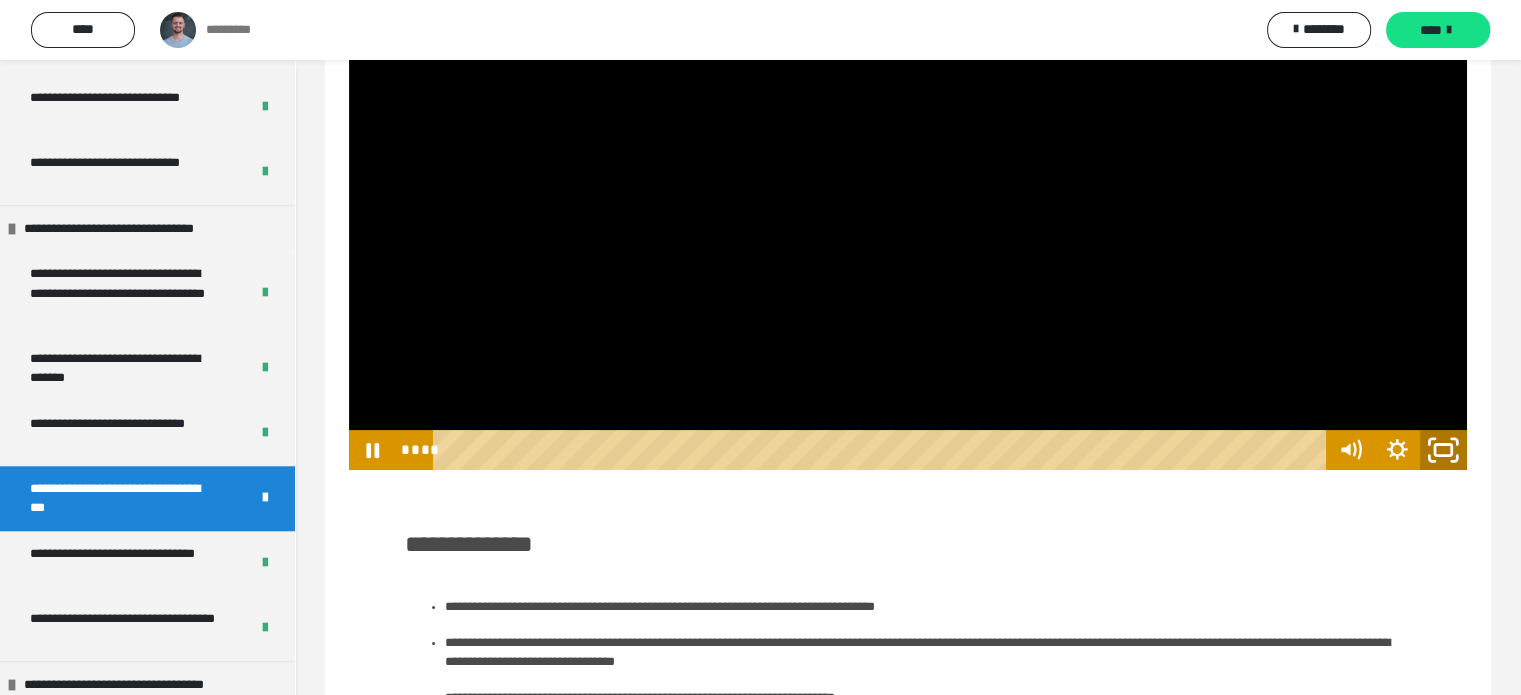 click 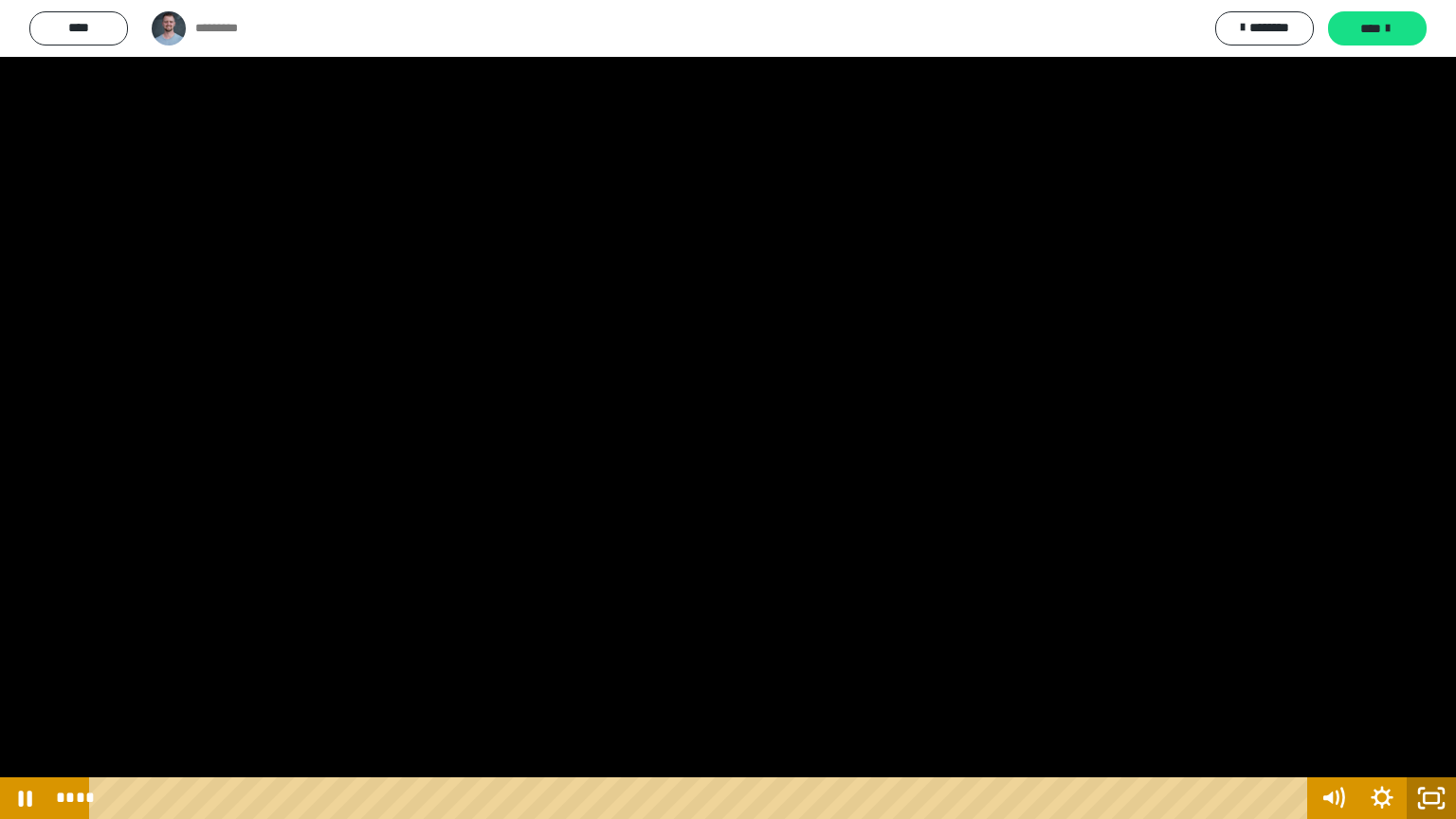 drag, startPoint x: 1455, startPoint y: 818, endPoint x: 943, endPoint y: 640, distance: 542.05904 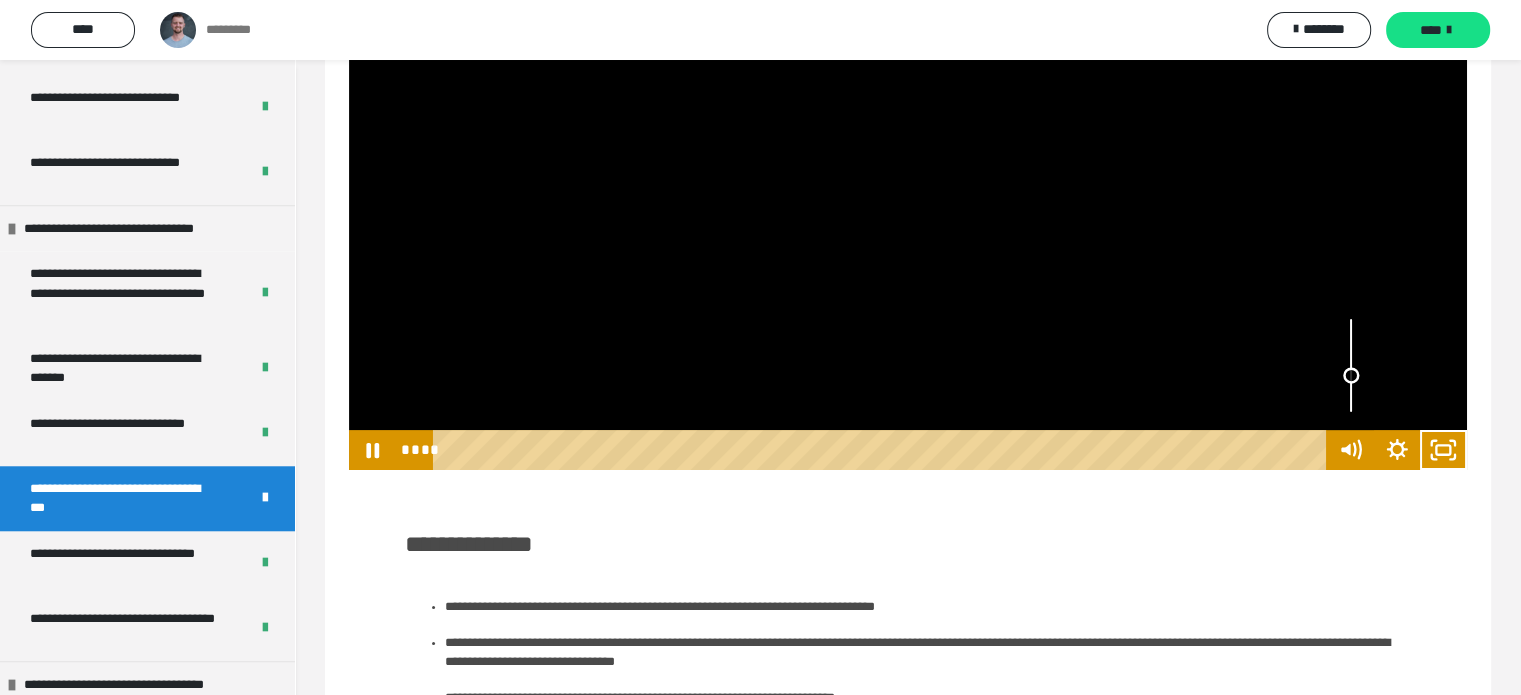 click at bounding box center [1350, 366] 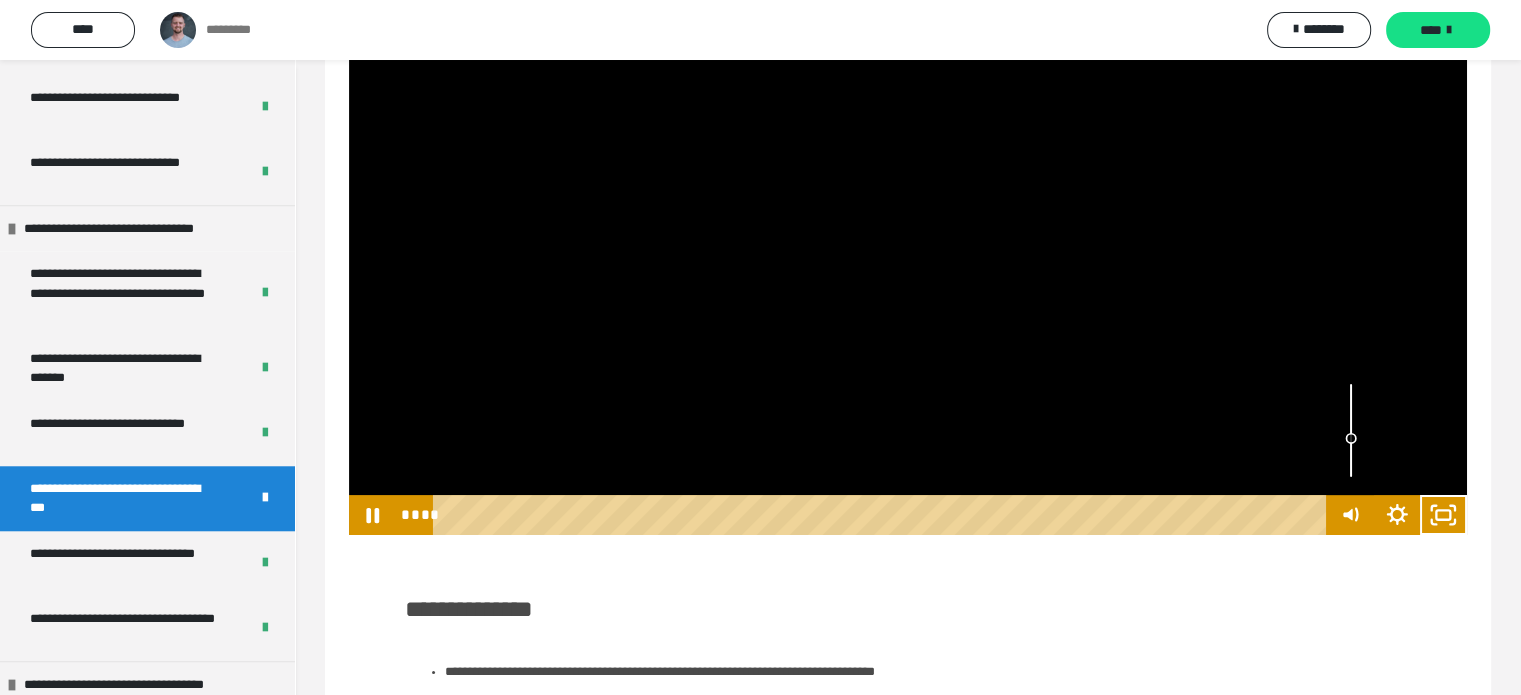 scroll, scrollTop: 200, scrollLeft: 0, axis: vertical 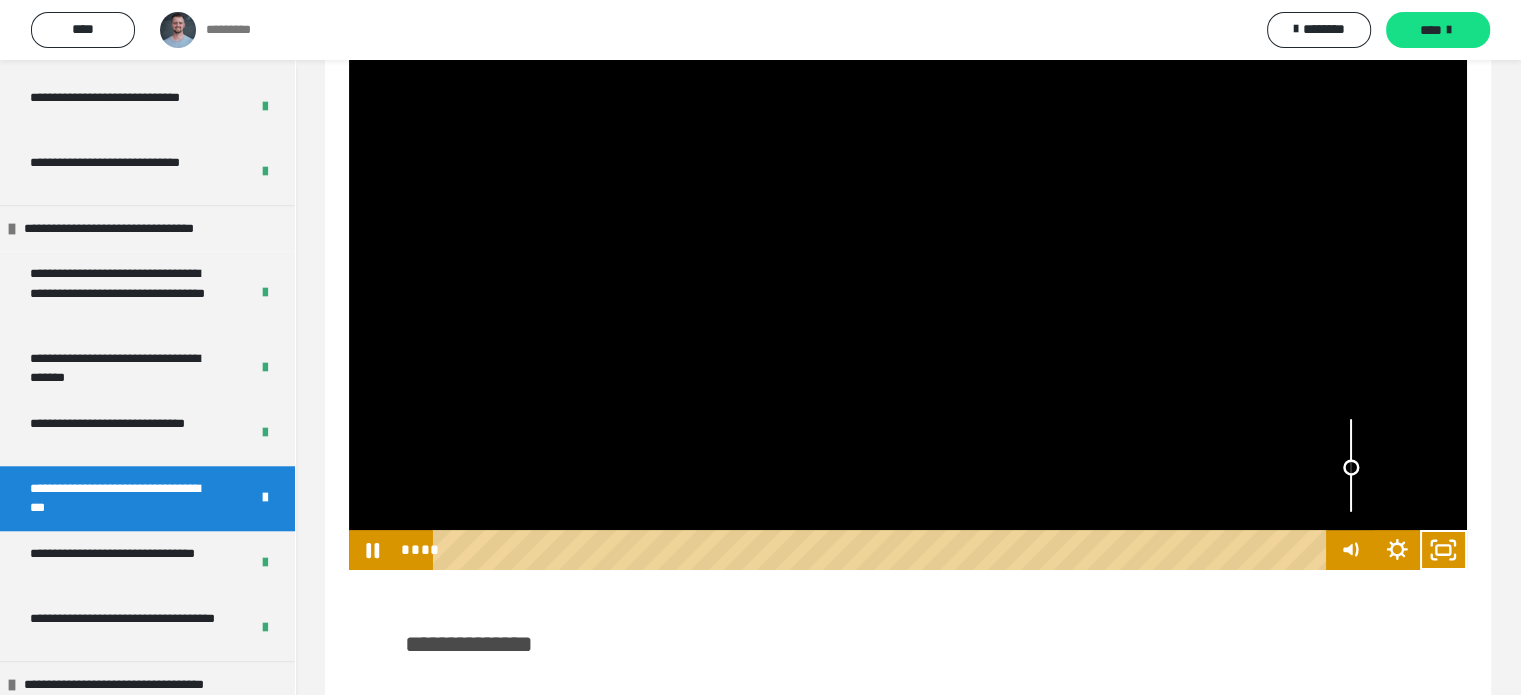 drag, startPoint x: 1345, startPoint y: 467, endPoint x: 1295, endPoint y: 359, distance: 119.0126 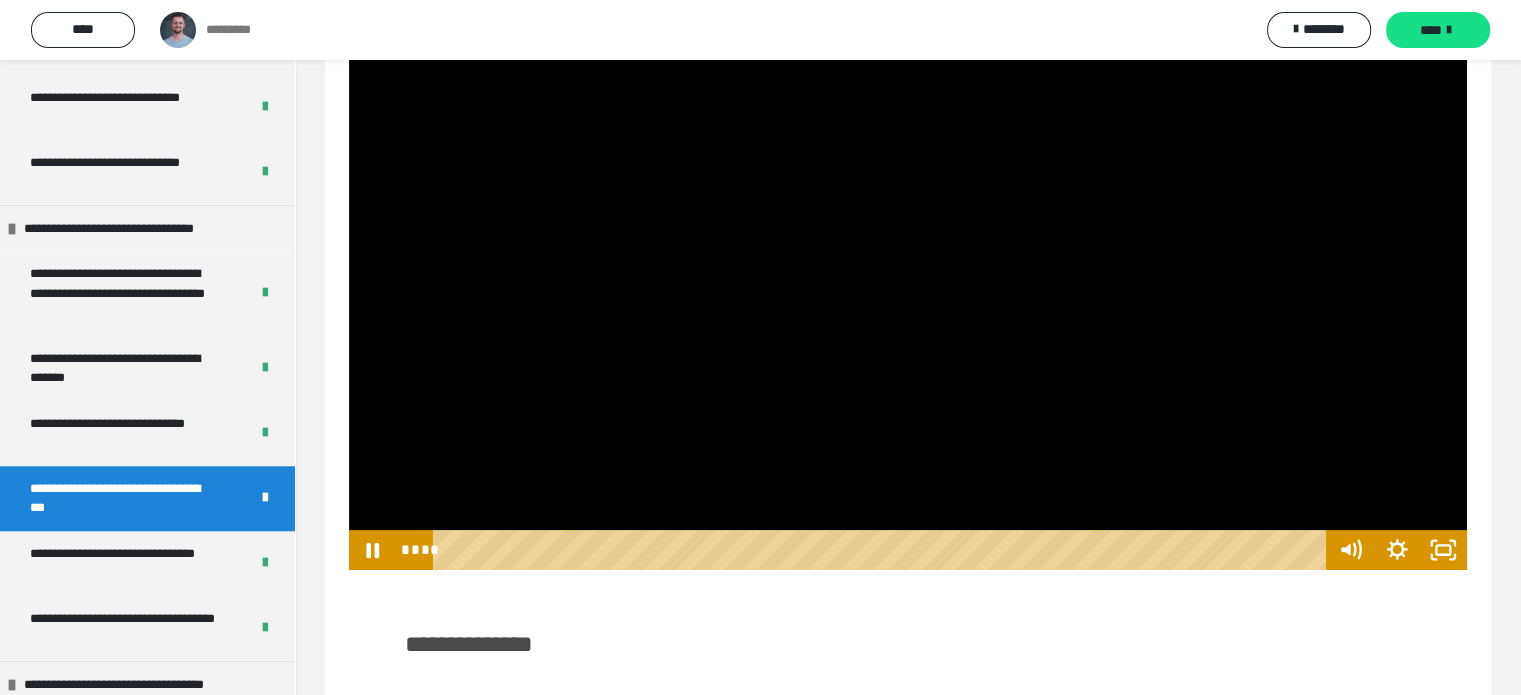 click at bounding box center (908, 255) 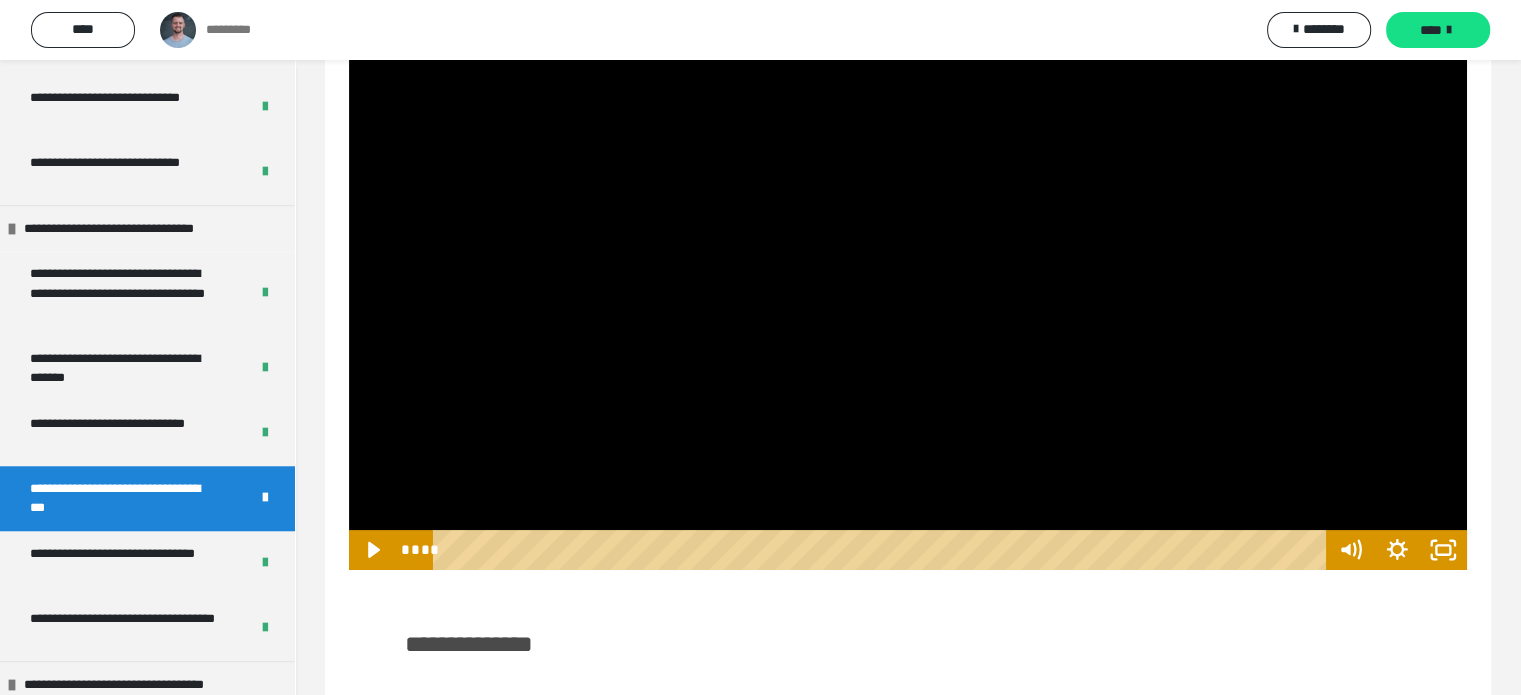click at bounding box center [908, 255] 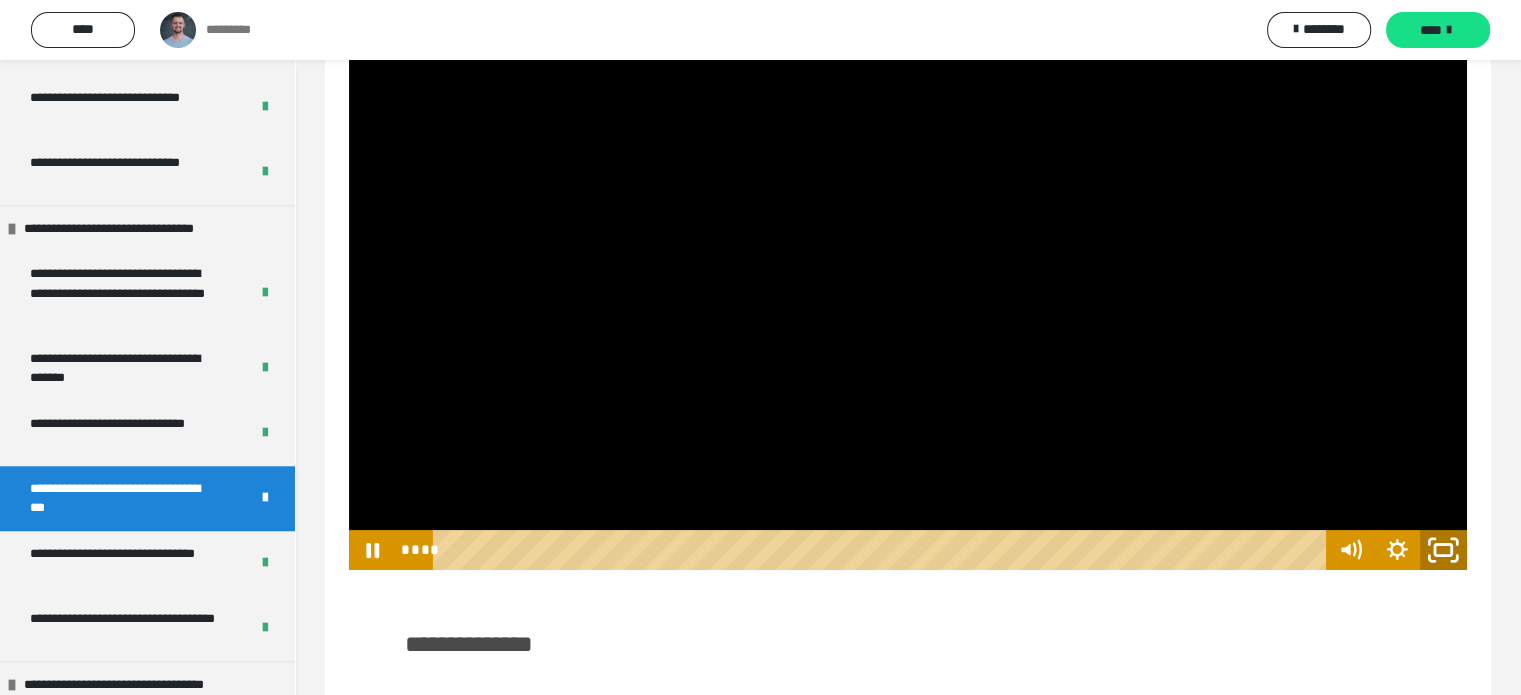 click 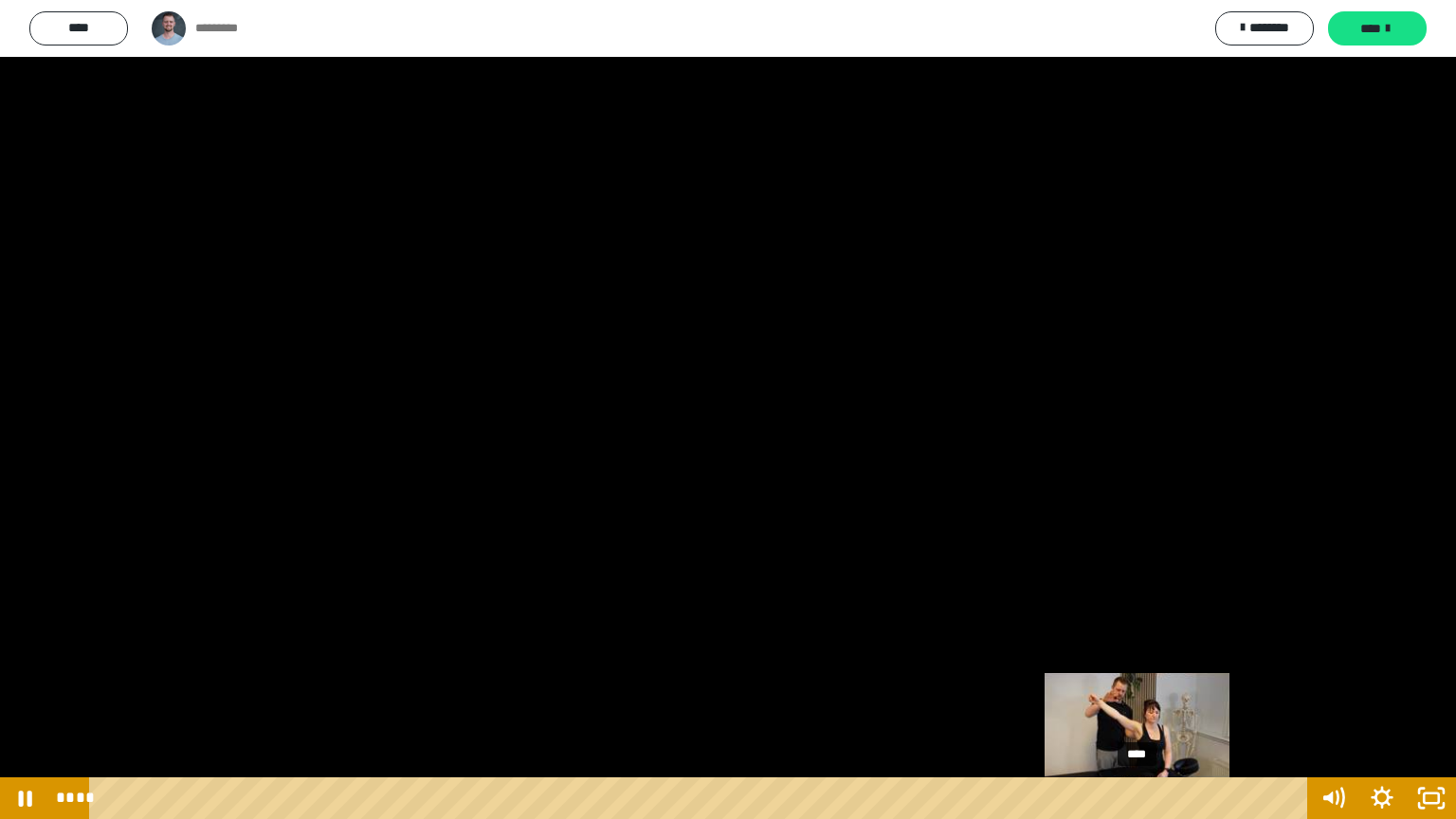 click on "****" at bounding box center [701, 798] 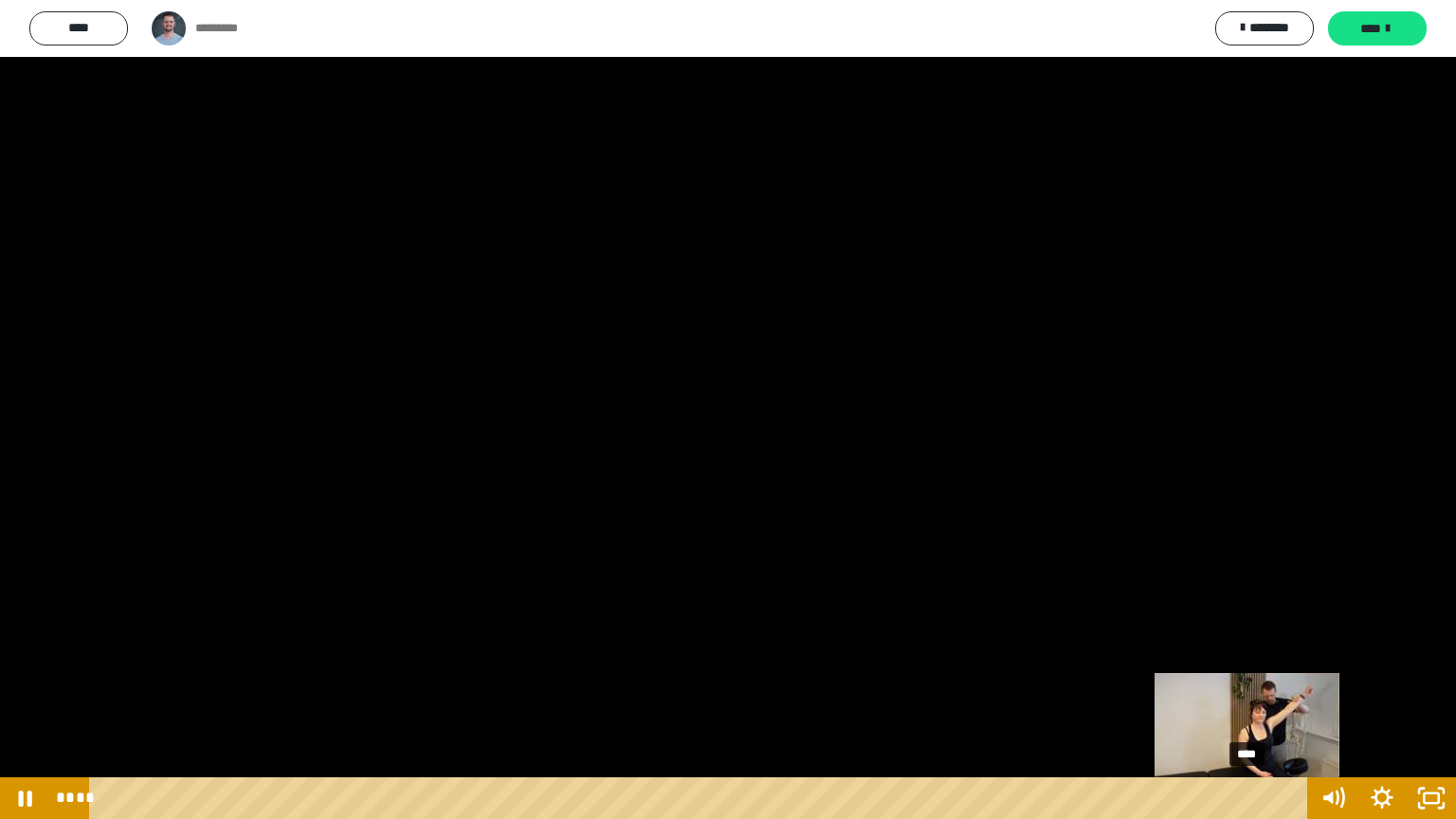 click on "****" at bounding box center [701, 798] 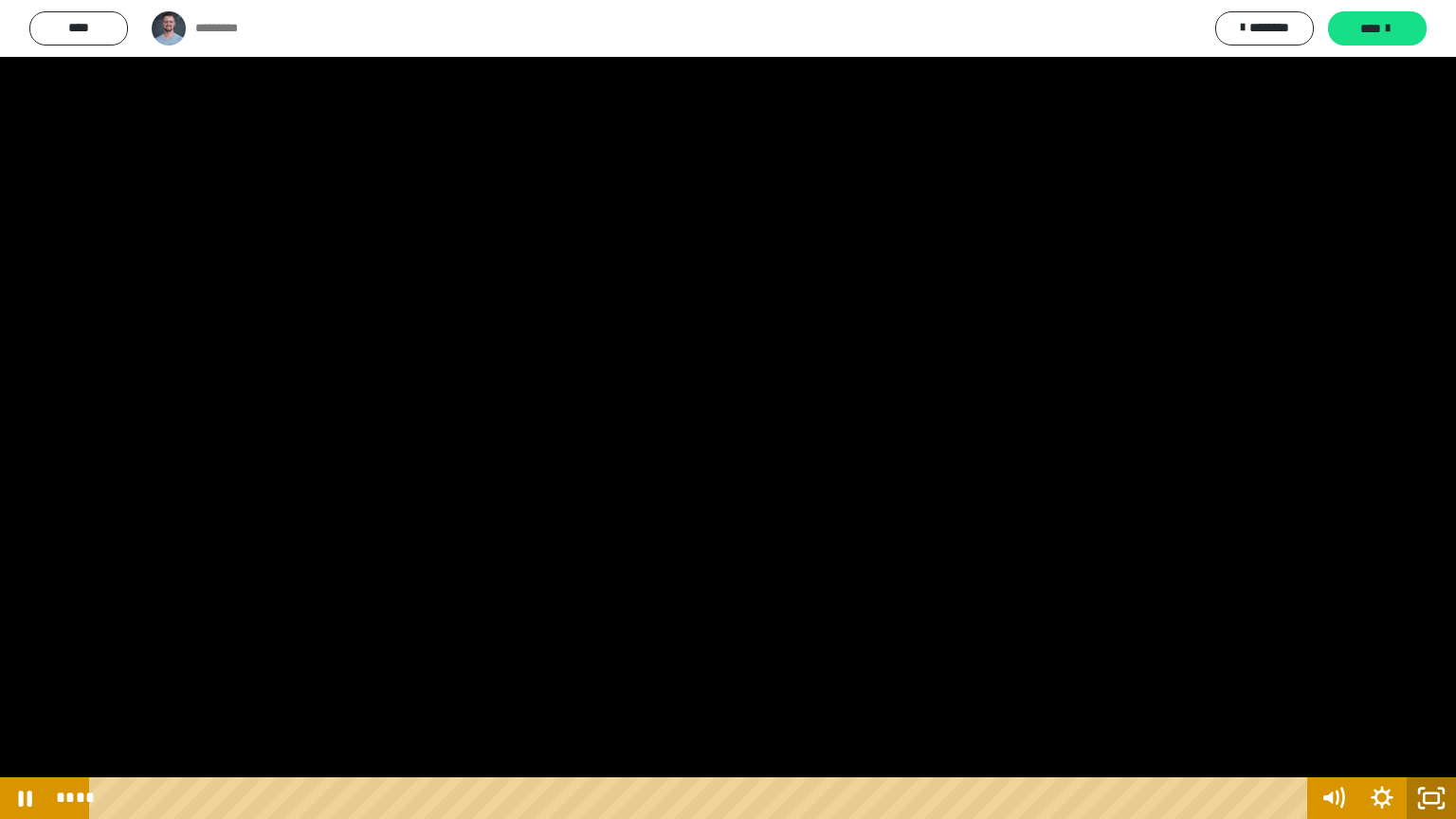 click 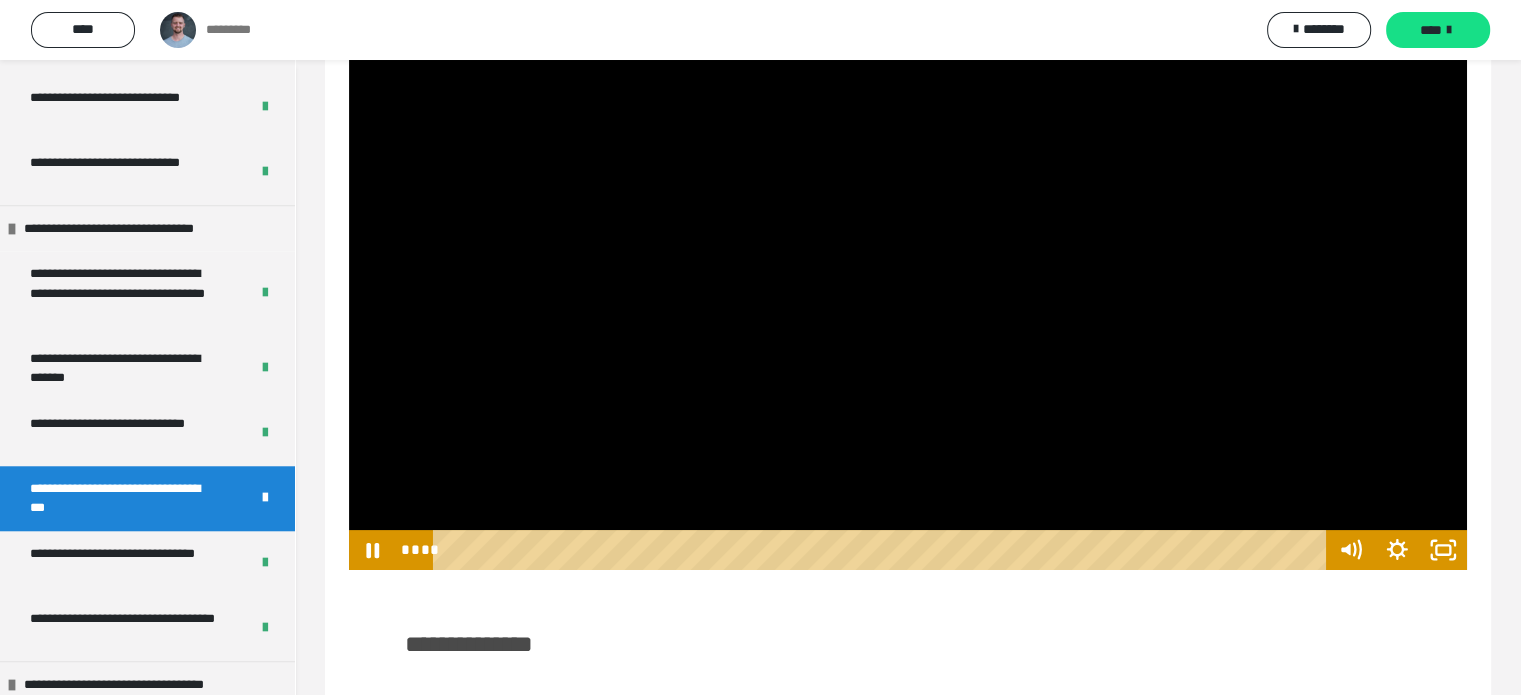 click at bounding box center [908, 255] 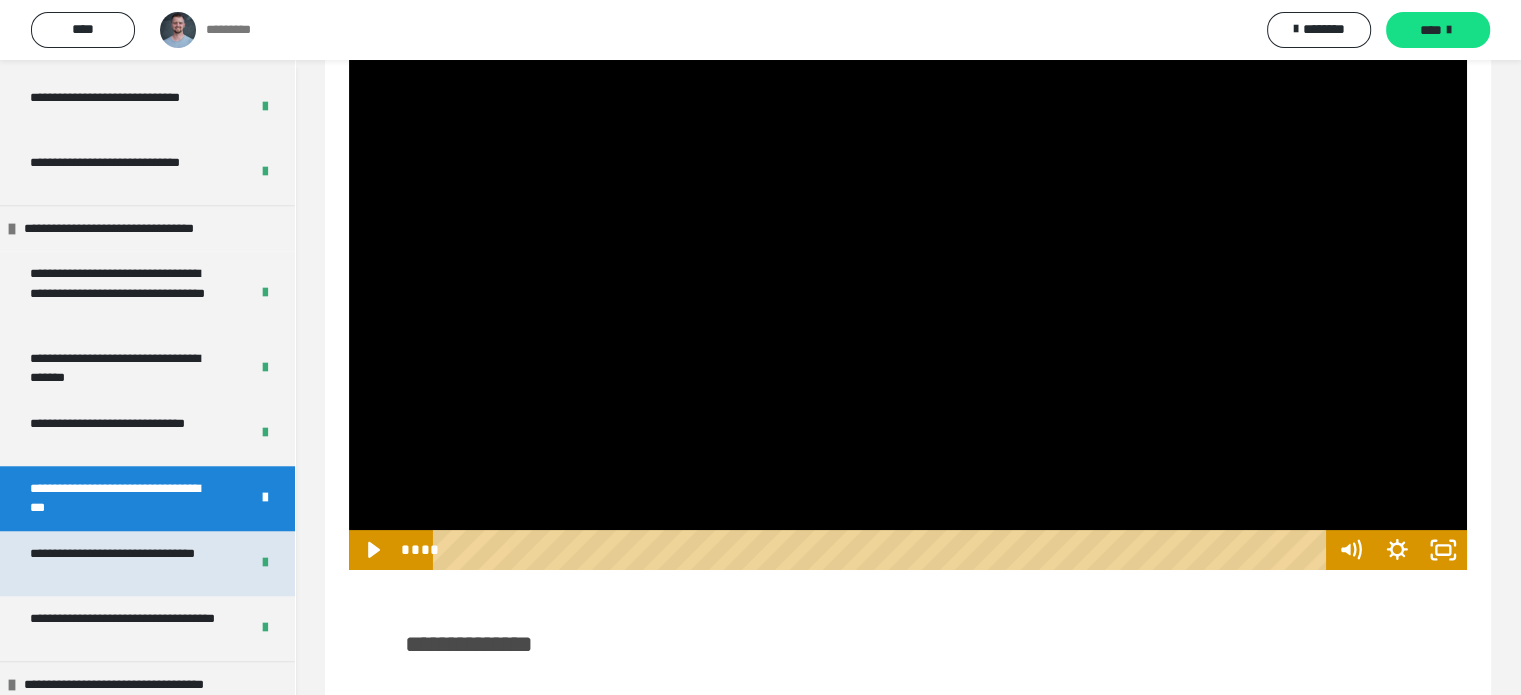 click on "**********" at bounding box center [124, 563] 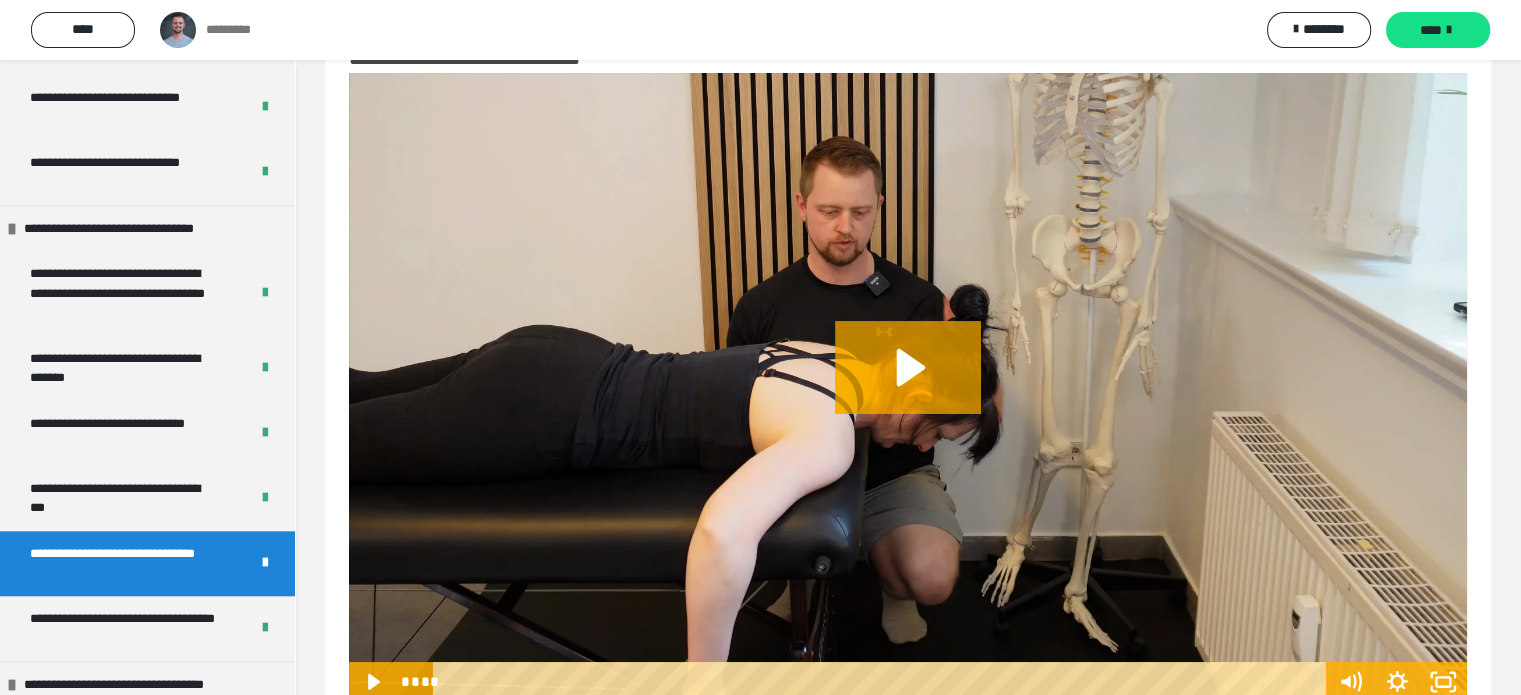 scroll, scrollTop: 0, scrollLeft: 0, axis: both 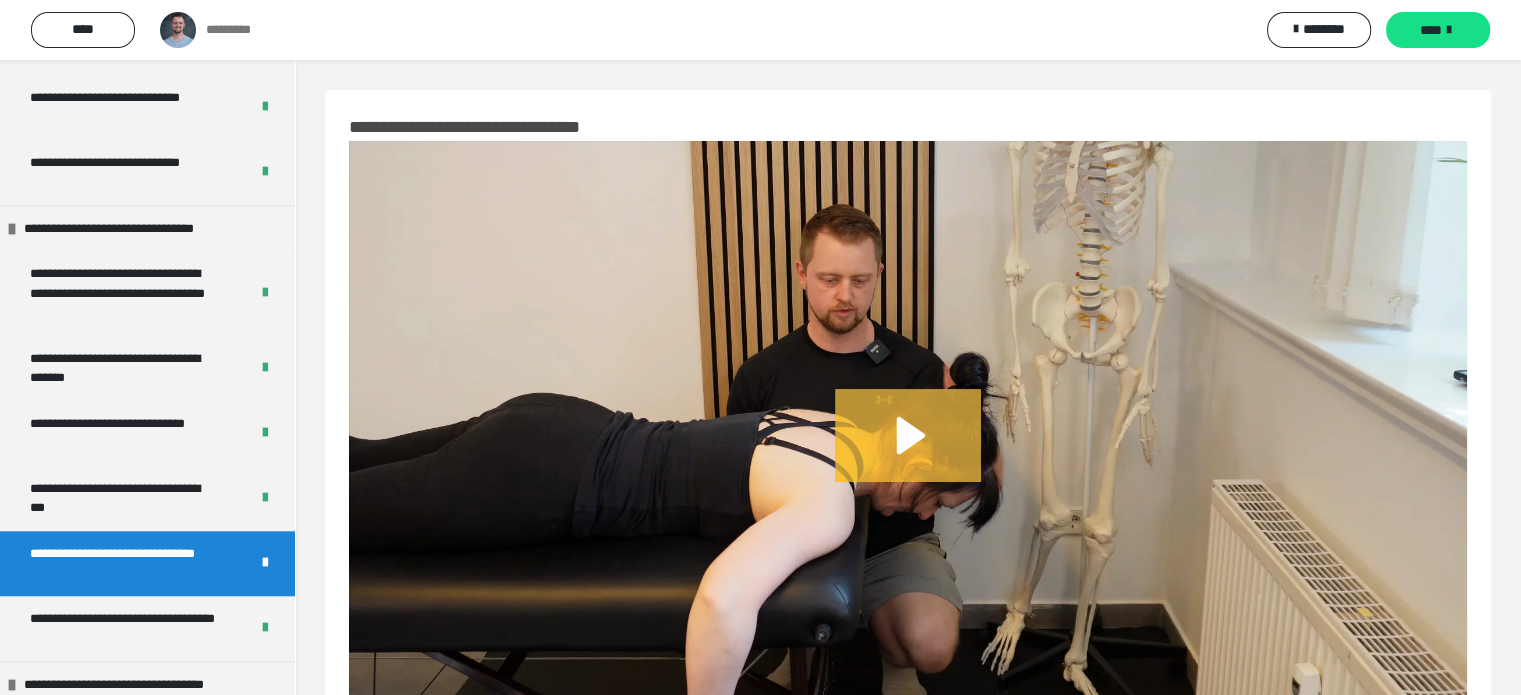 click 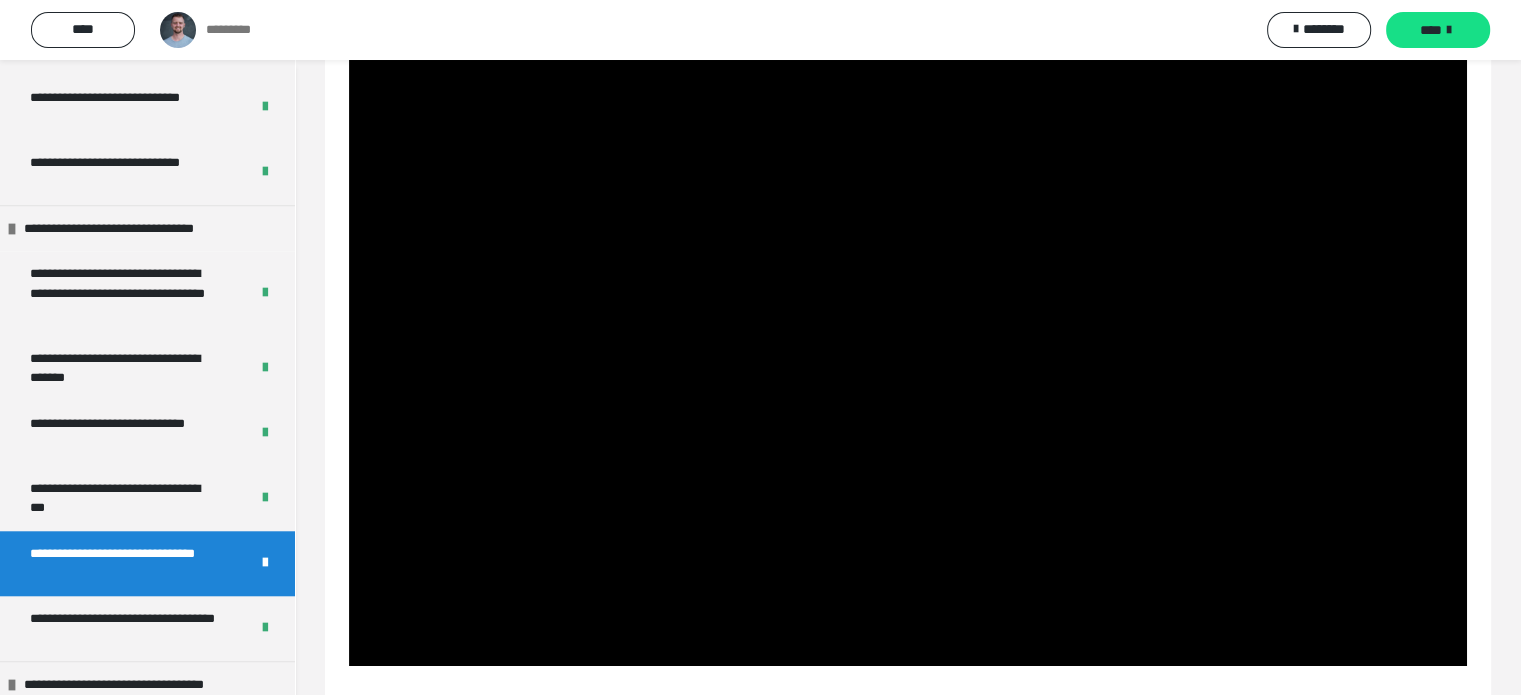 scroll, scrollTop: 100, scrollLeft: 0, axis: vertical 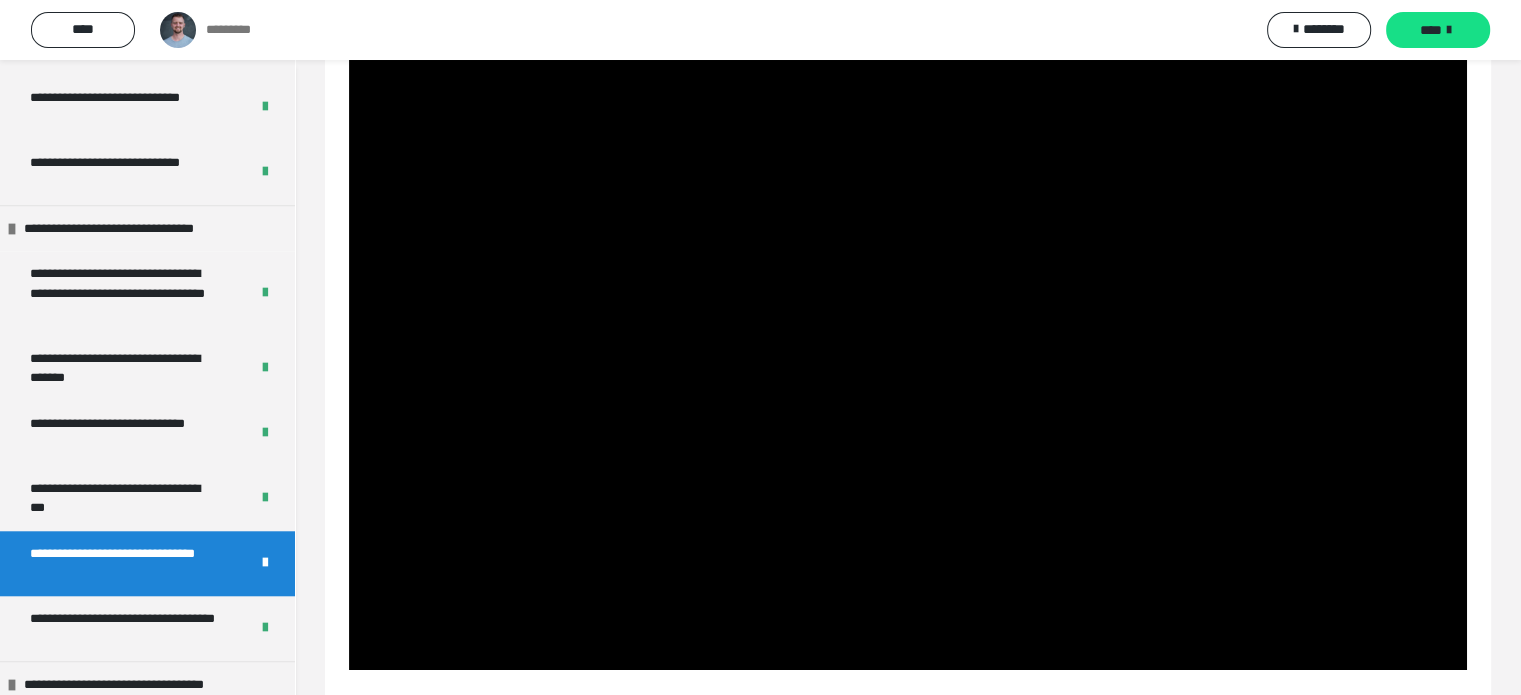 click 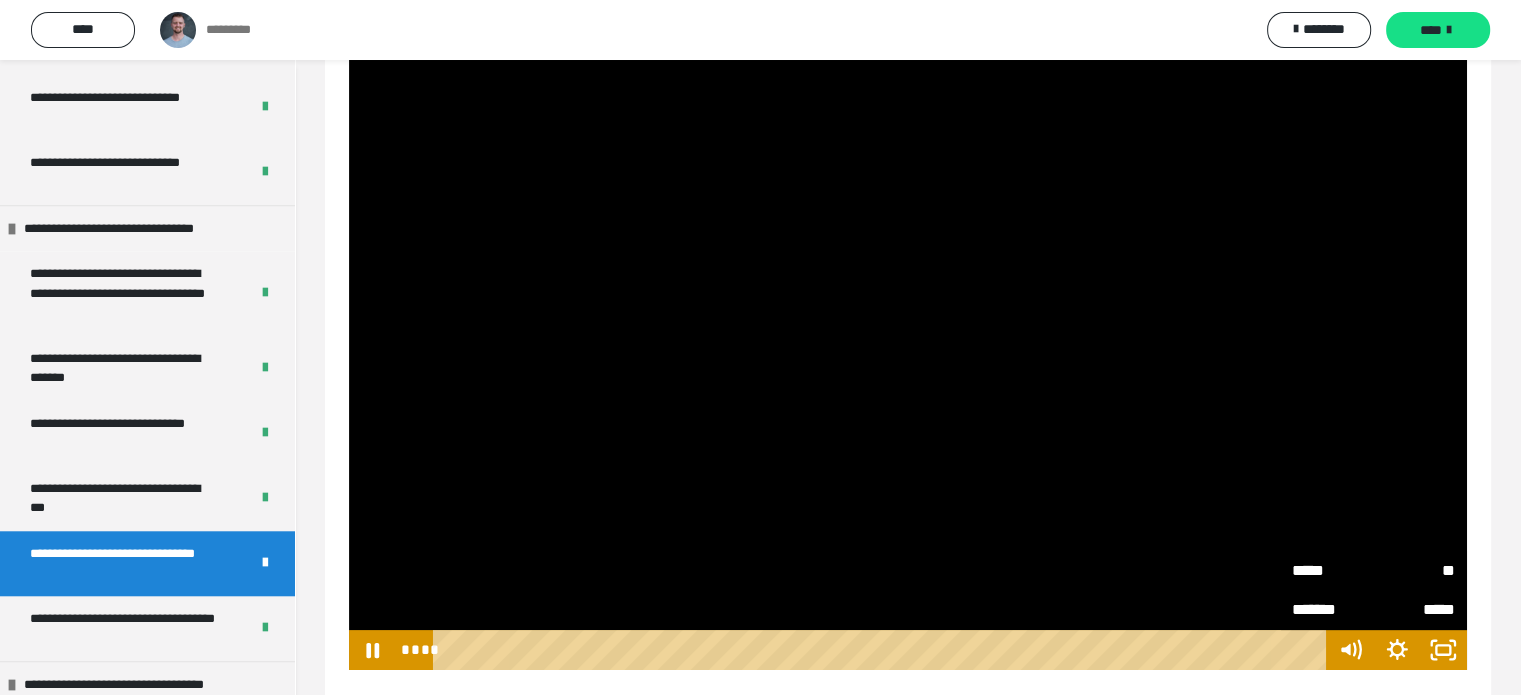 click on "**" at bounding box center [1415, 568] 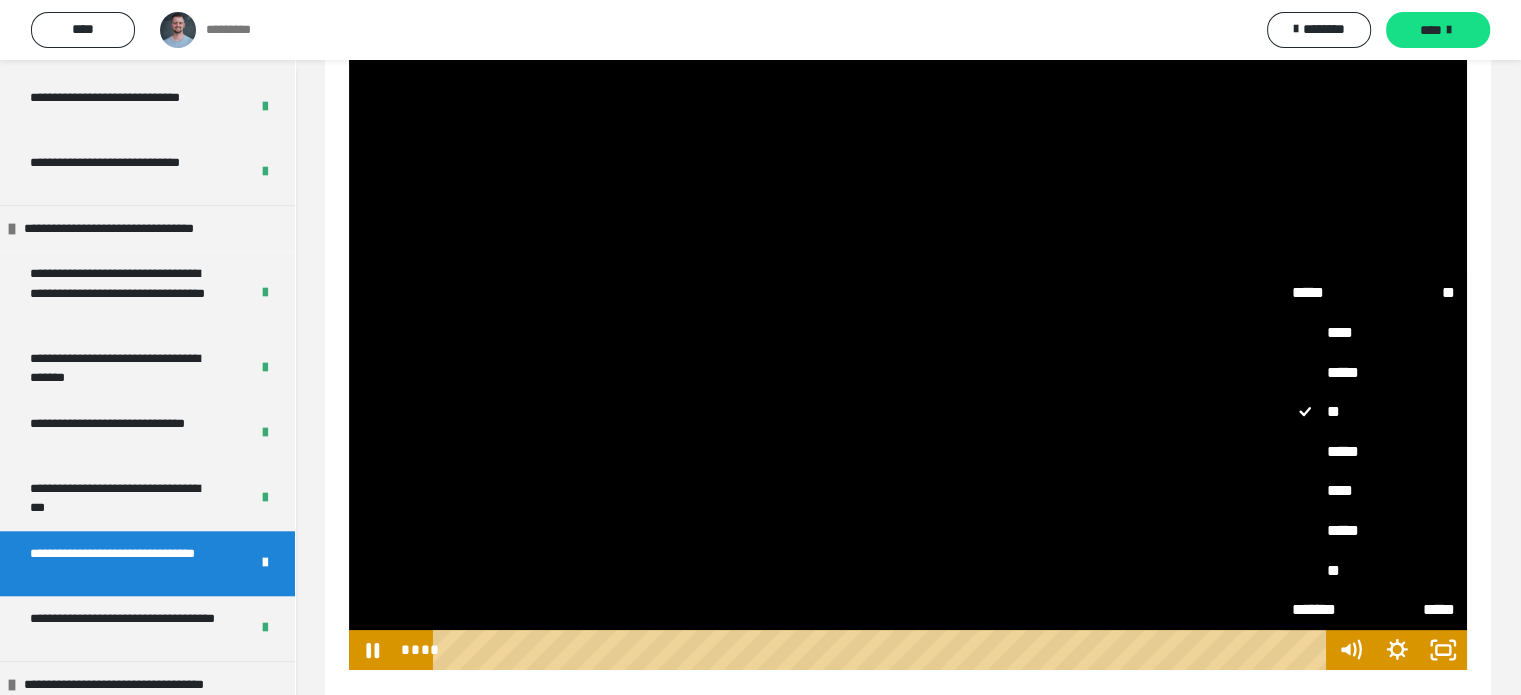 click on "****" at bounding box center (1374, 491) 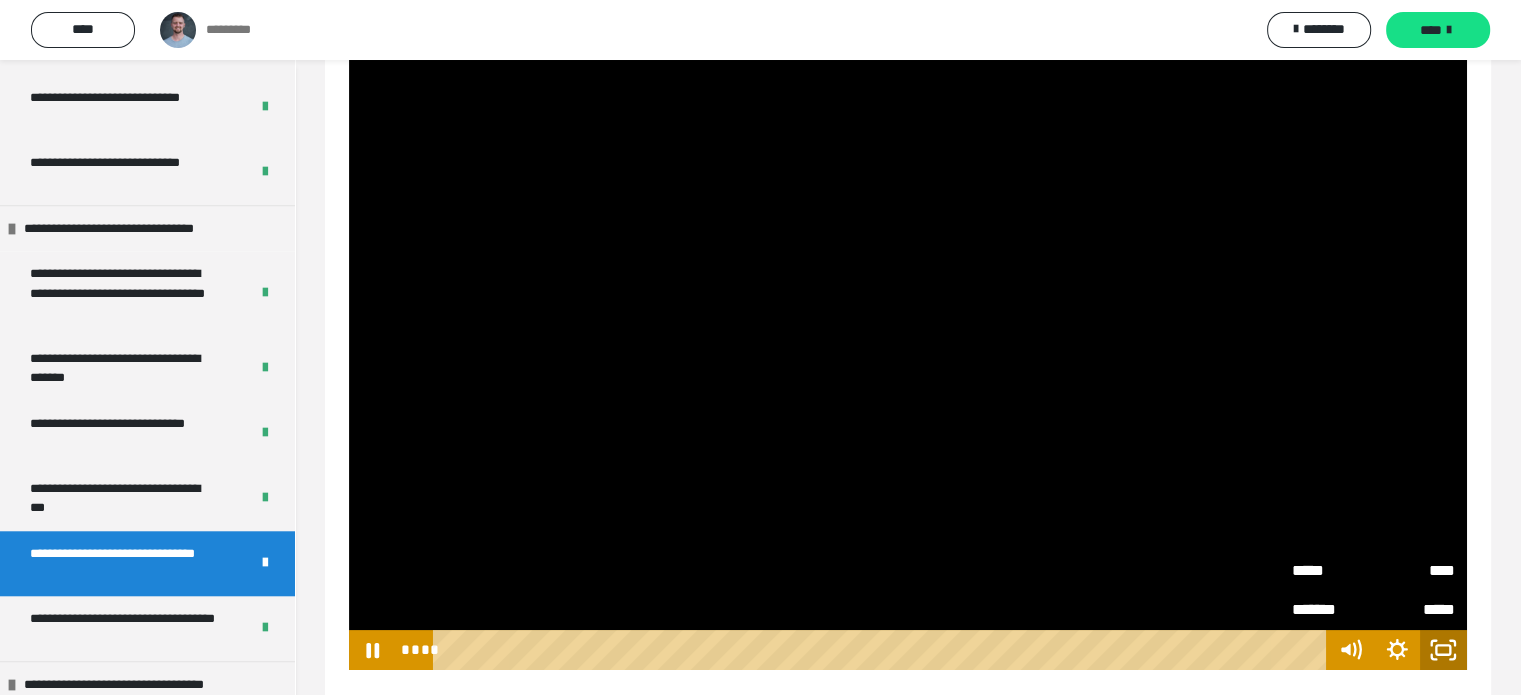 click 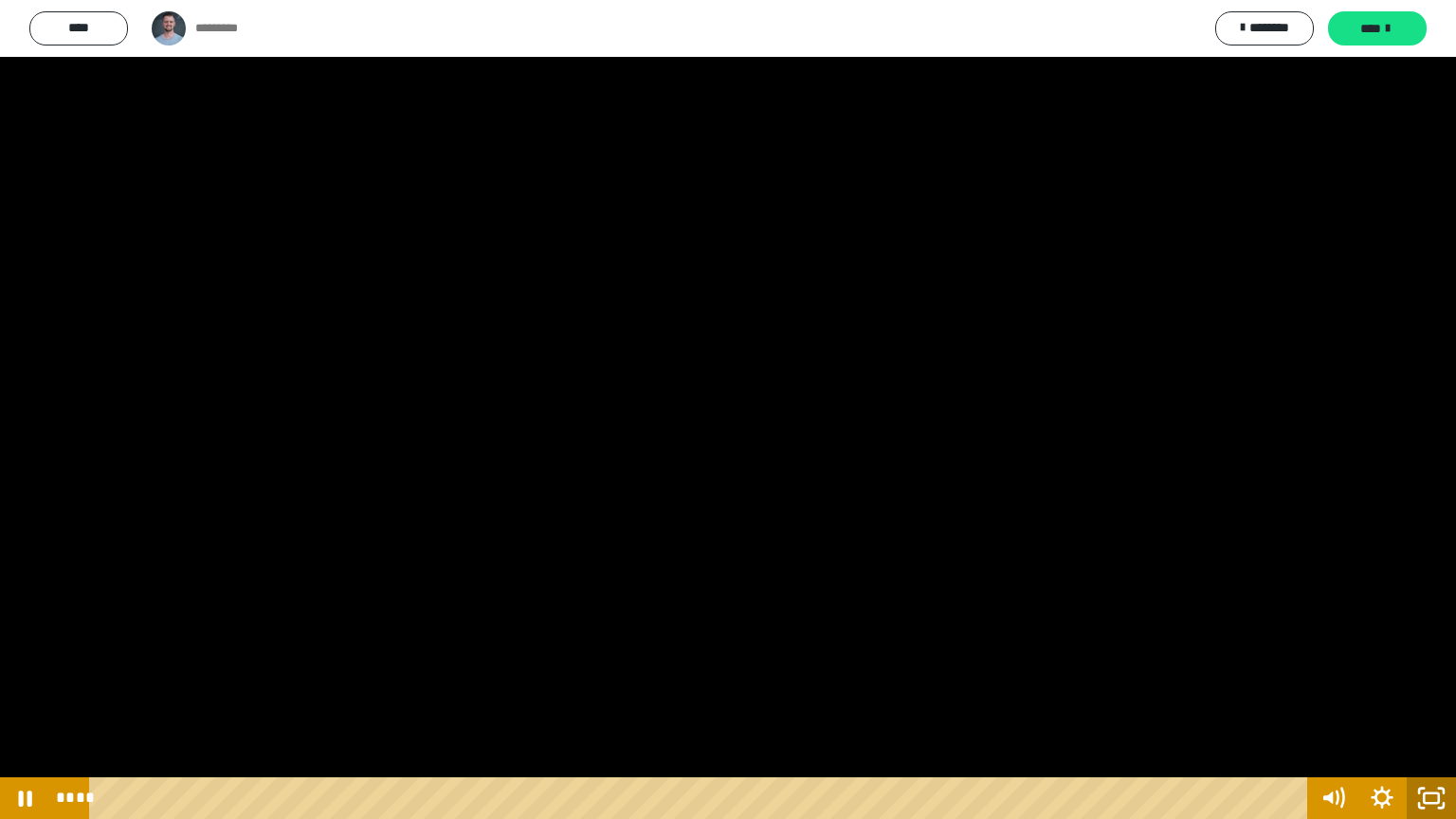 click 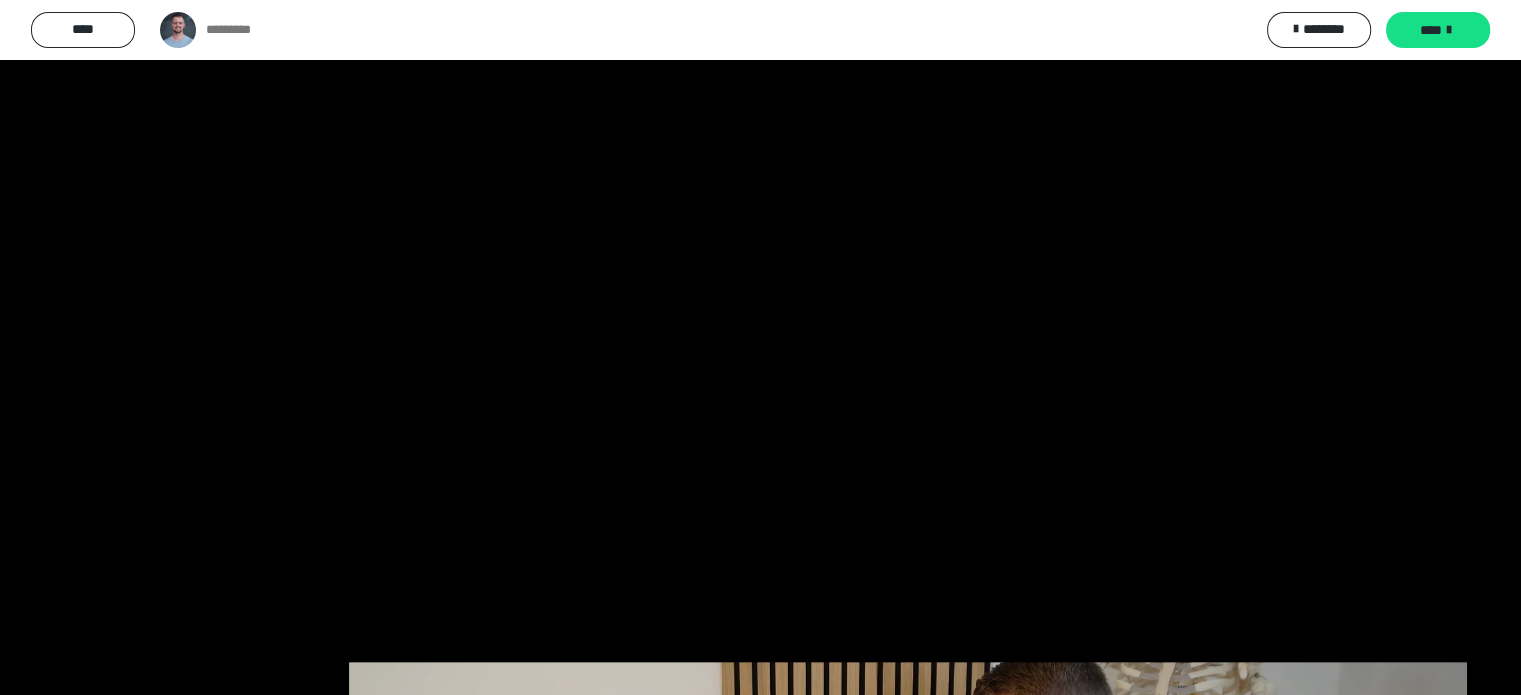 scroll, scrollTop: 100, scrollLeft: 0, axis: vertical 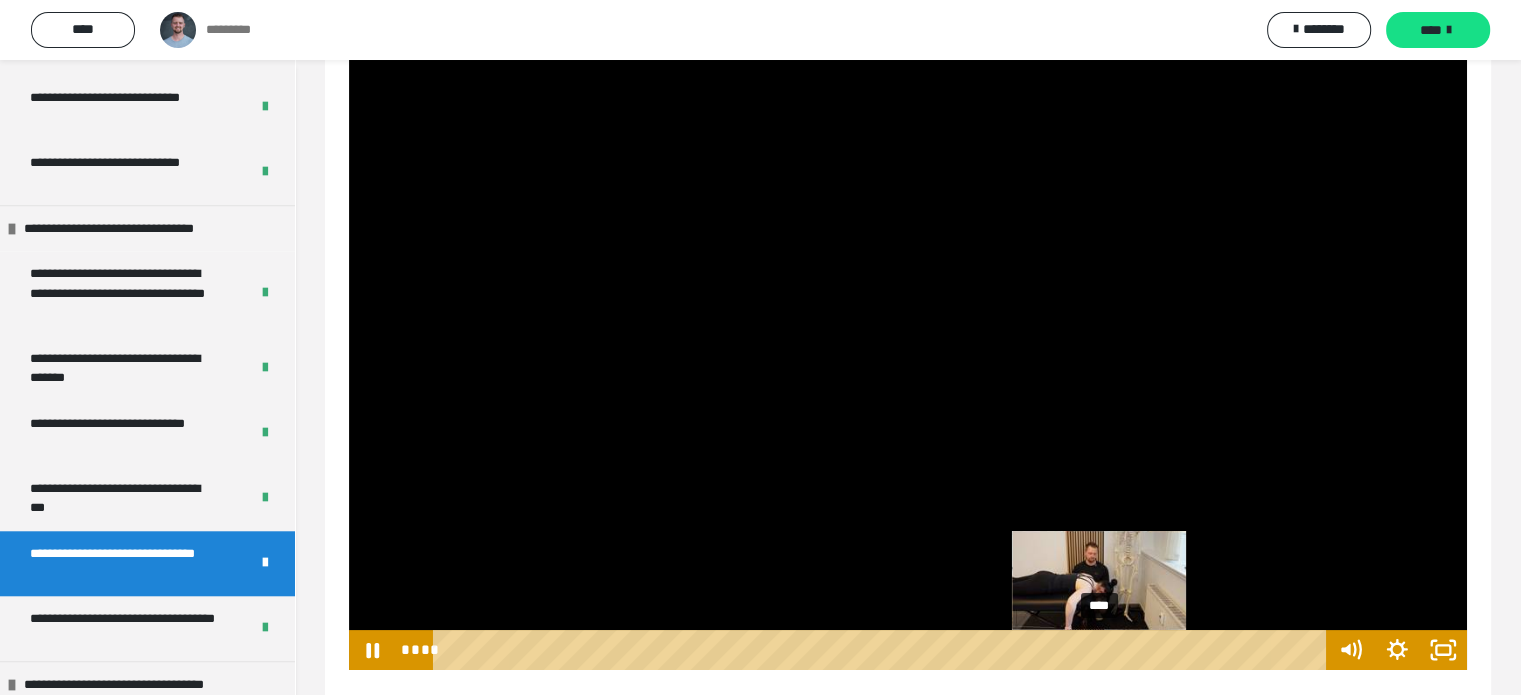 click on "****" at bounding box center (882, 650) 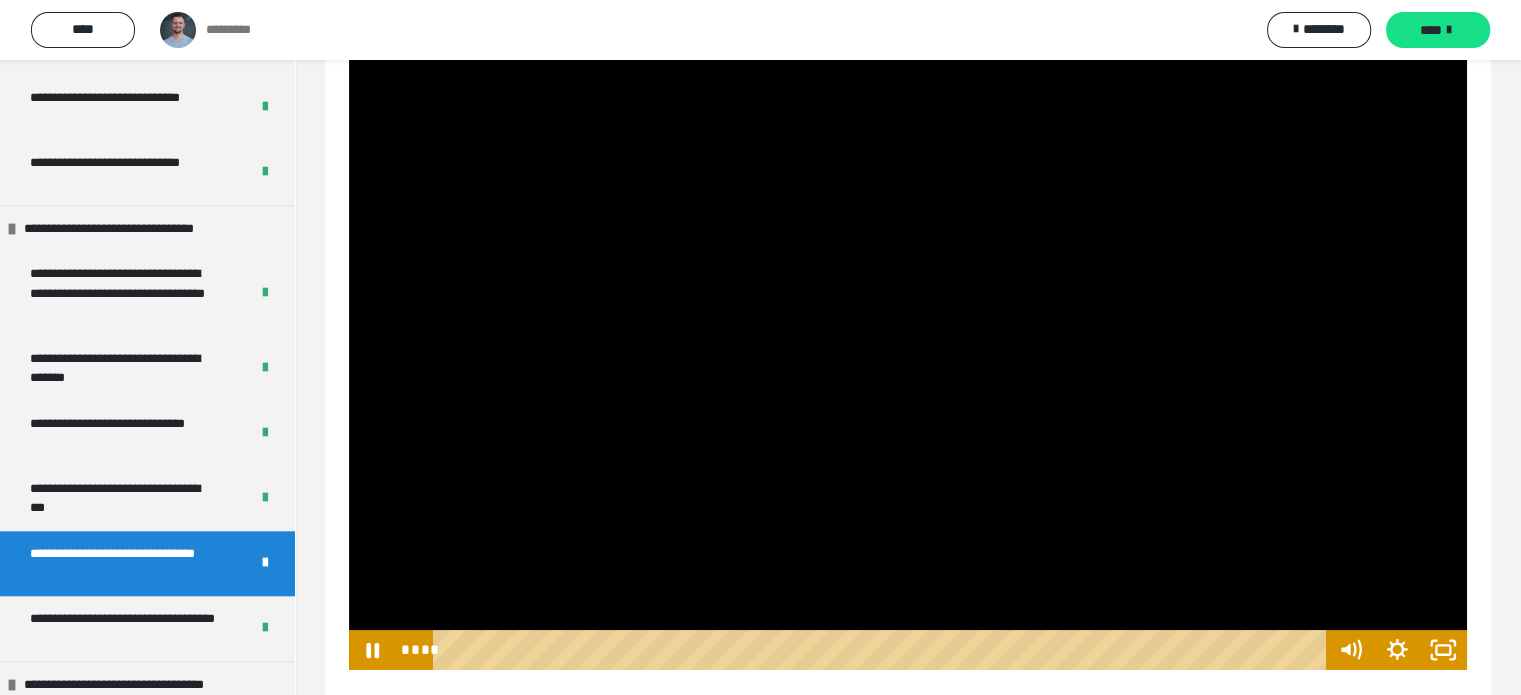 click at bounding box center [908, 355] 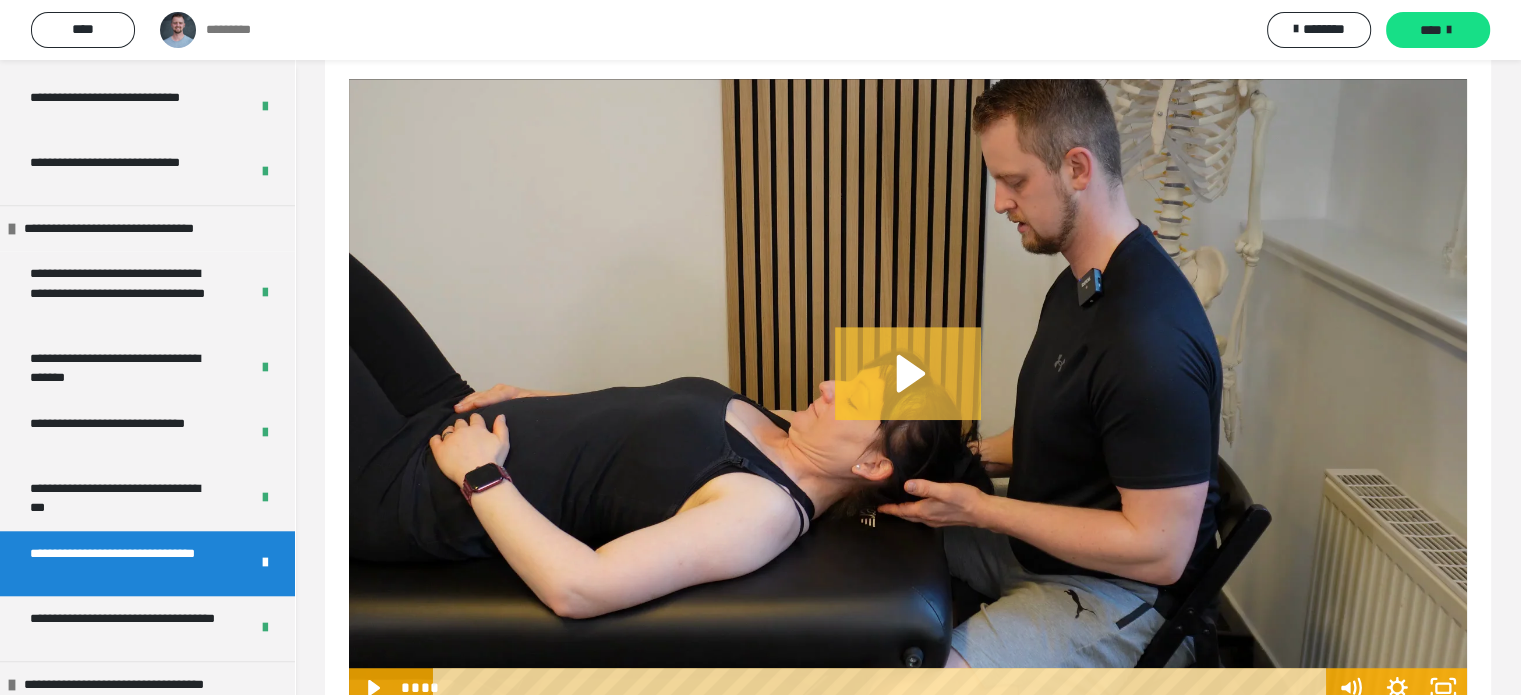 click 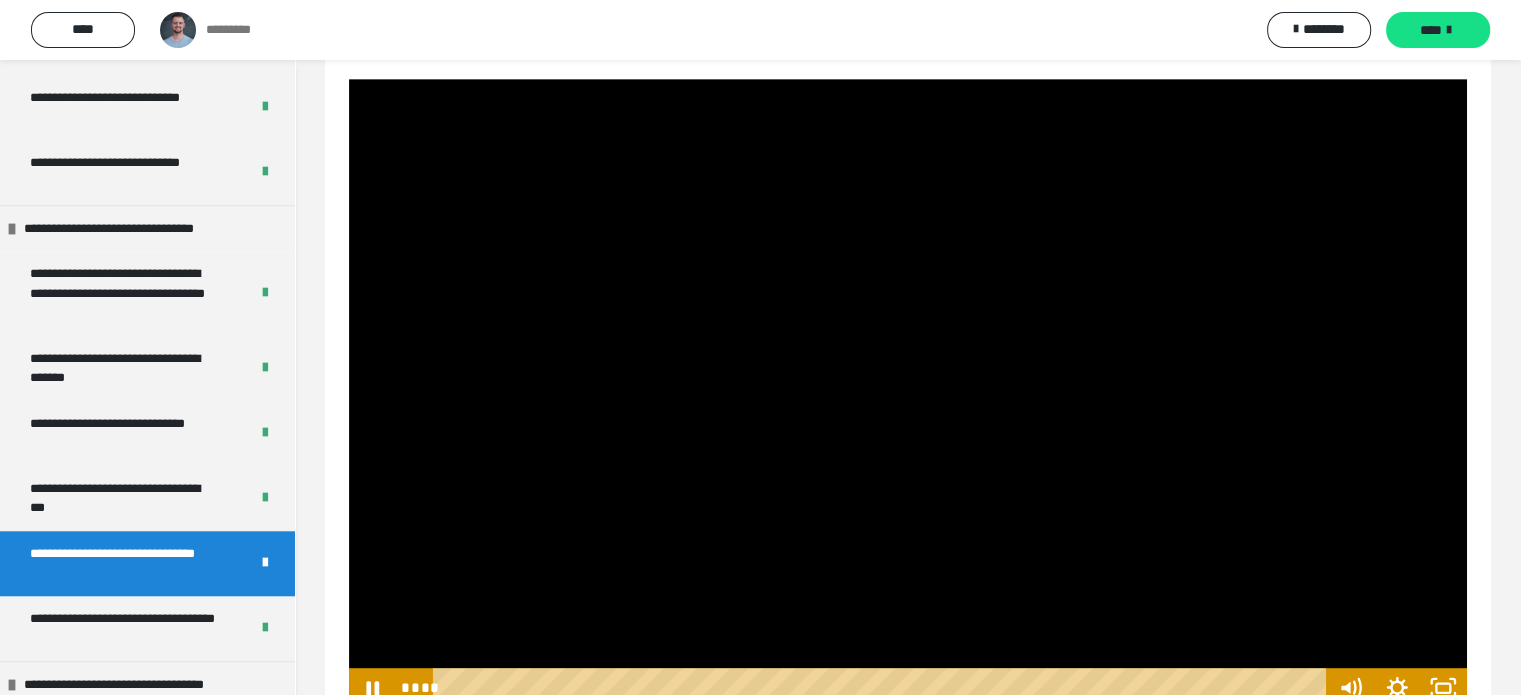 scroll, scrollTop: 1300, scrollLeft: 0, axis: vertical 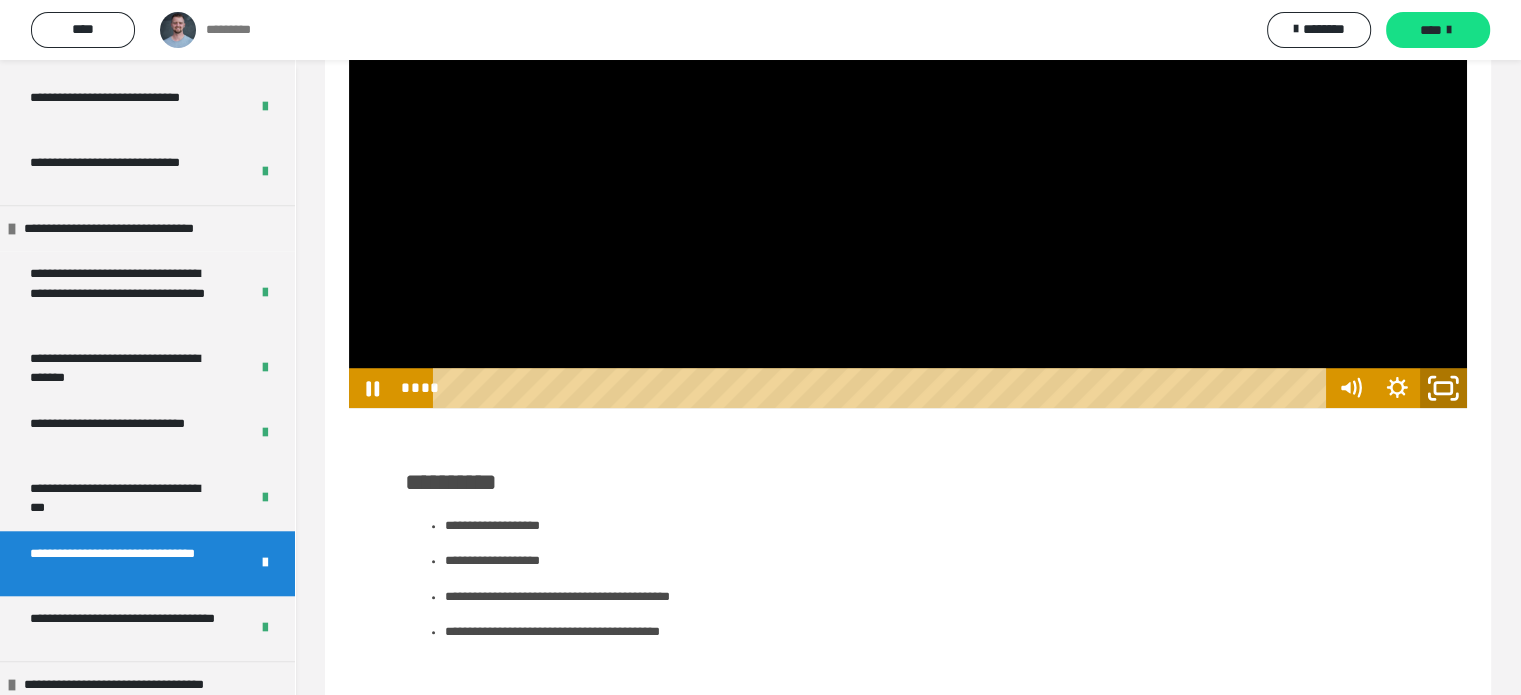 drag, startPoint x: 1456, startPoint y: 404, endPoint x: 1455, endPoint y: 524, distance: 120.004166 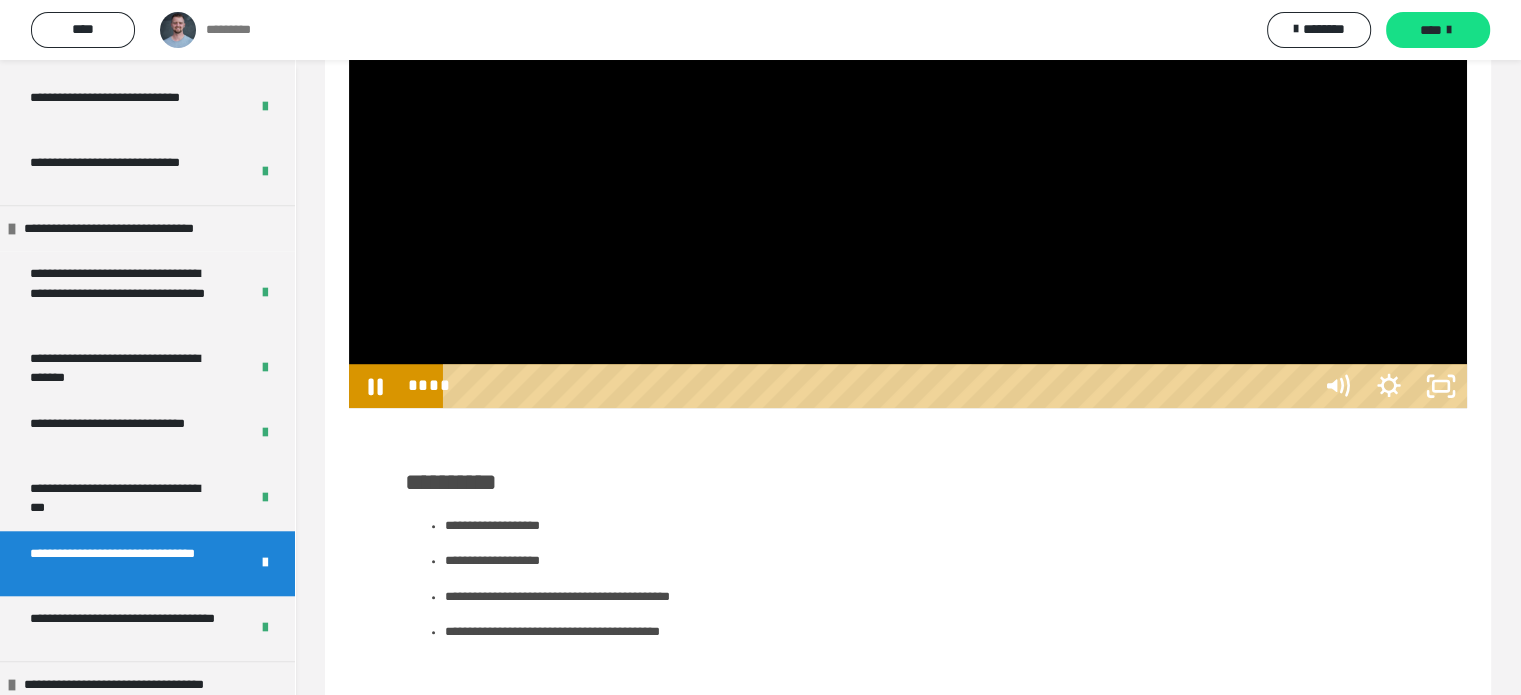 scroll, scrollTop: 1224, scrollLeft: 0, axis: vertical 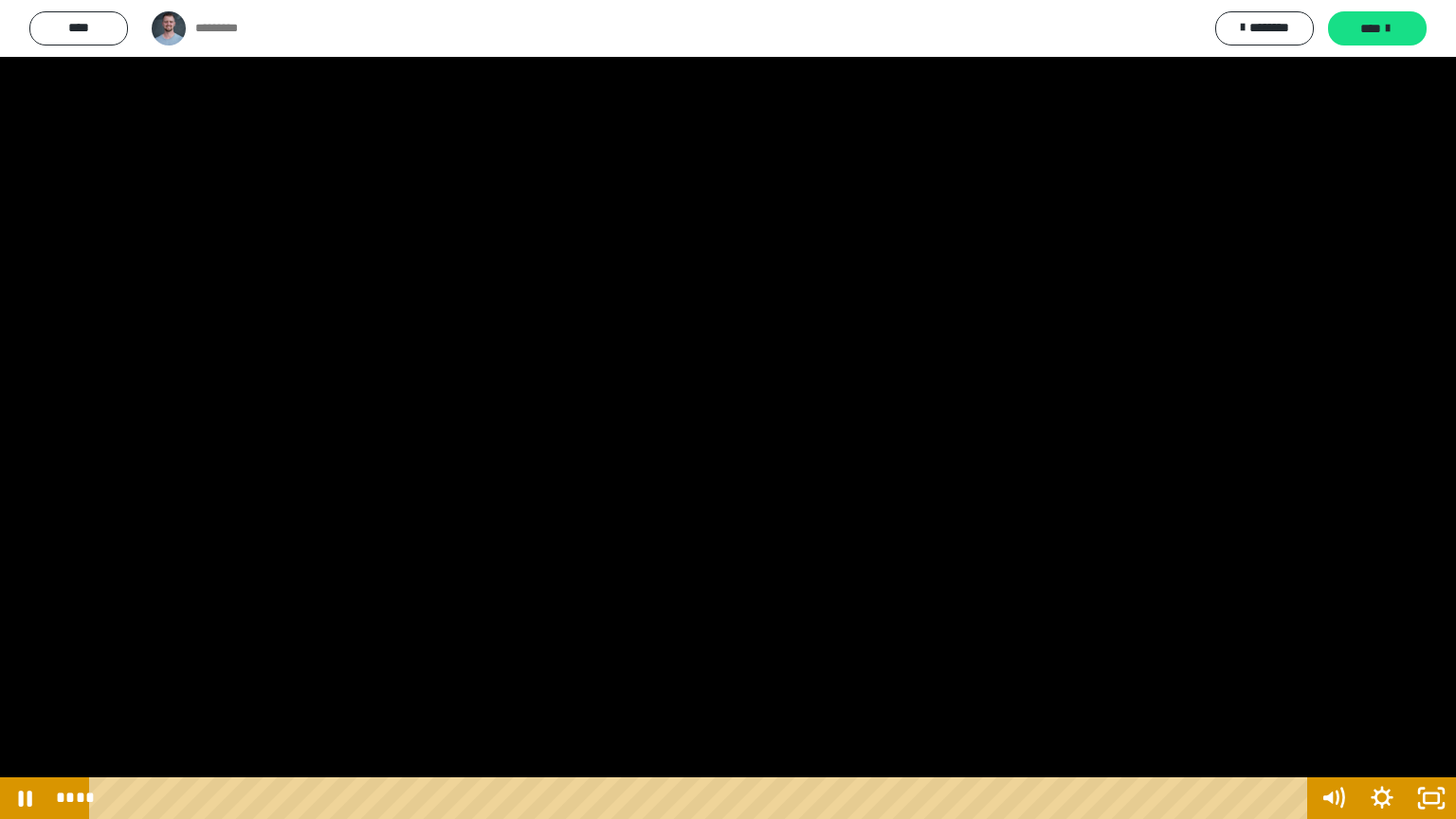 type 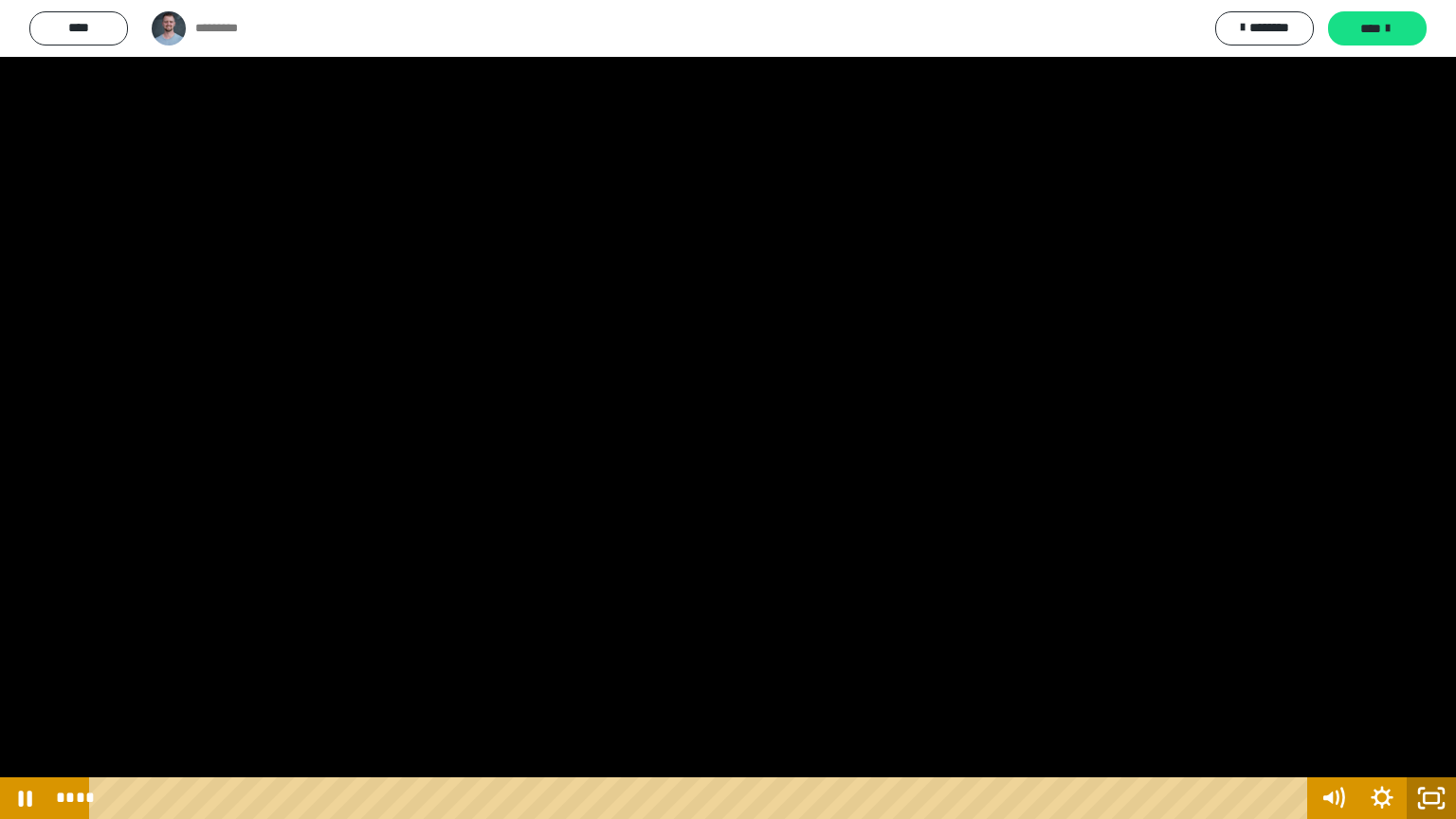 click 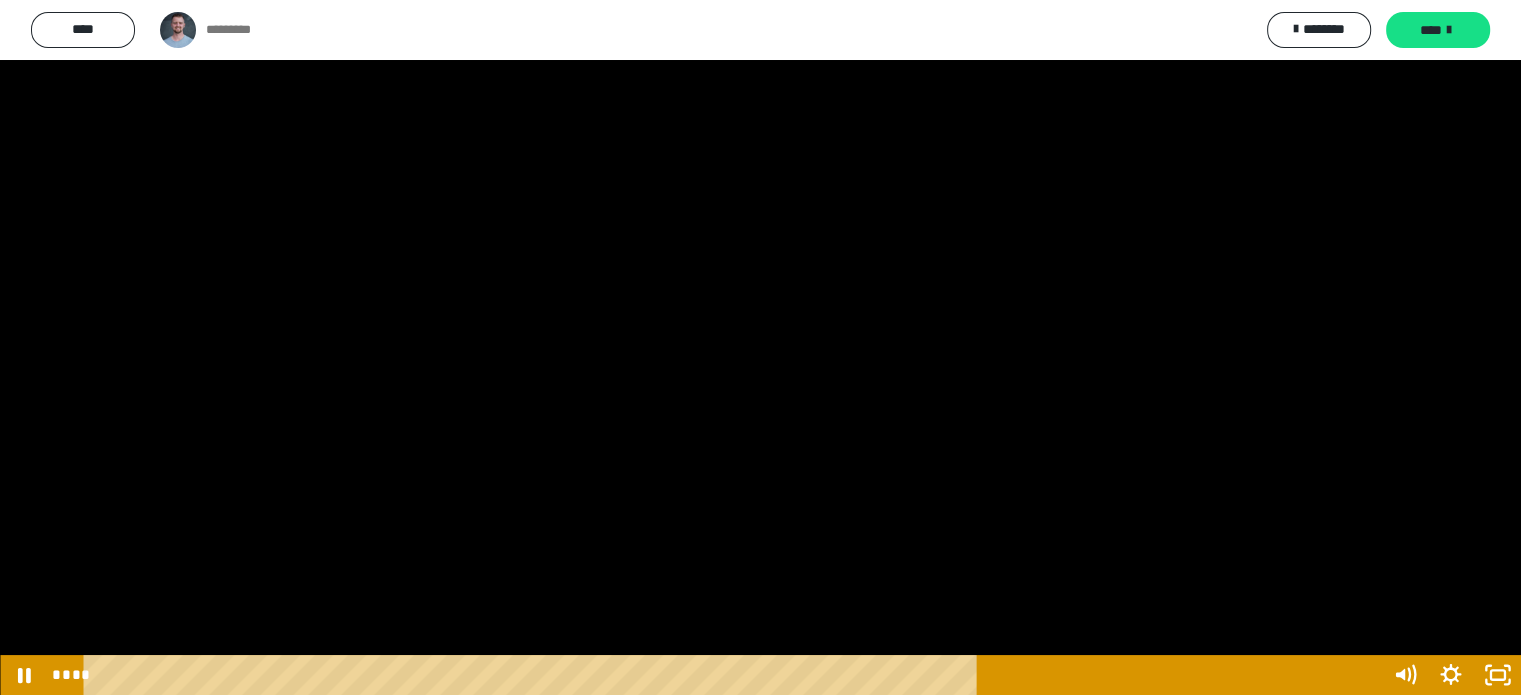 scroll, scrollTop: 1372, scrollLeft: 0, axis: vertical 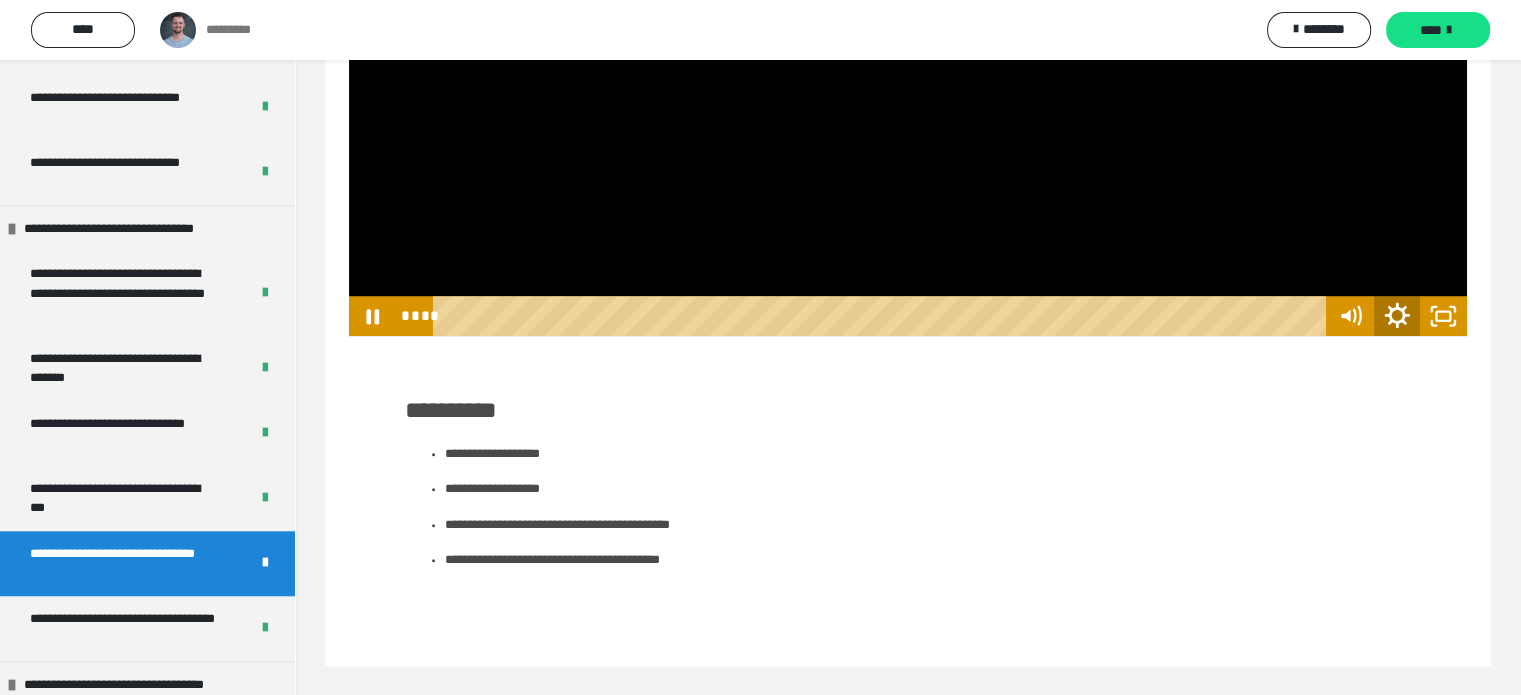 click 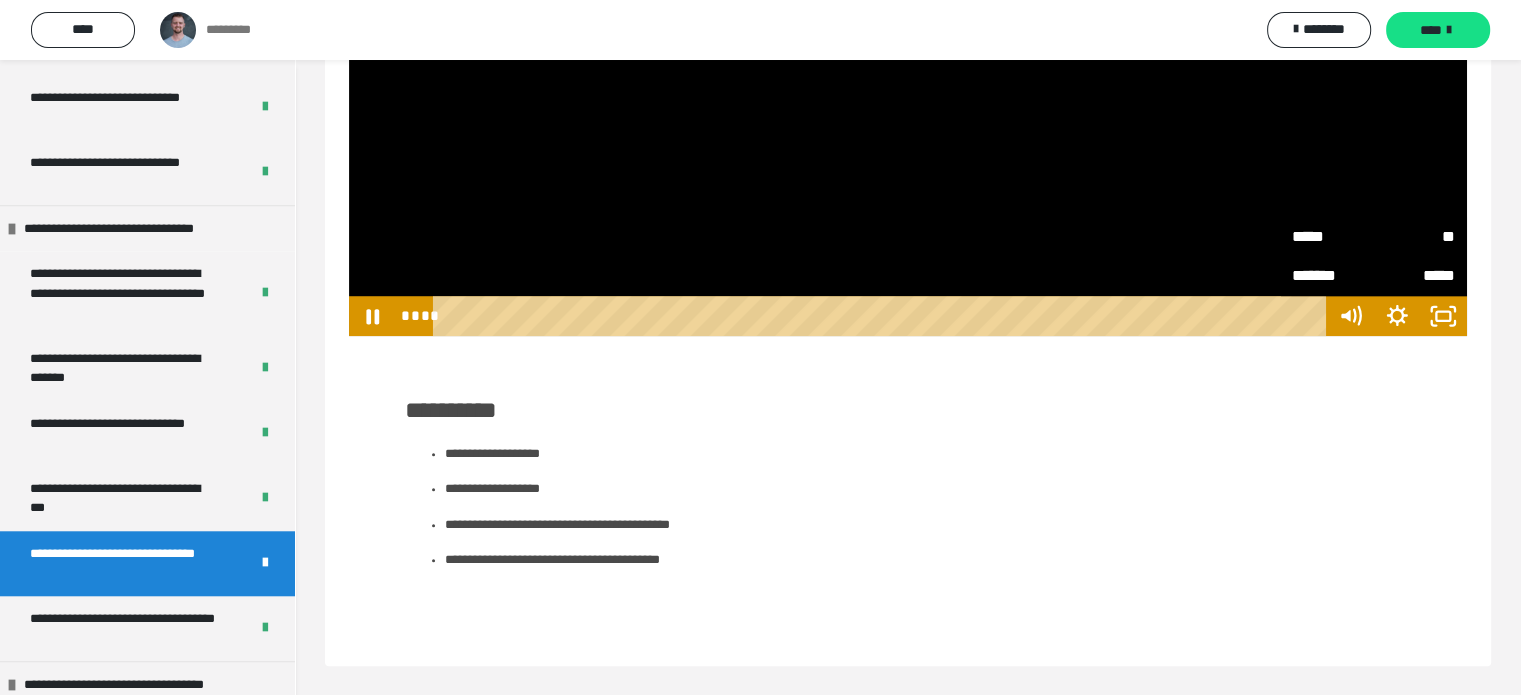click on "**" at bounding box center [1415, 237] 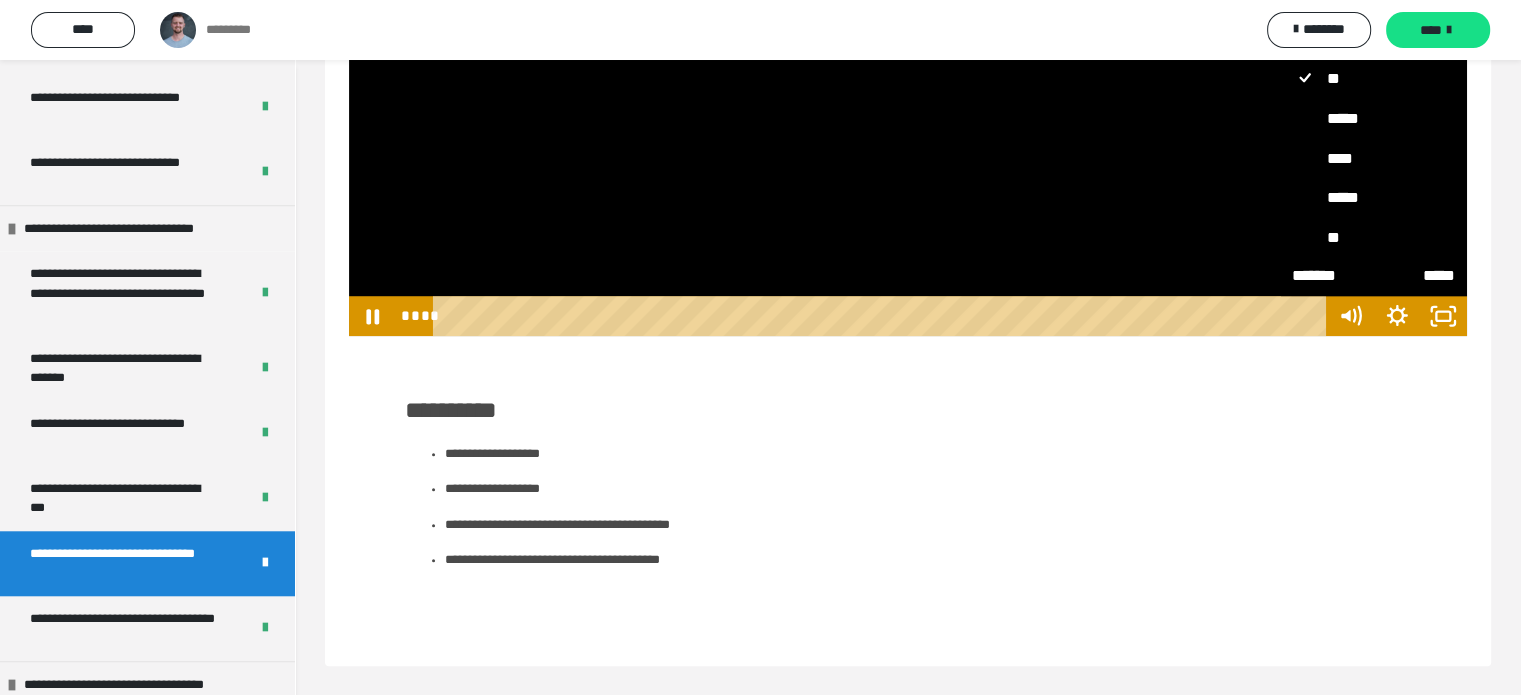 click on "****" at bounding box center (1374, 158) 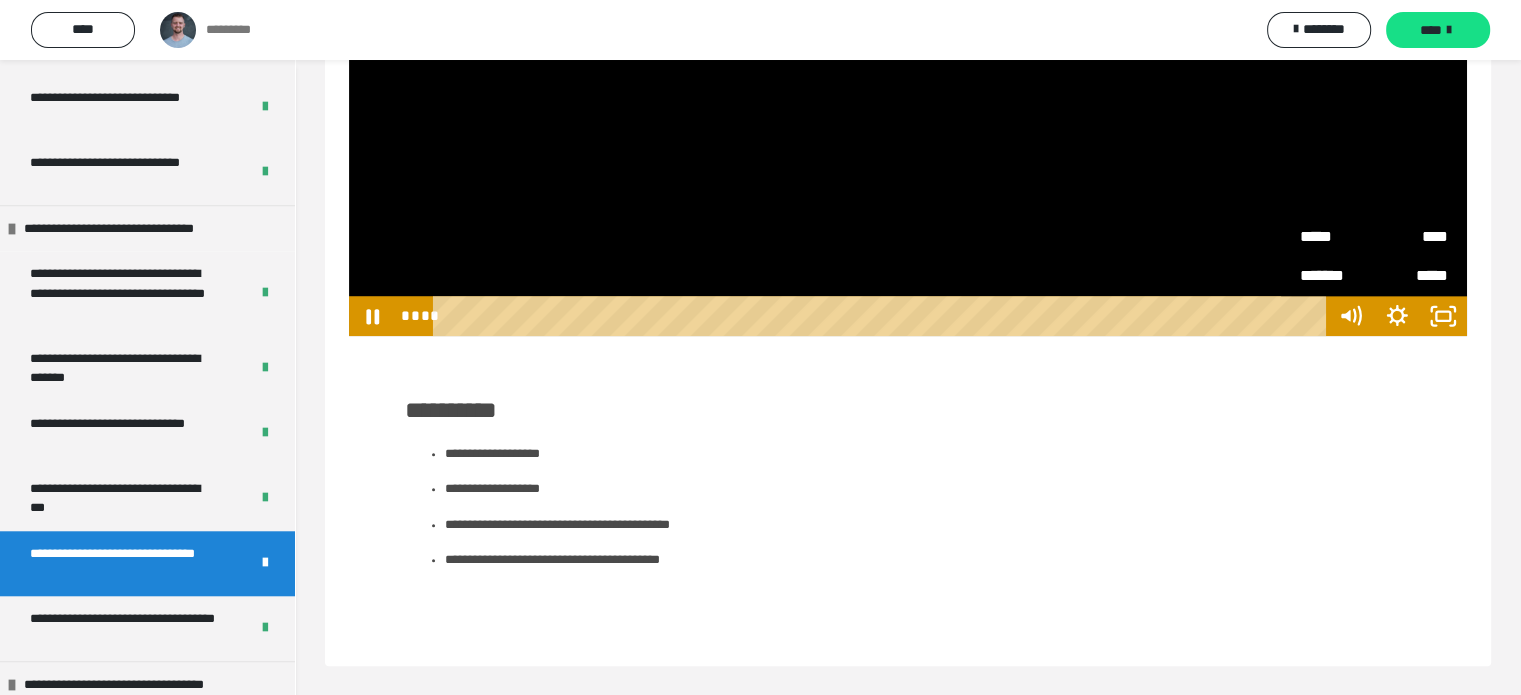 scroll, scrollTop: 984, scrollLeft: 0, axis: vertical 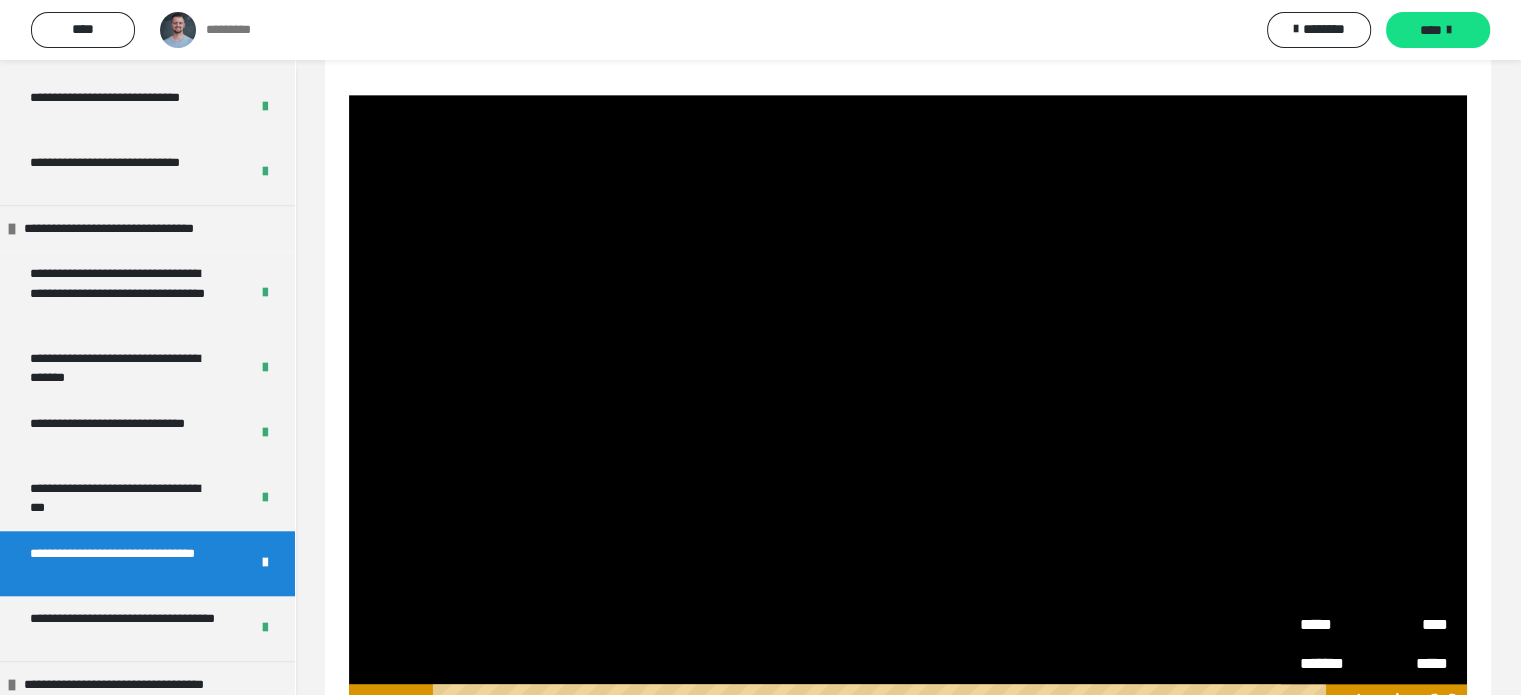 click at bounding box center (908, 409) 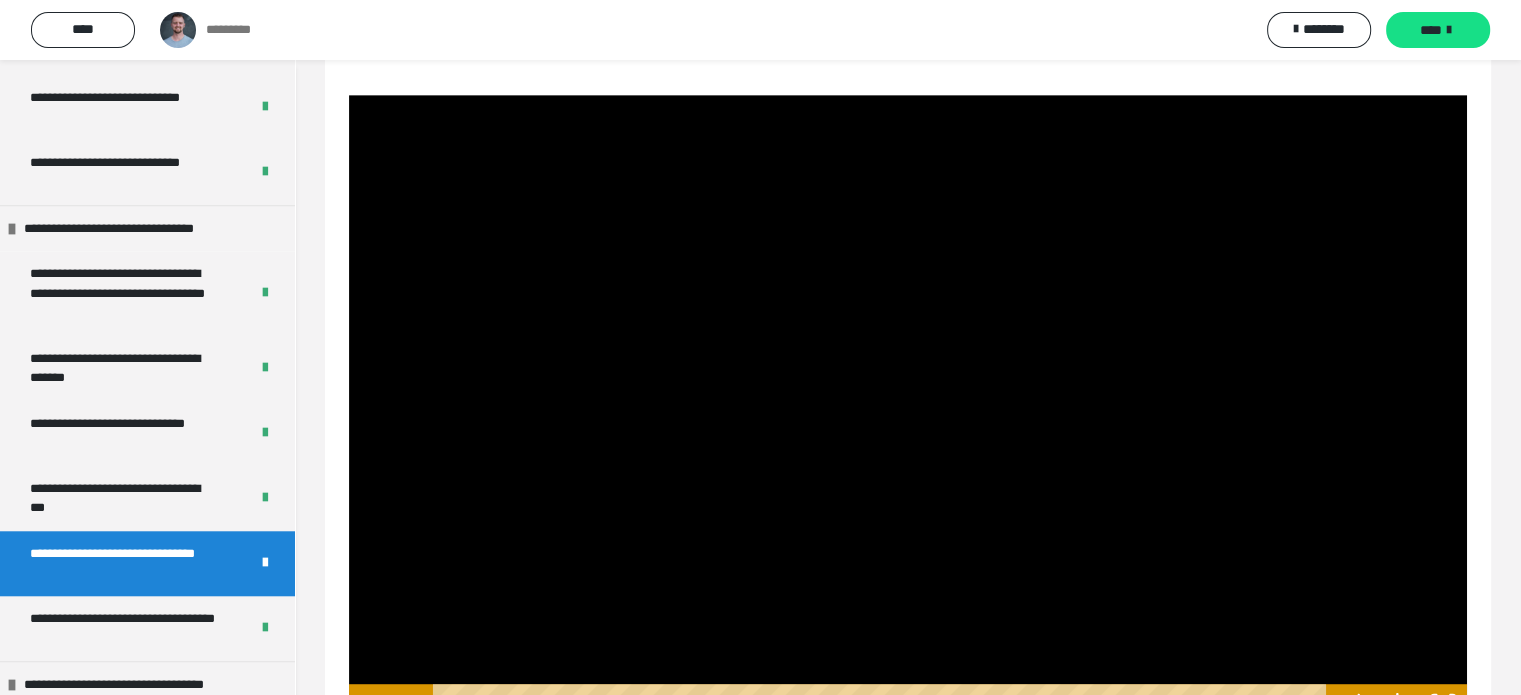 click at bounding box center (908, 409) 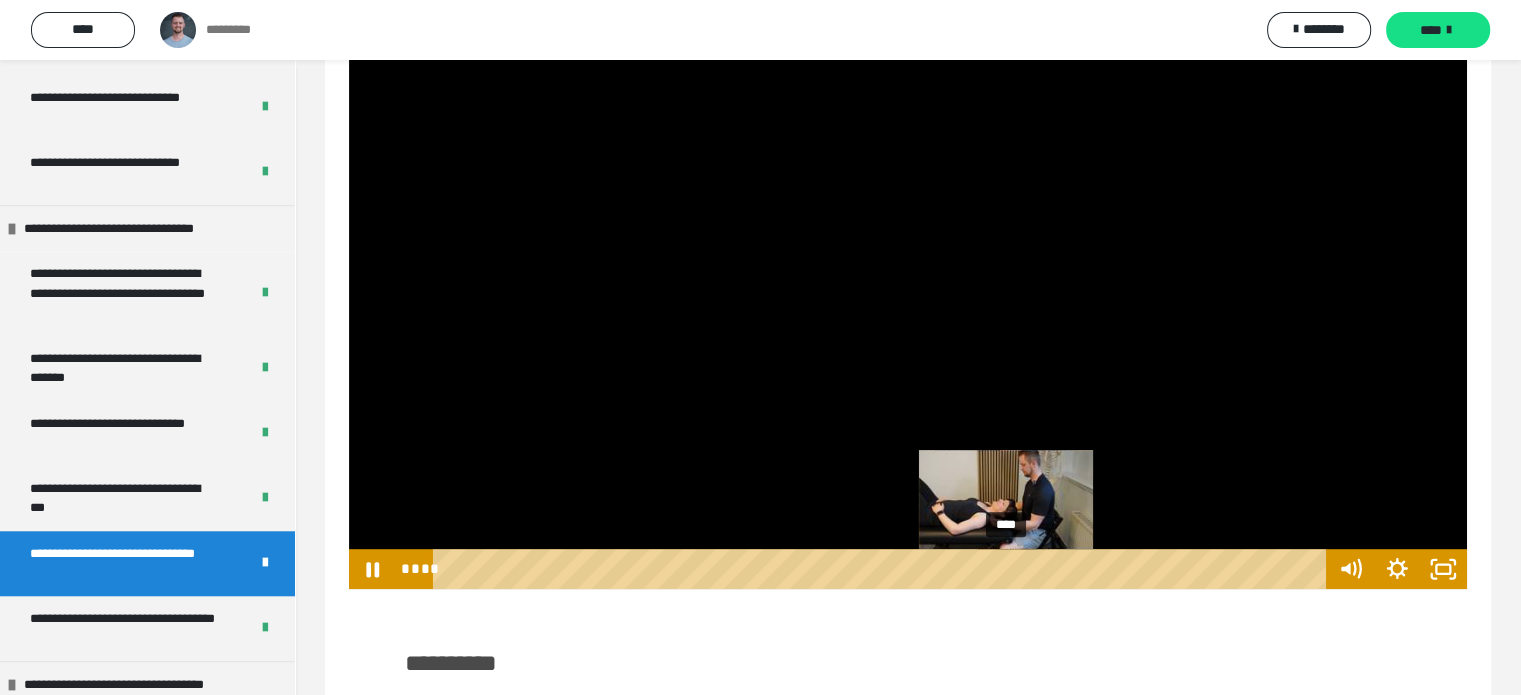 scroll, scrollTop: 1284, scrollLeft: 0, axis: vertical 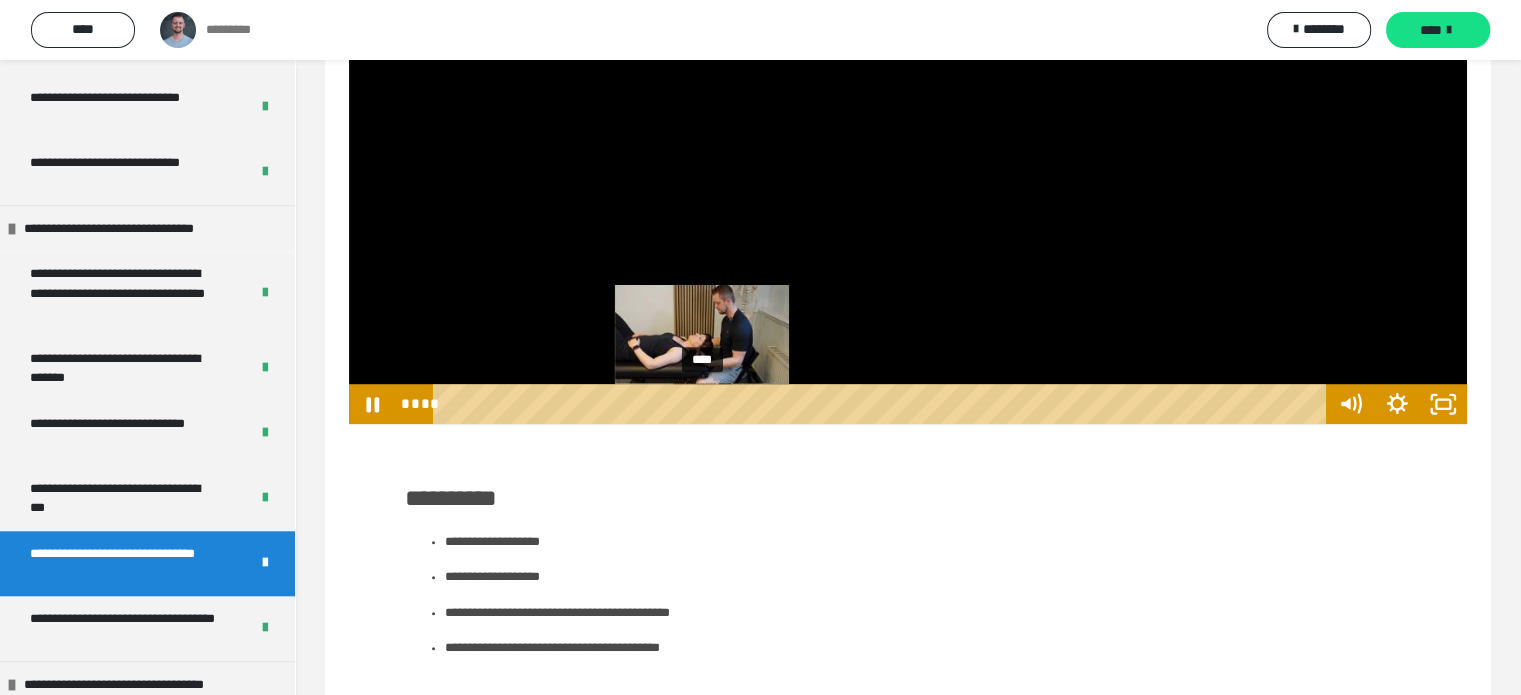 click on "****" at bounding box center [882, 404] 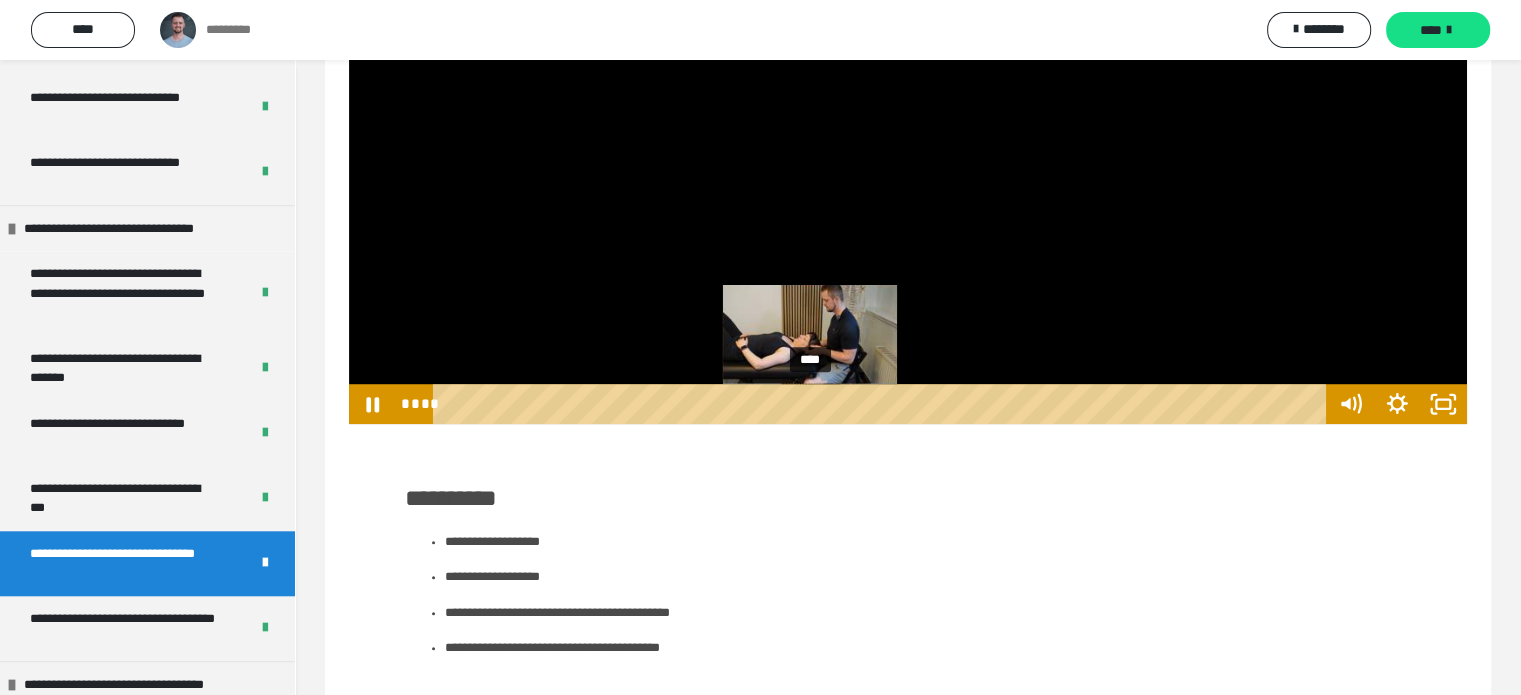 click on "****" at bounding box center [882, 404] 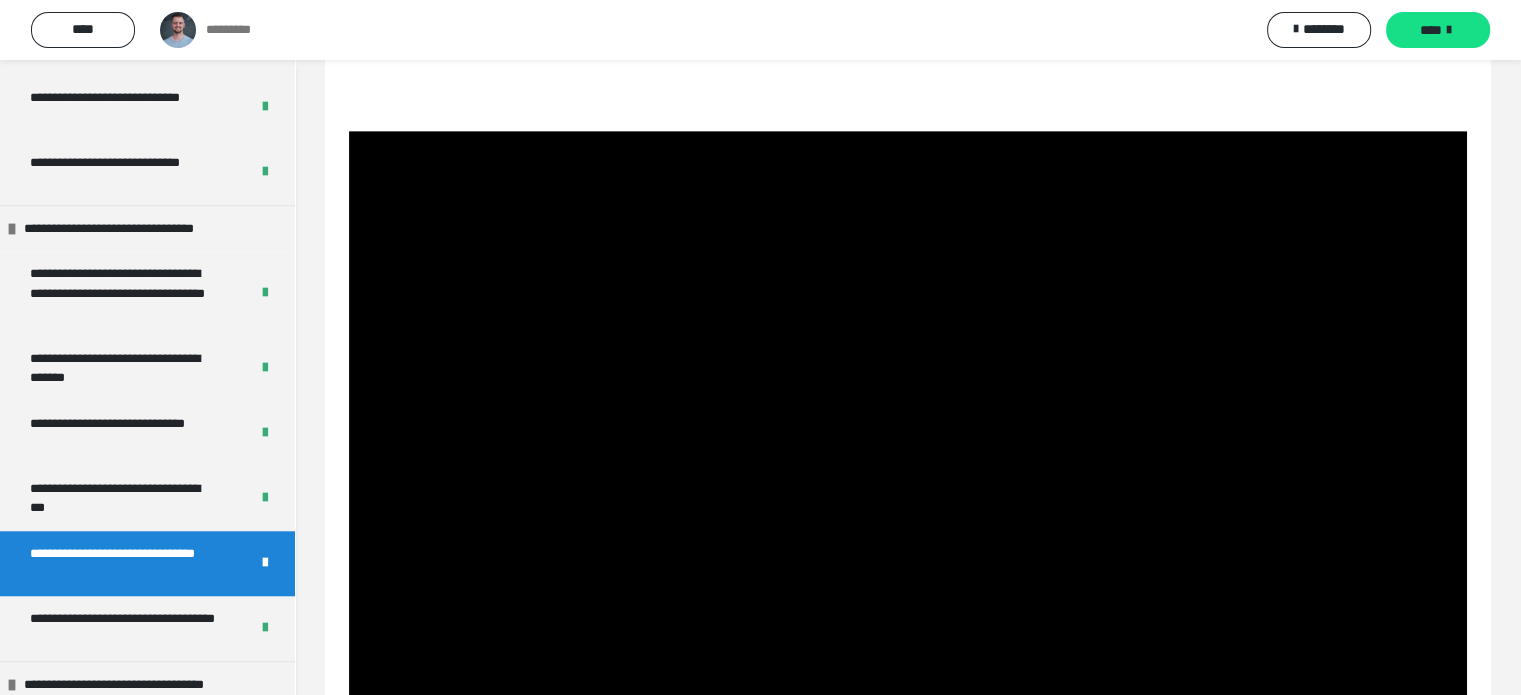 scroll, scrollTop: 984, scrollLeft: 0, axis: vertical 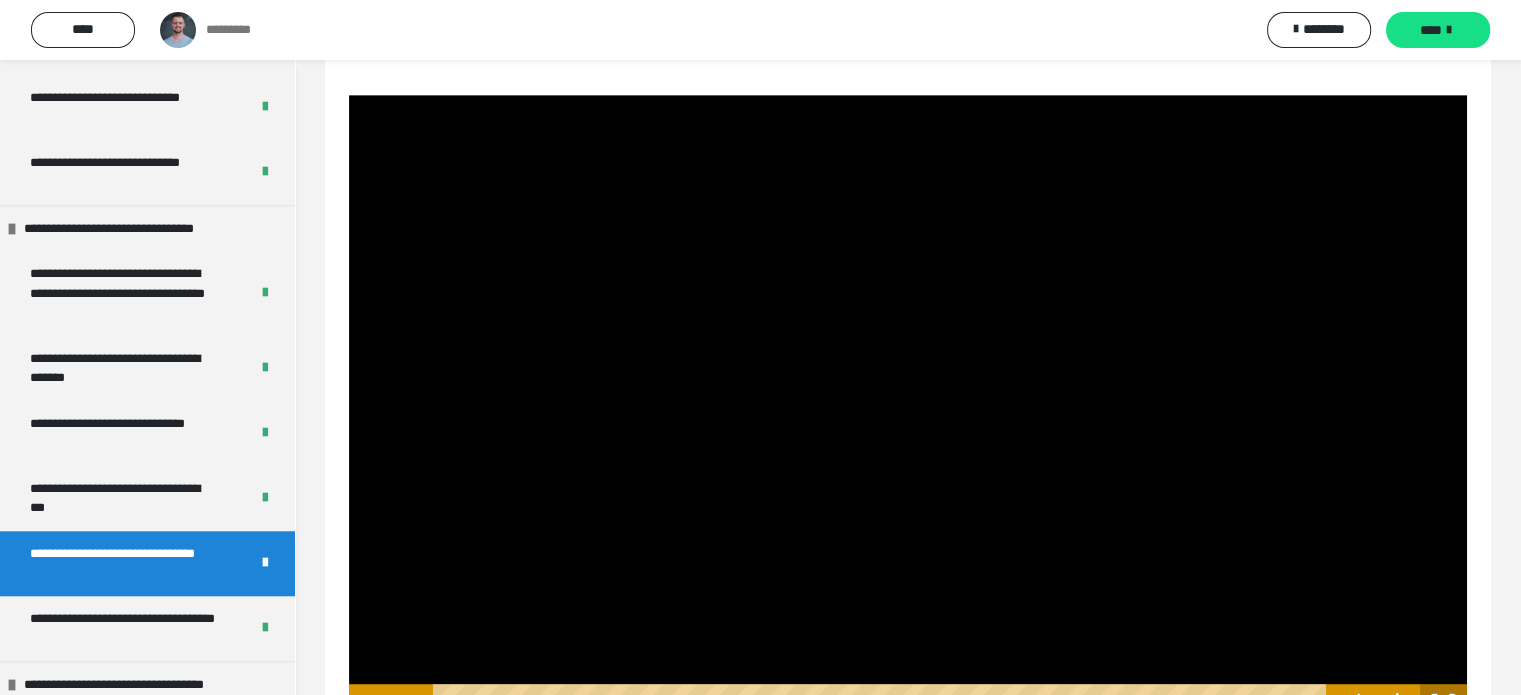 click 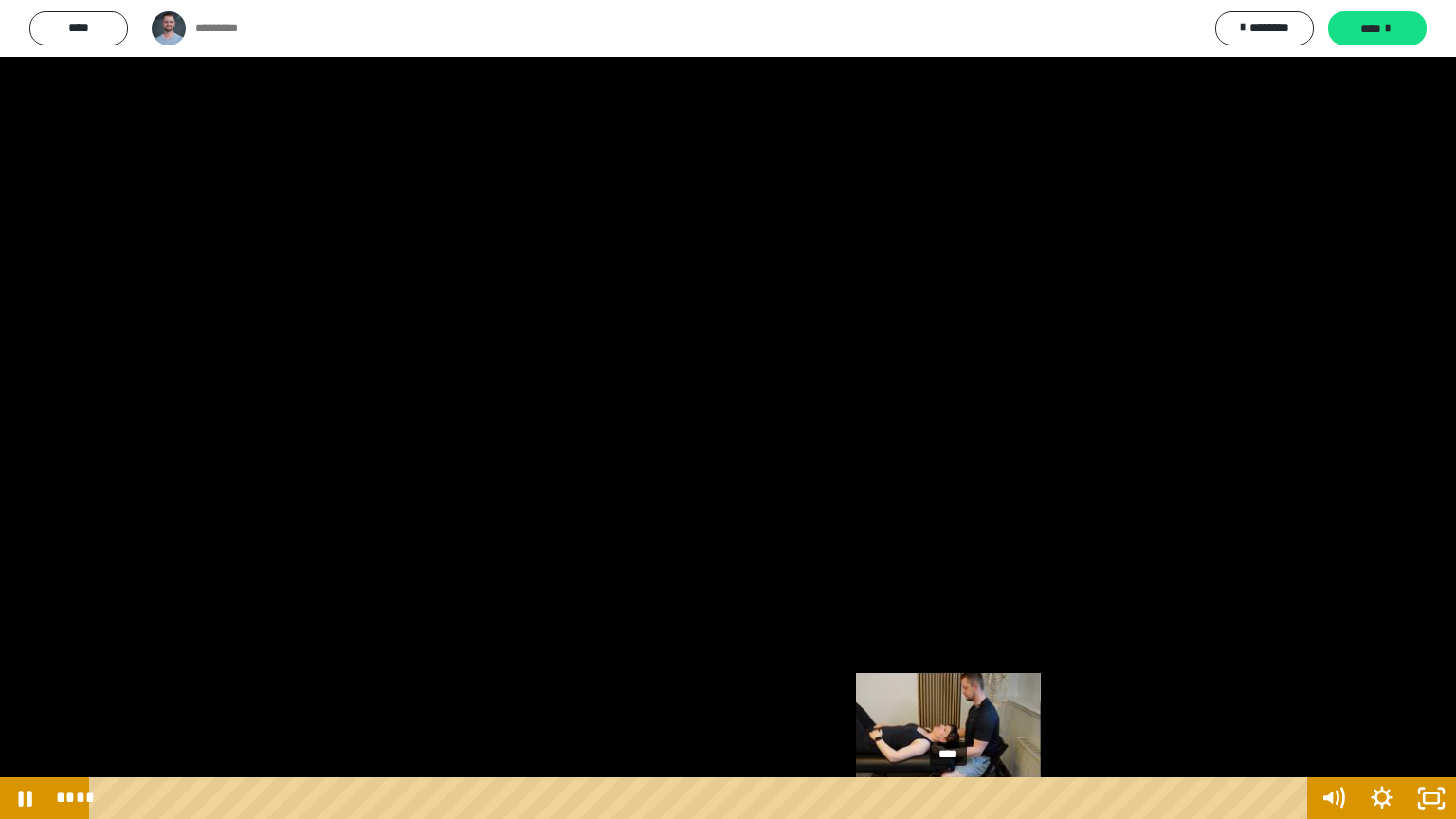 click on "****" at bounding box center [701, 798] 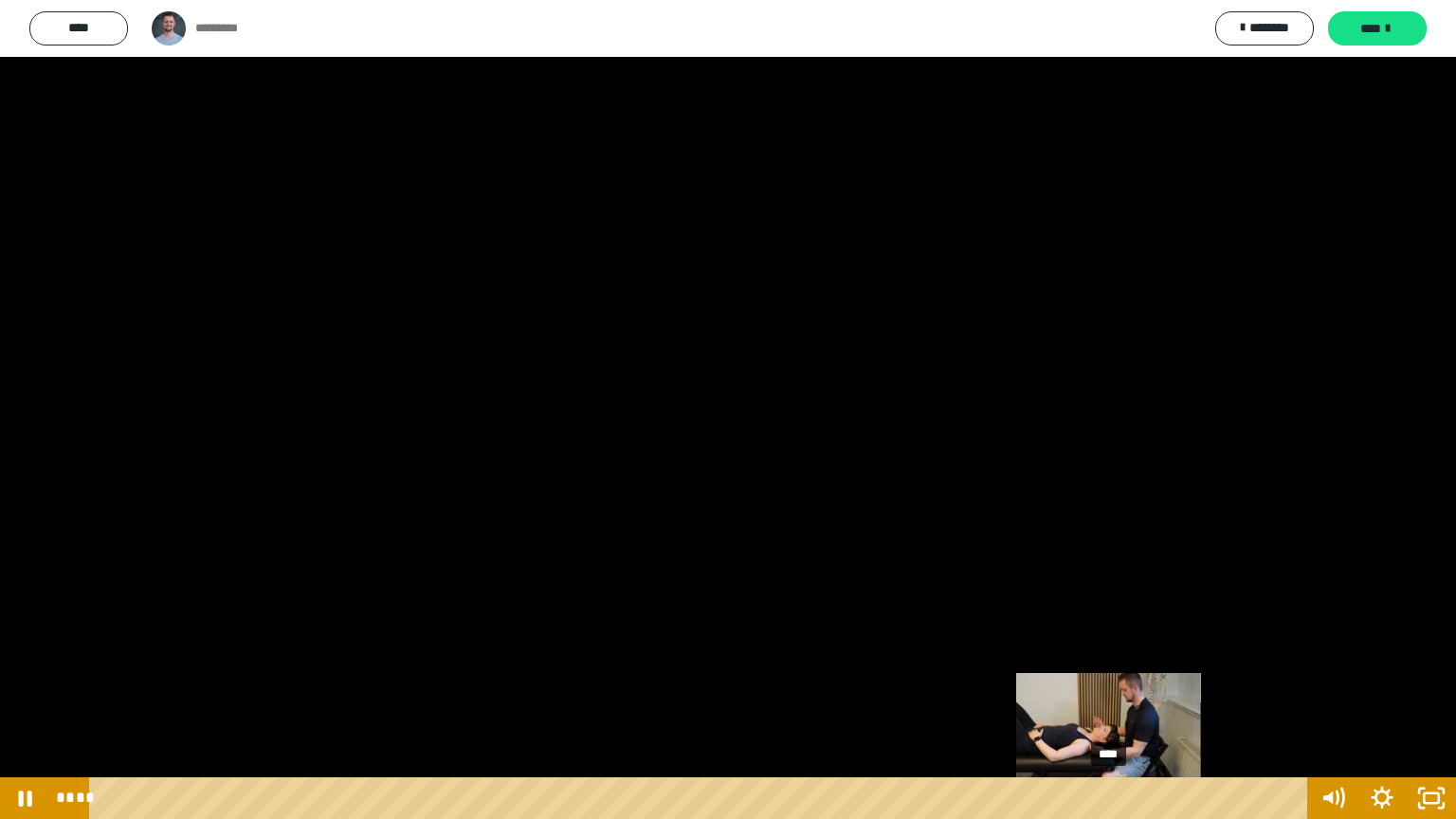 click on "****" at bounding box center (701, 798) 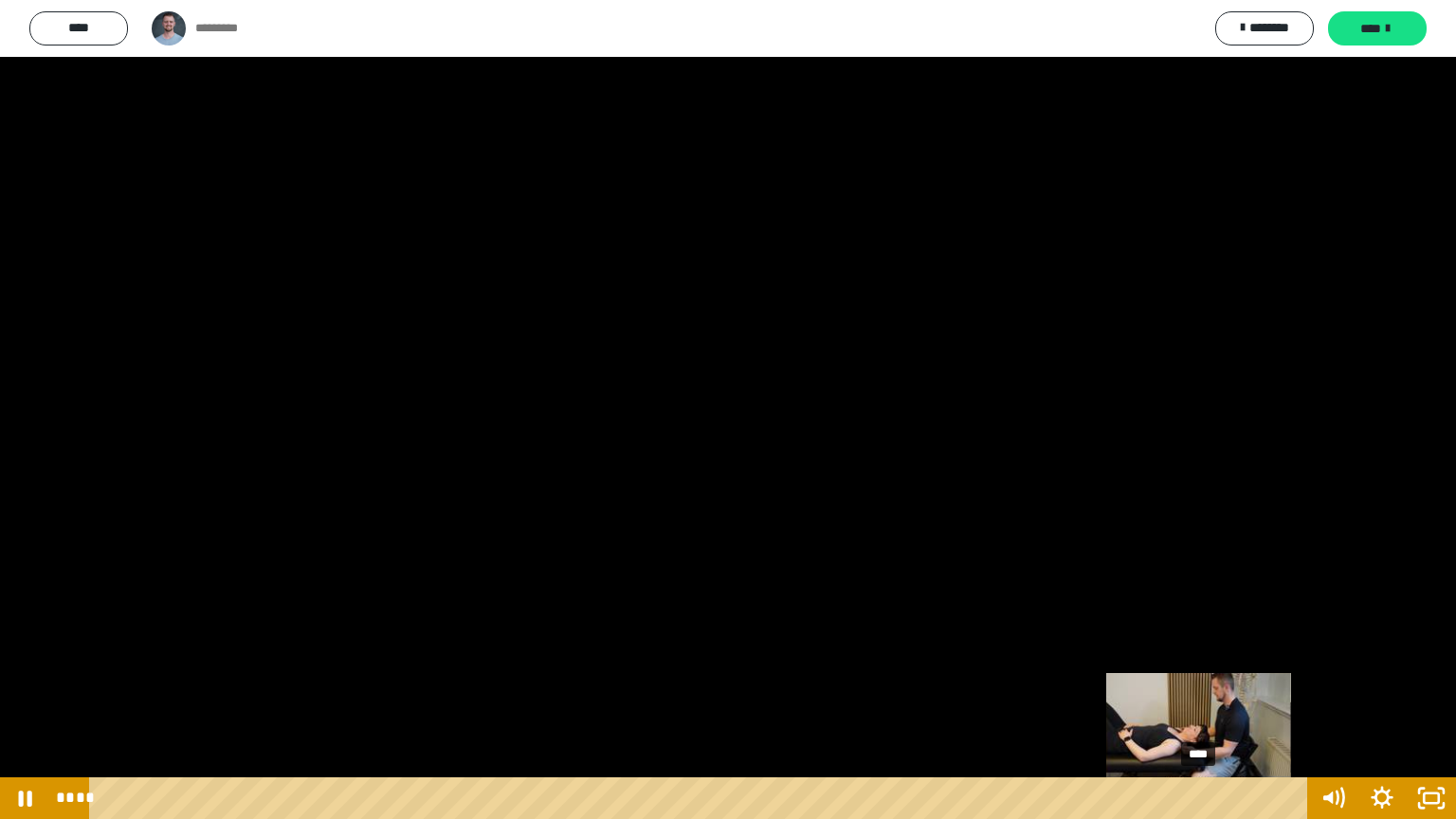 click 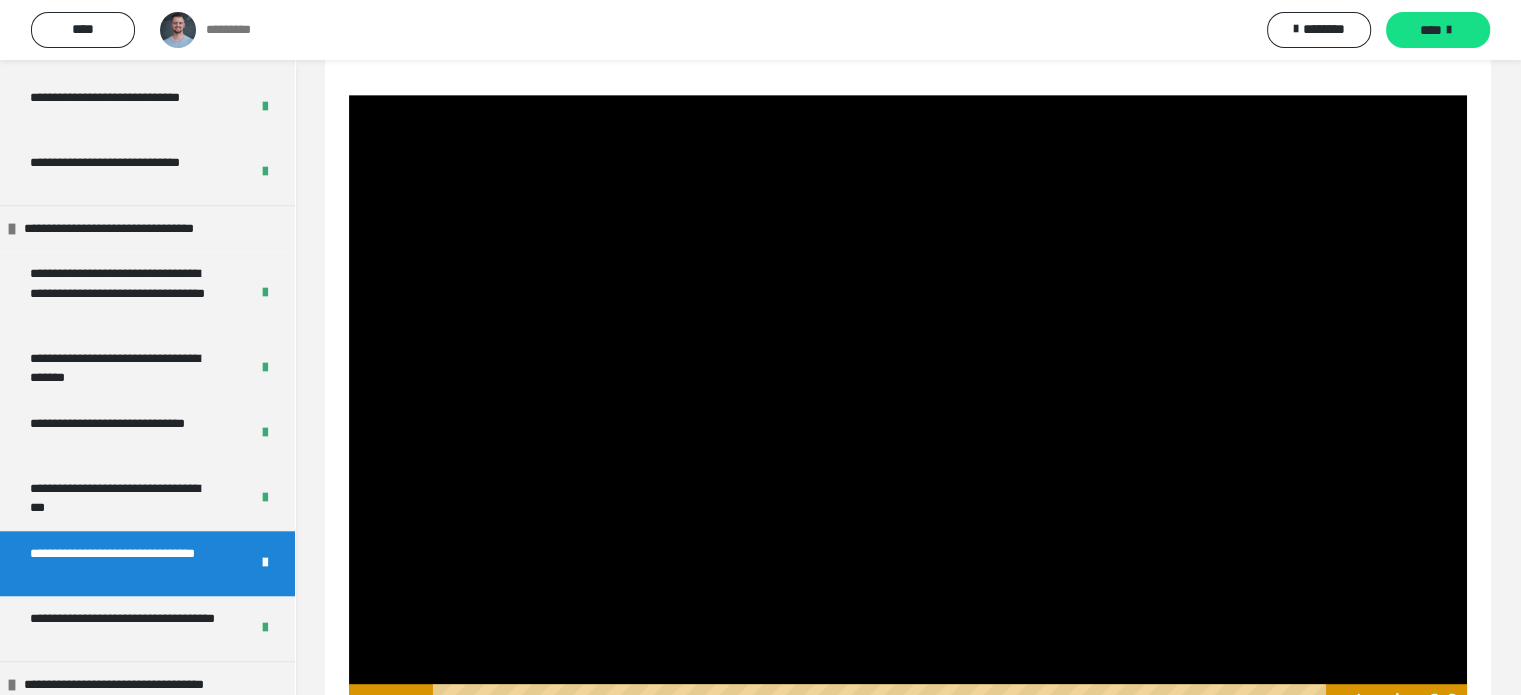click at bounding box center [908, 409] 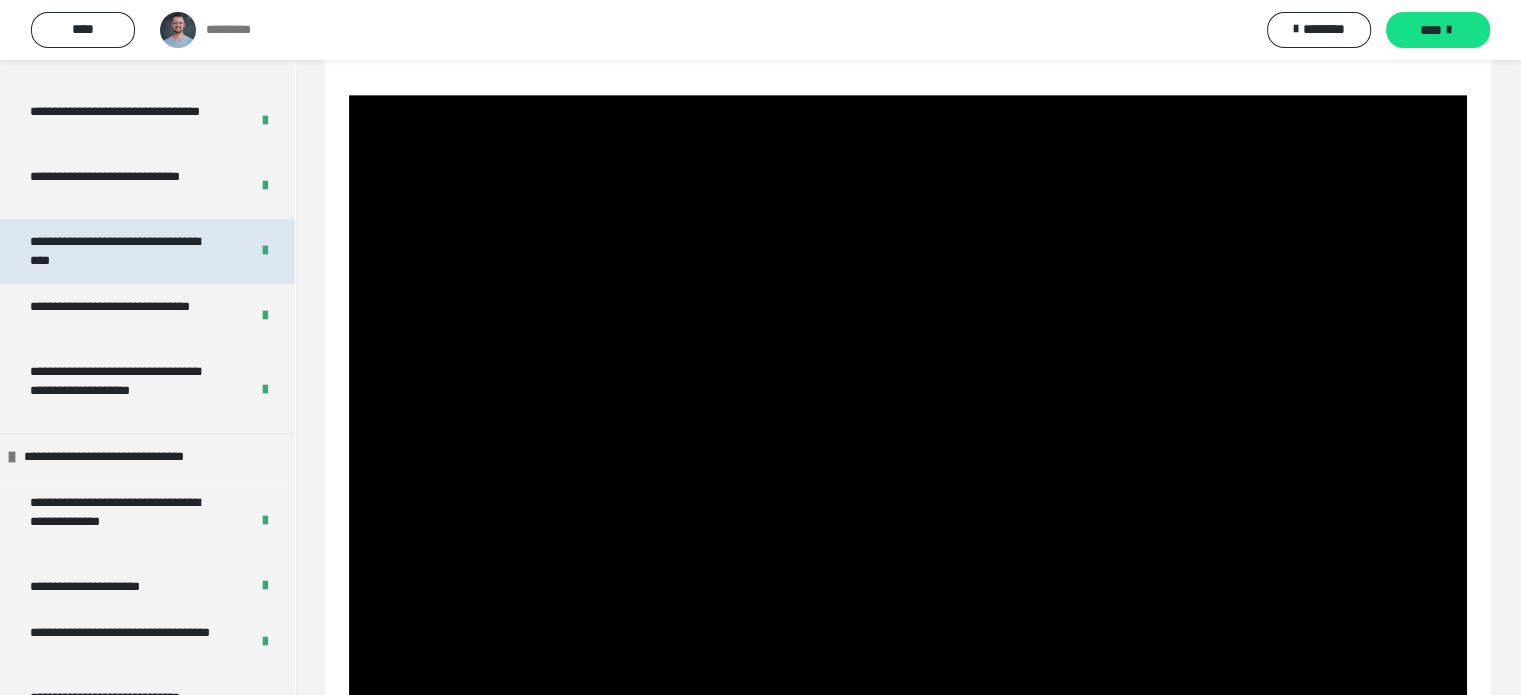 scroll, scrollTop: 1064, scrollLeft: 0, axis: vertical 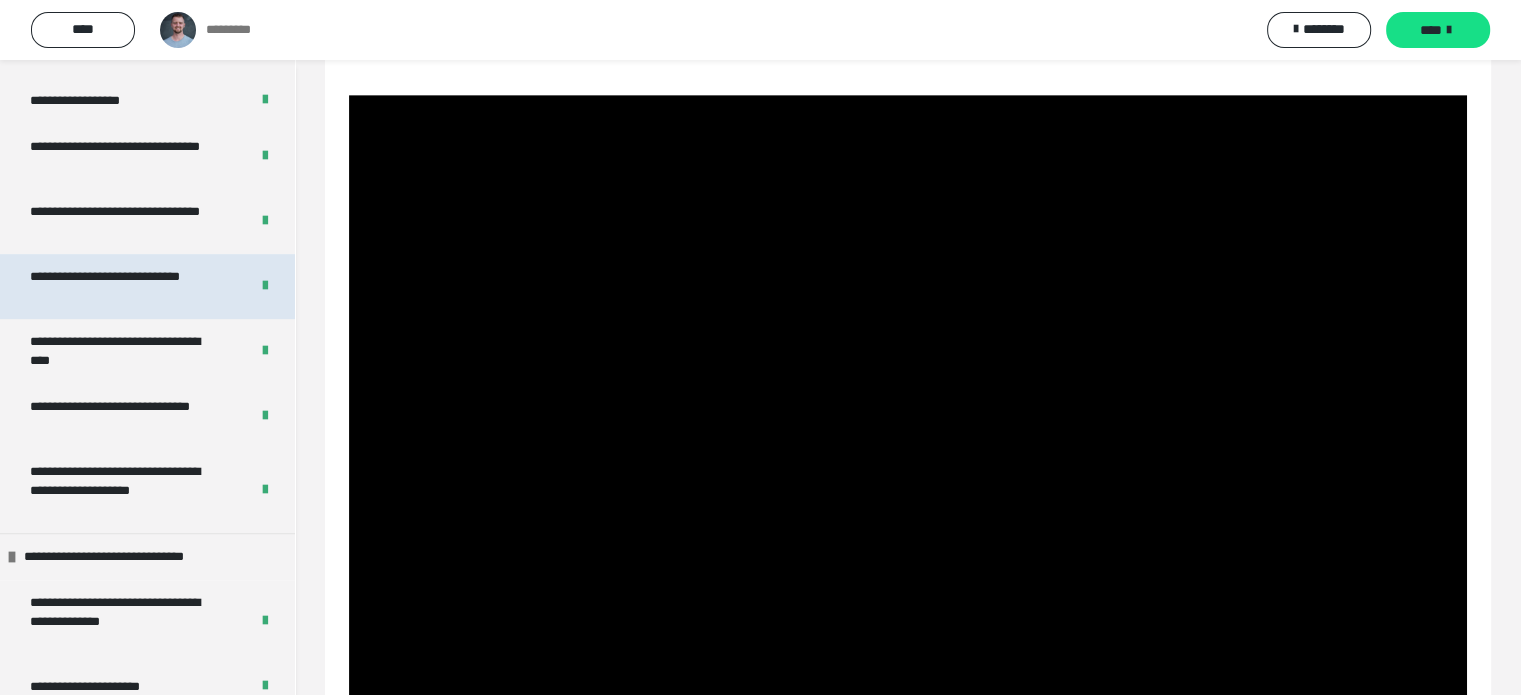 click on "**********" at bounding box center [124, 286] 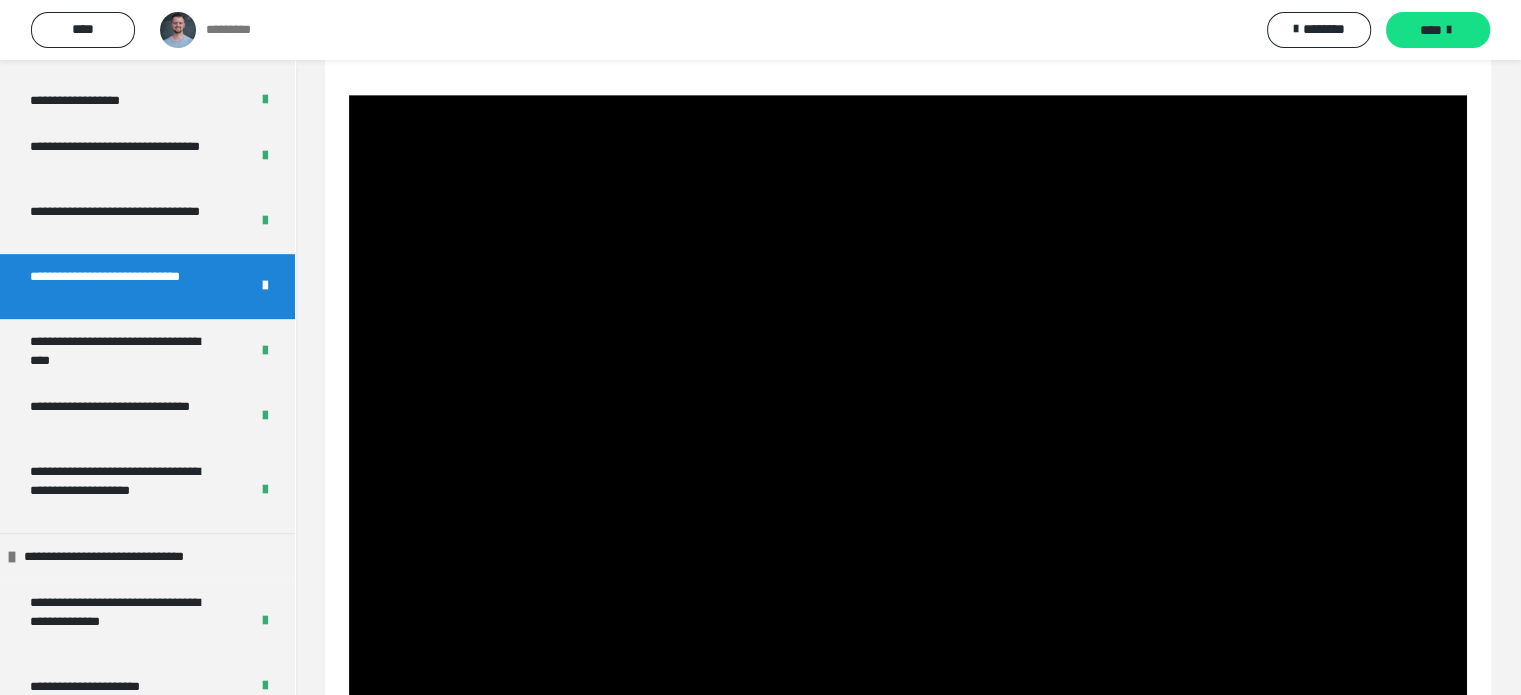 scroll, scrollTop: 60, scrollLeft: 0, axis: vertical 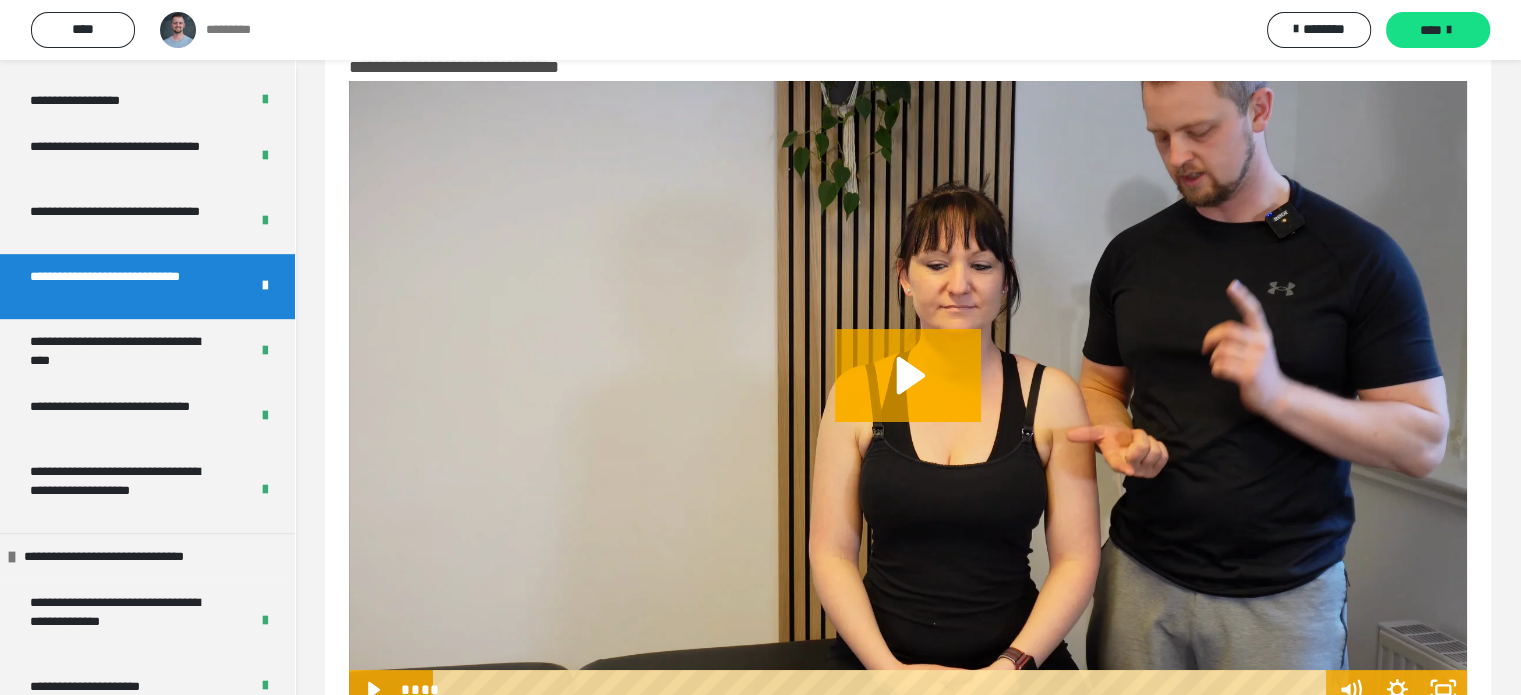 click 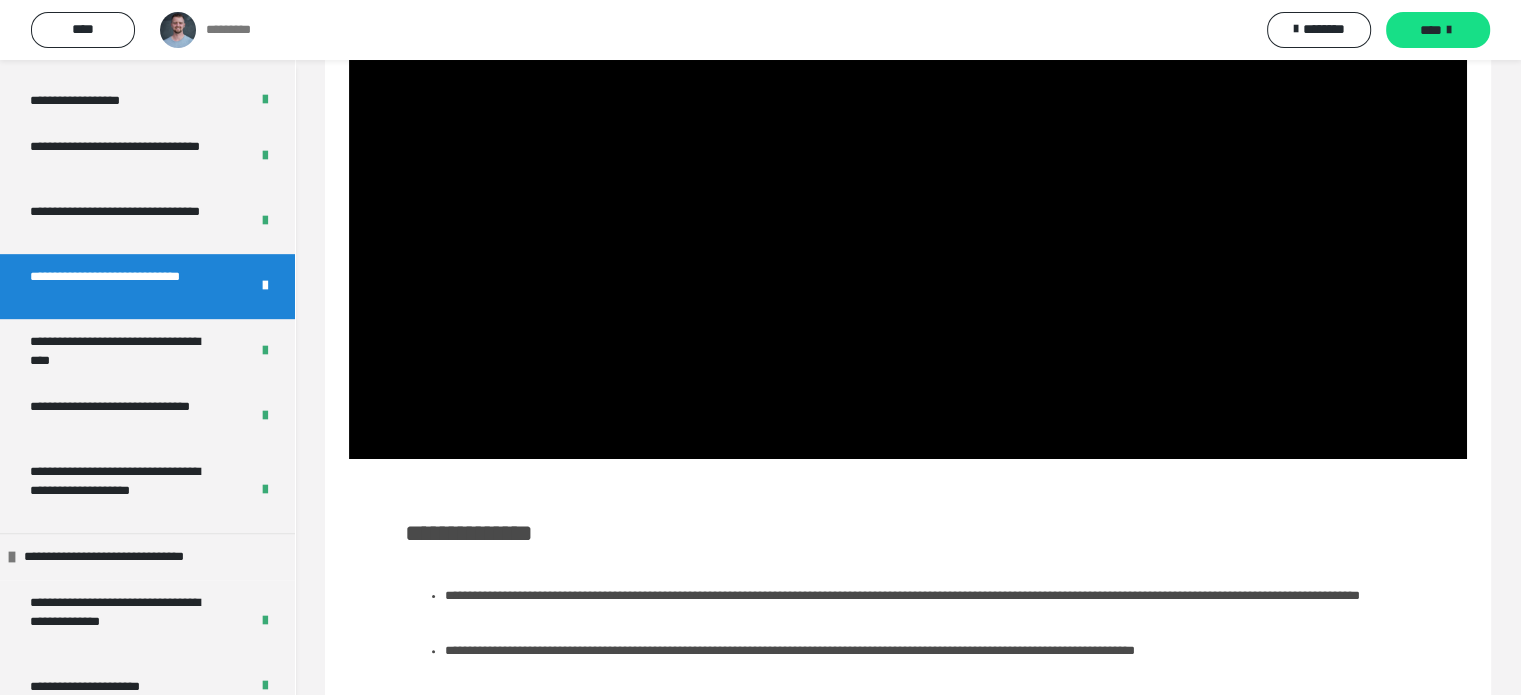 scroll, scrollTop: 202, scrollLeft: 0, axis: vertical 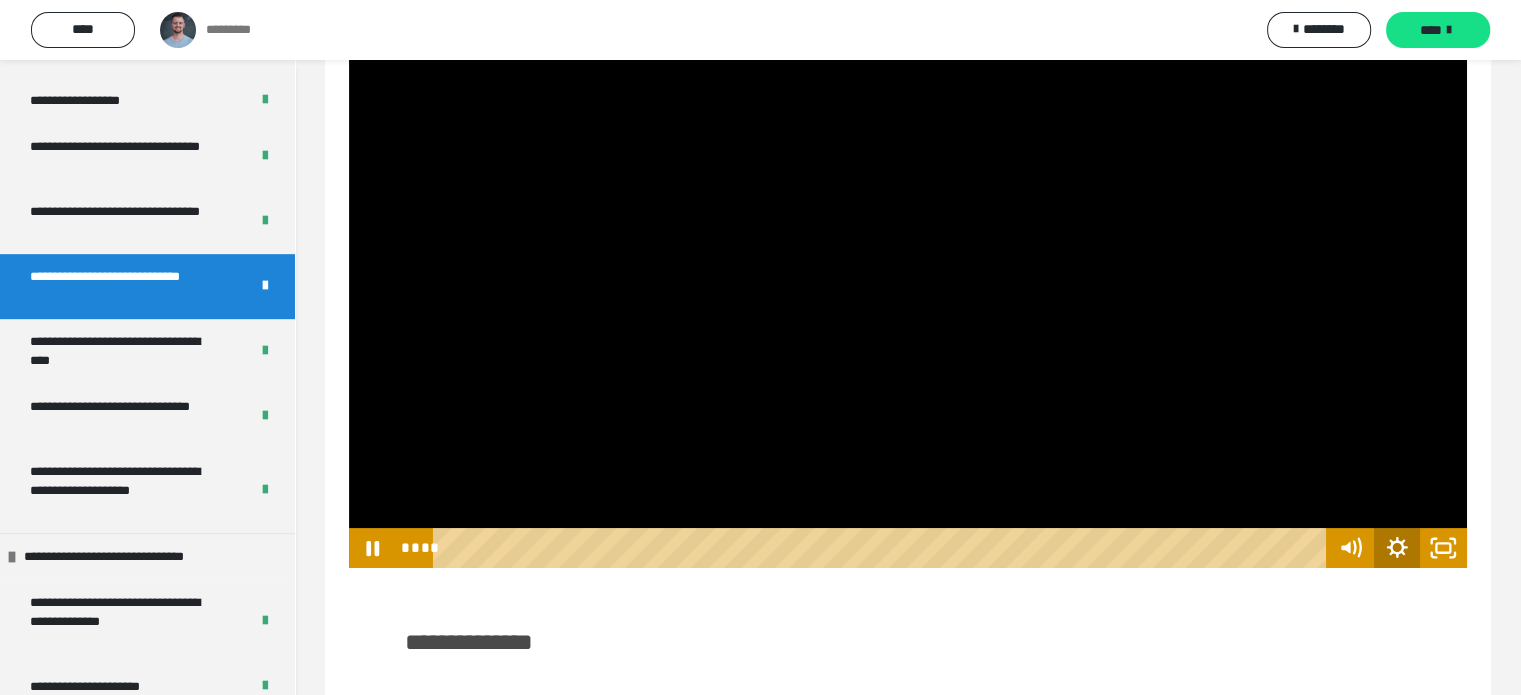 click 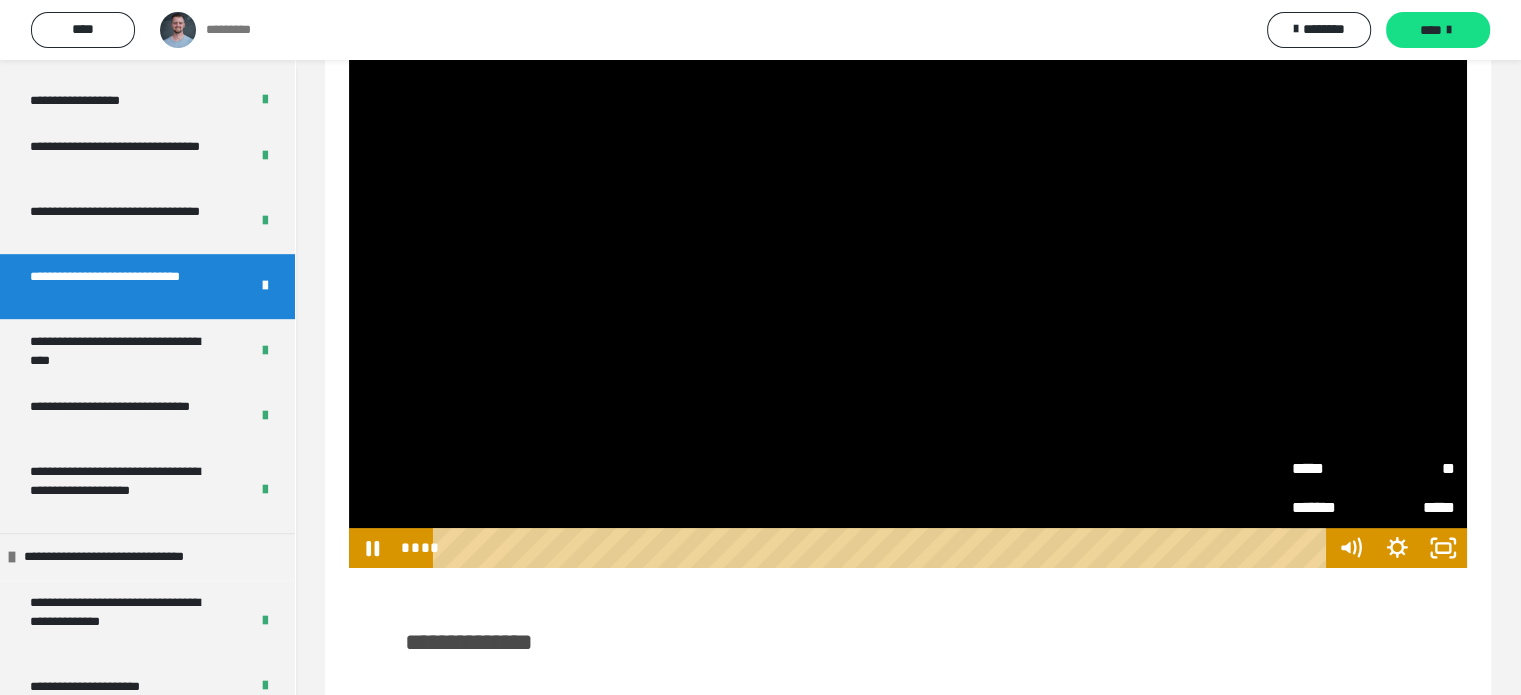click on "**" at bounding box center [1415, 466] 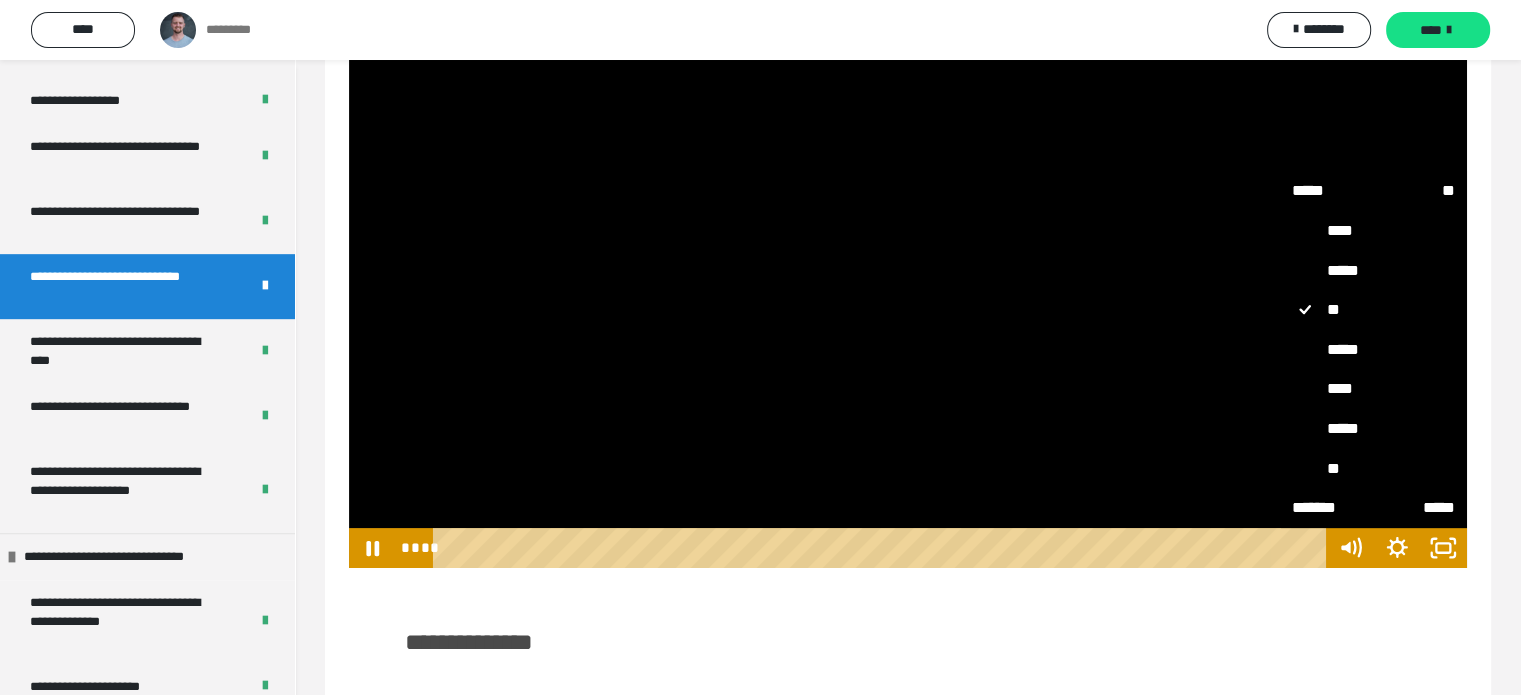 click on "****" at bounding box center [1374, 389] 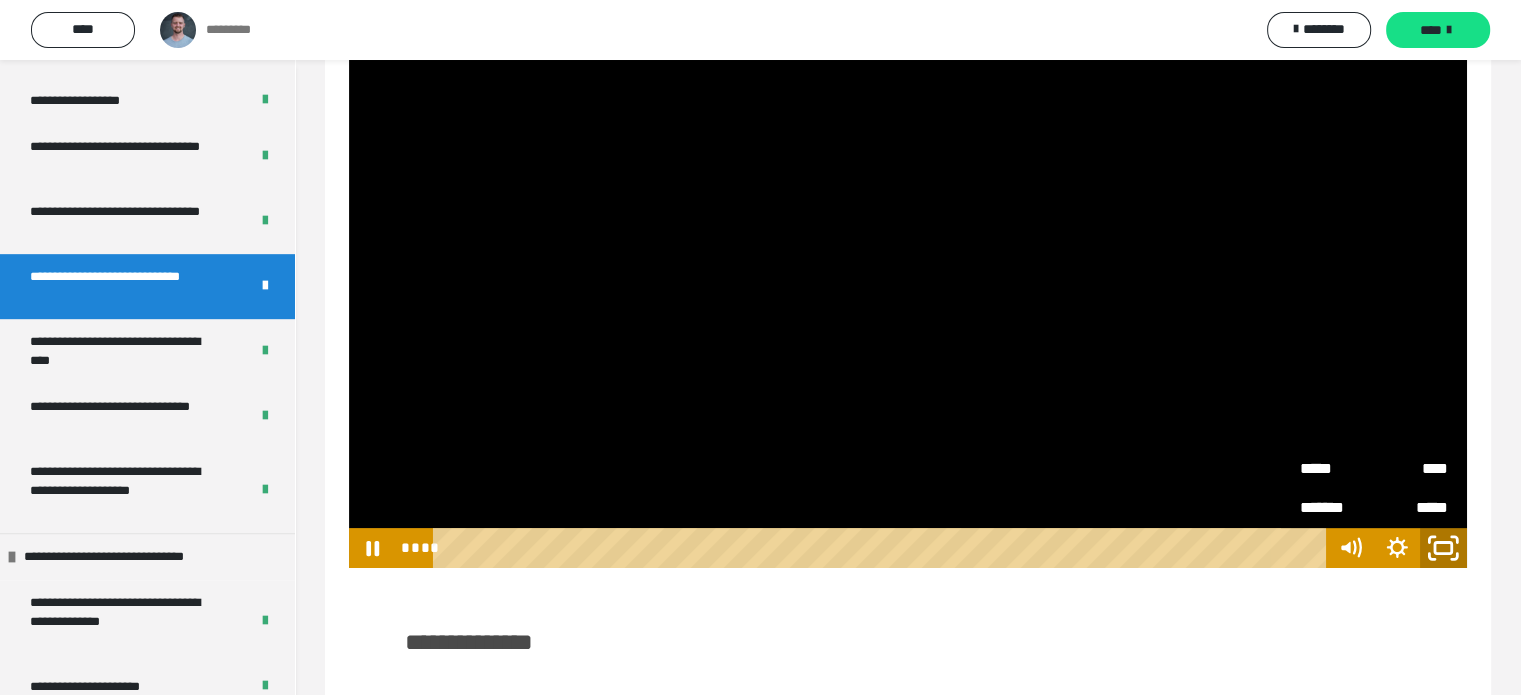 click 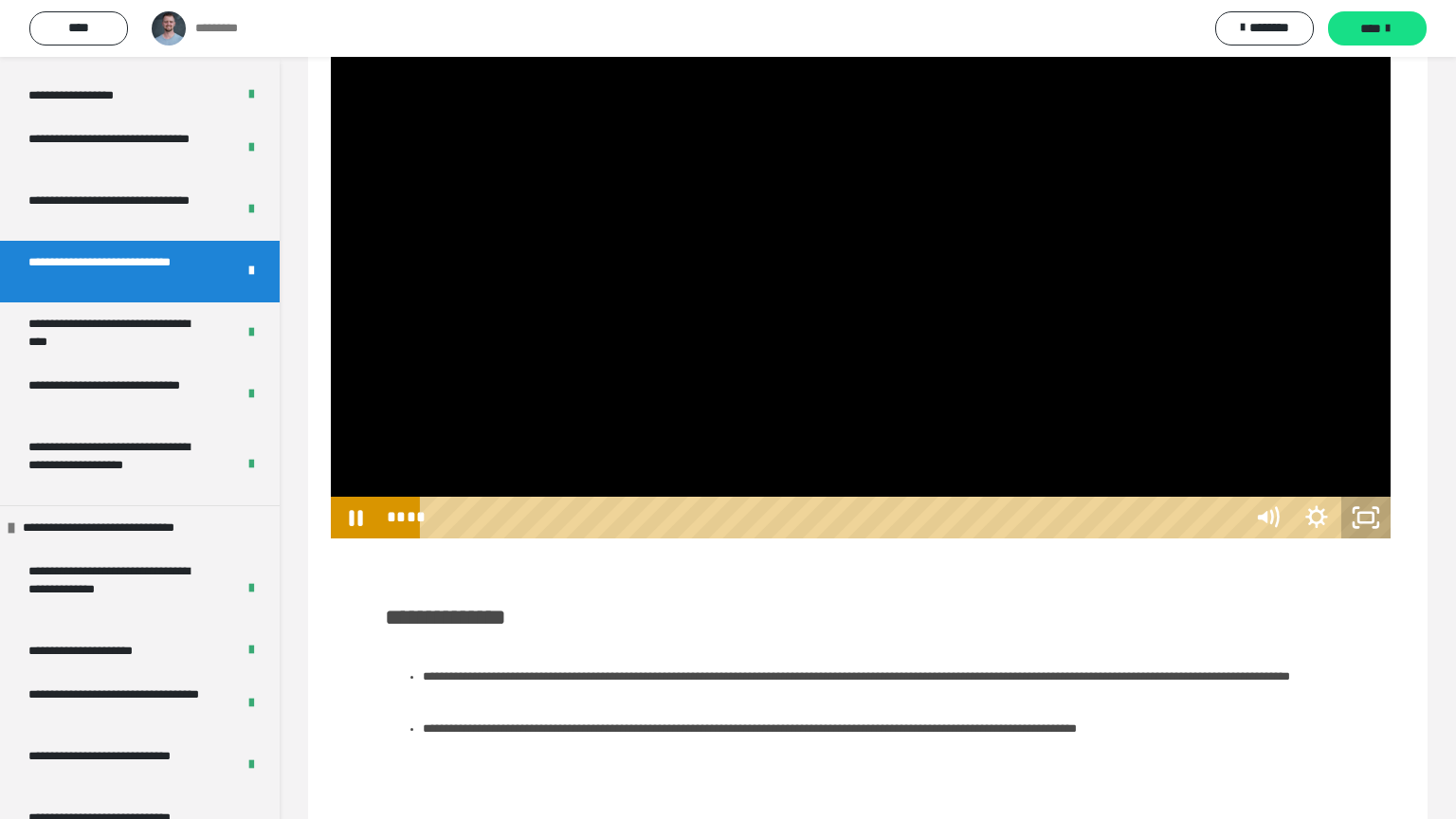 click 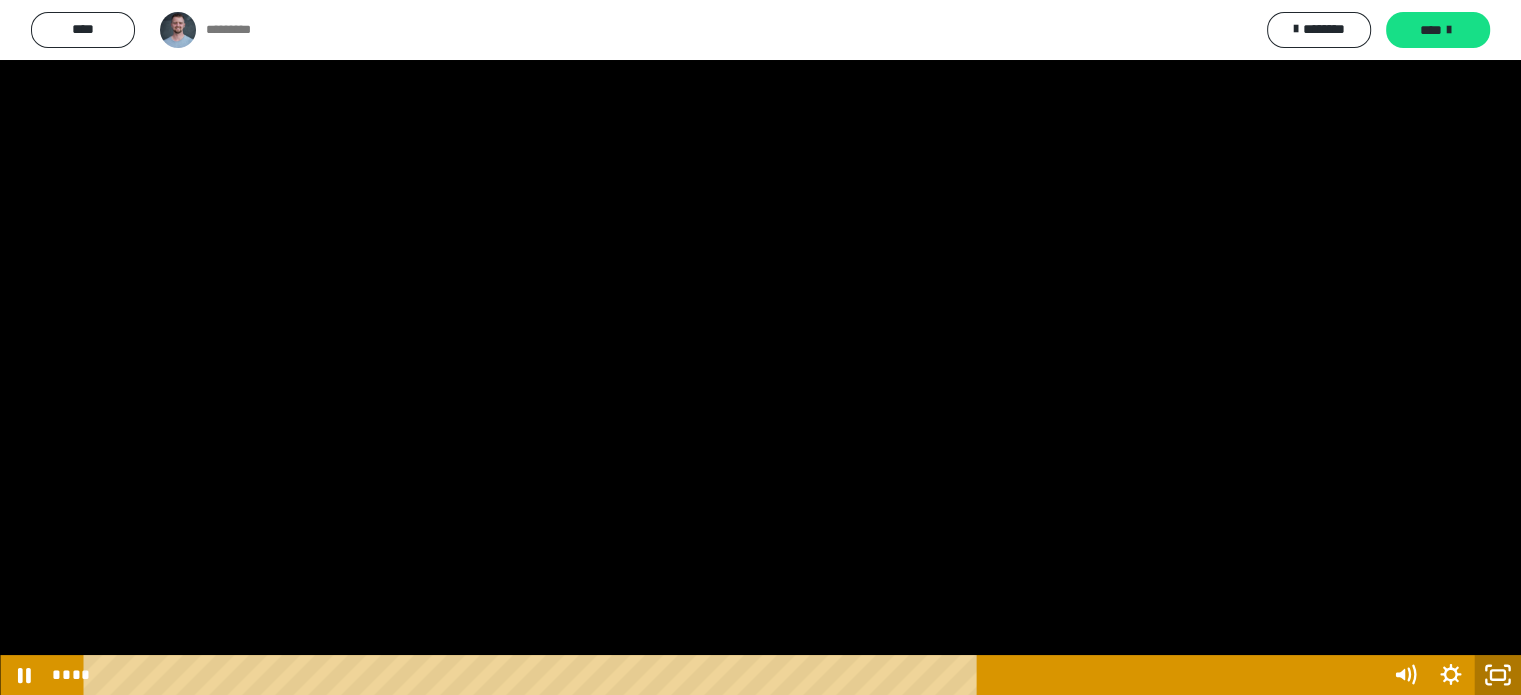 click 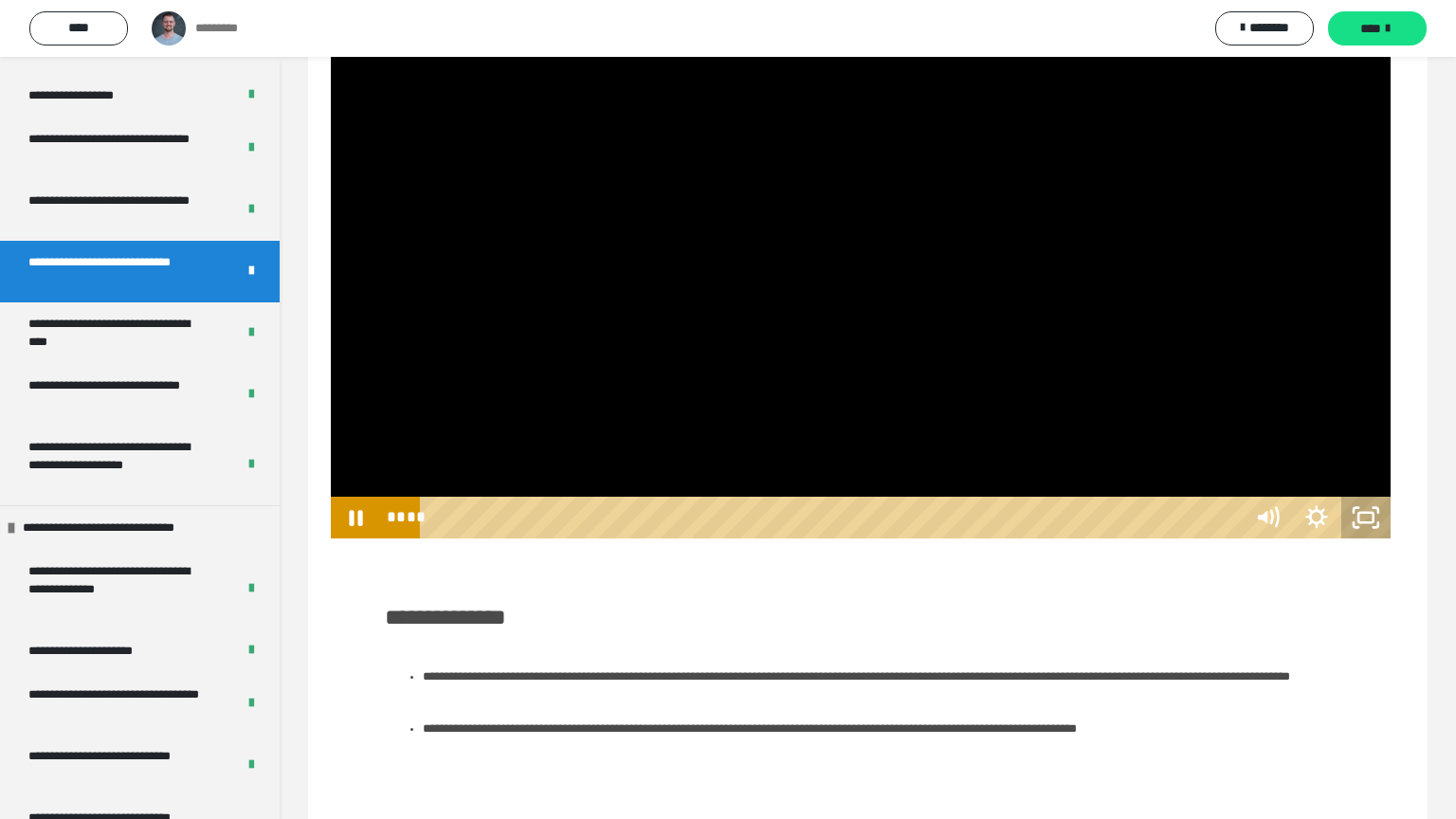 click 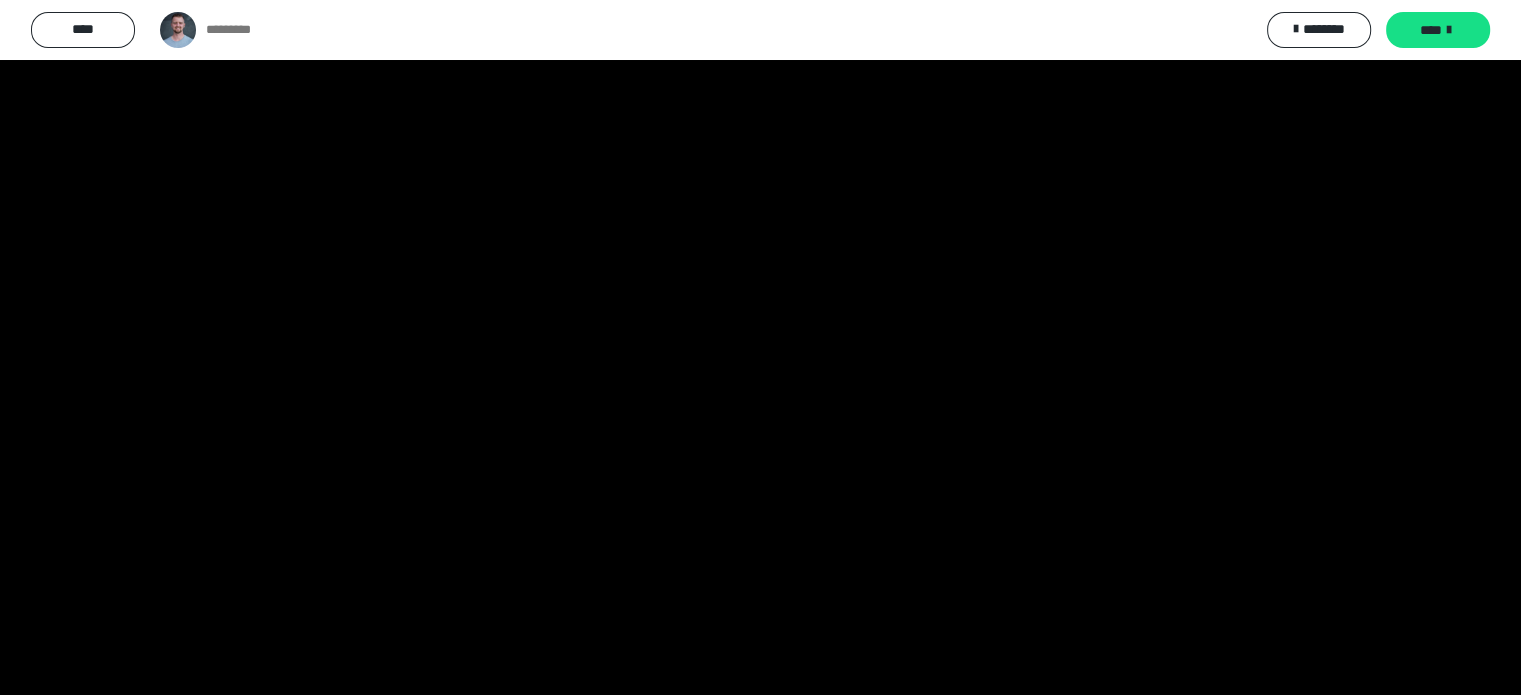 scroll, scrollTop: 202, scrollLeft: 0, axis: vertical 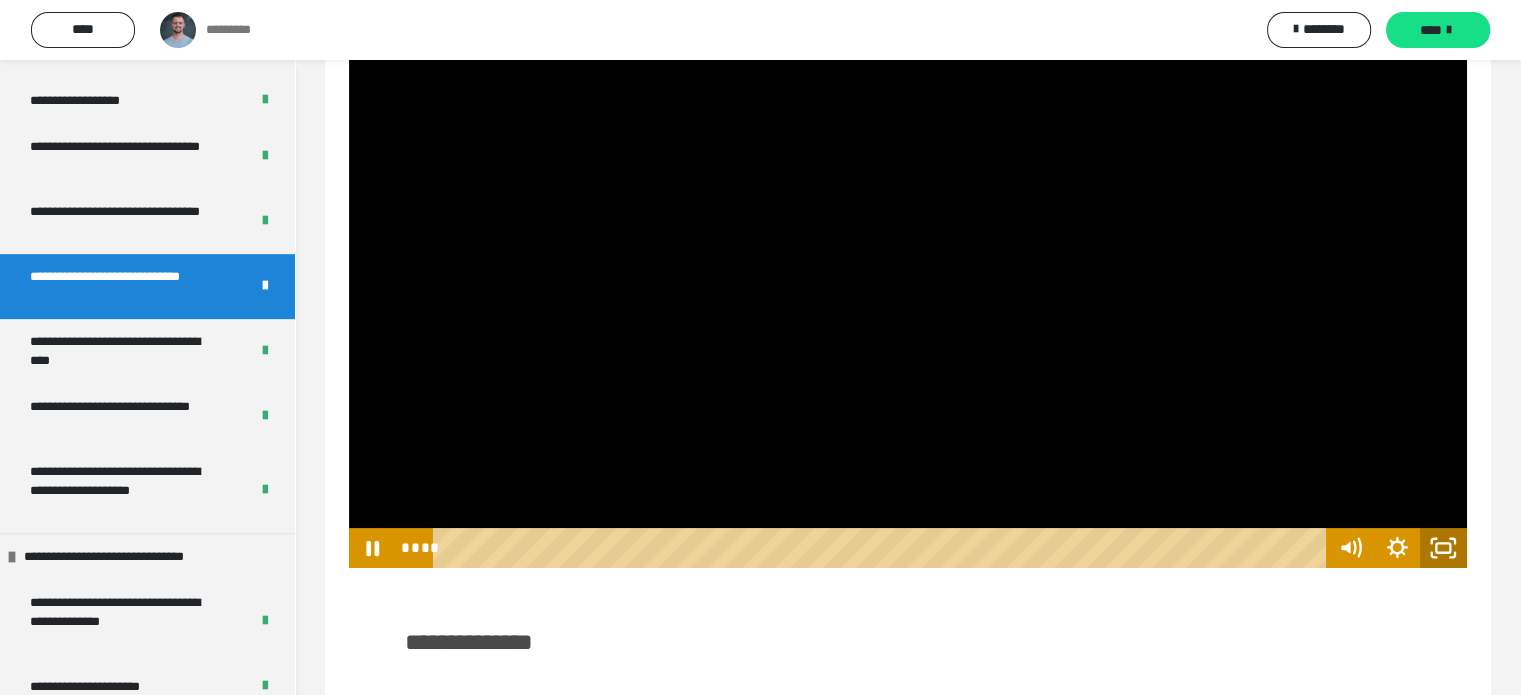click 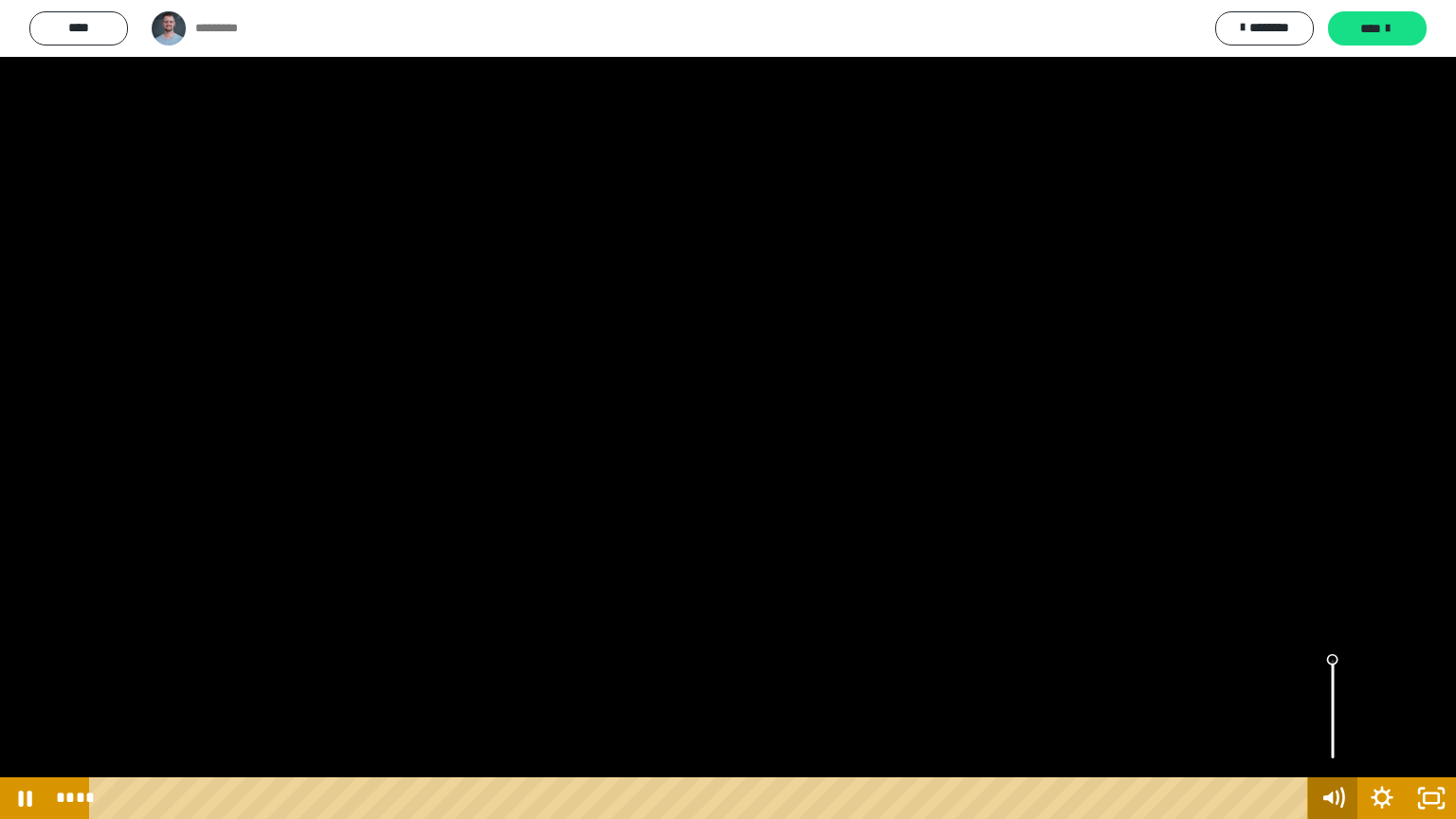 click 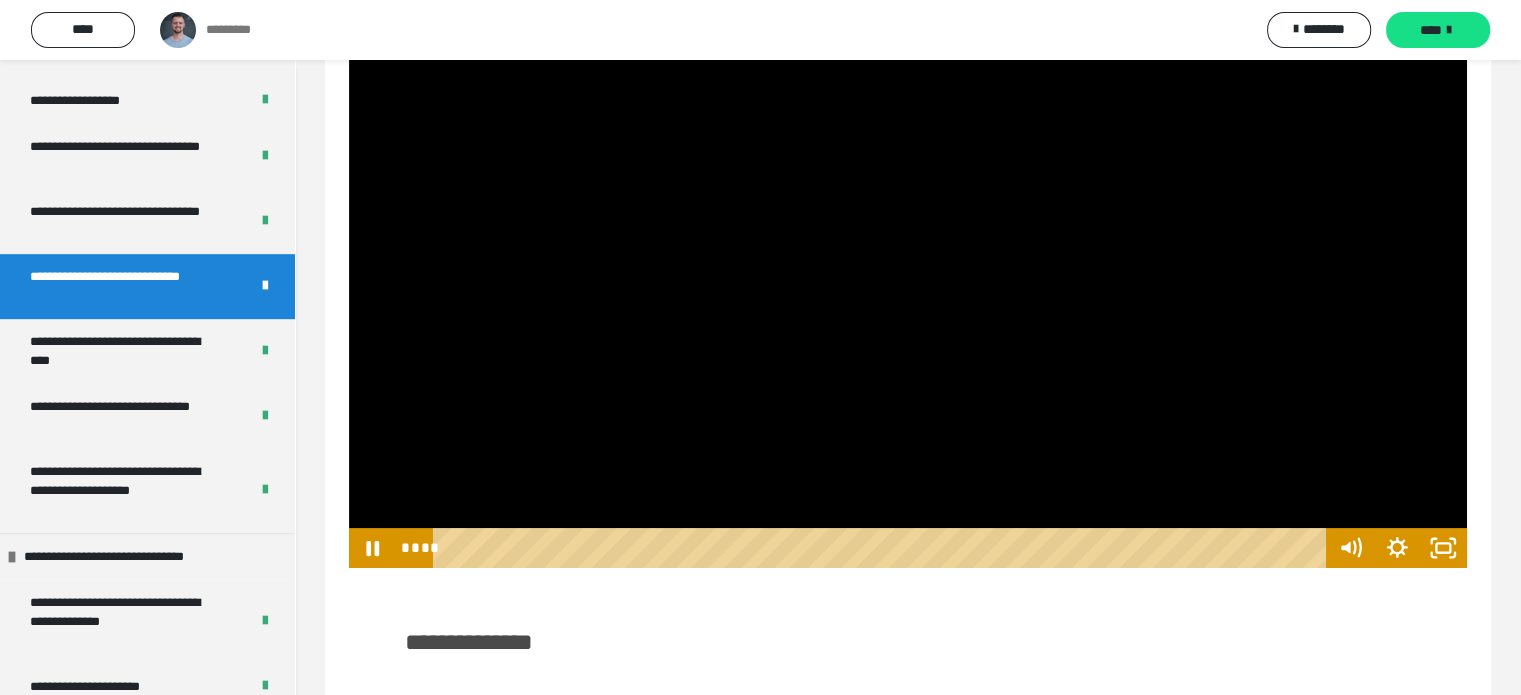 click at bounding box center (908, 253) 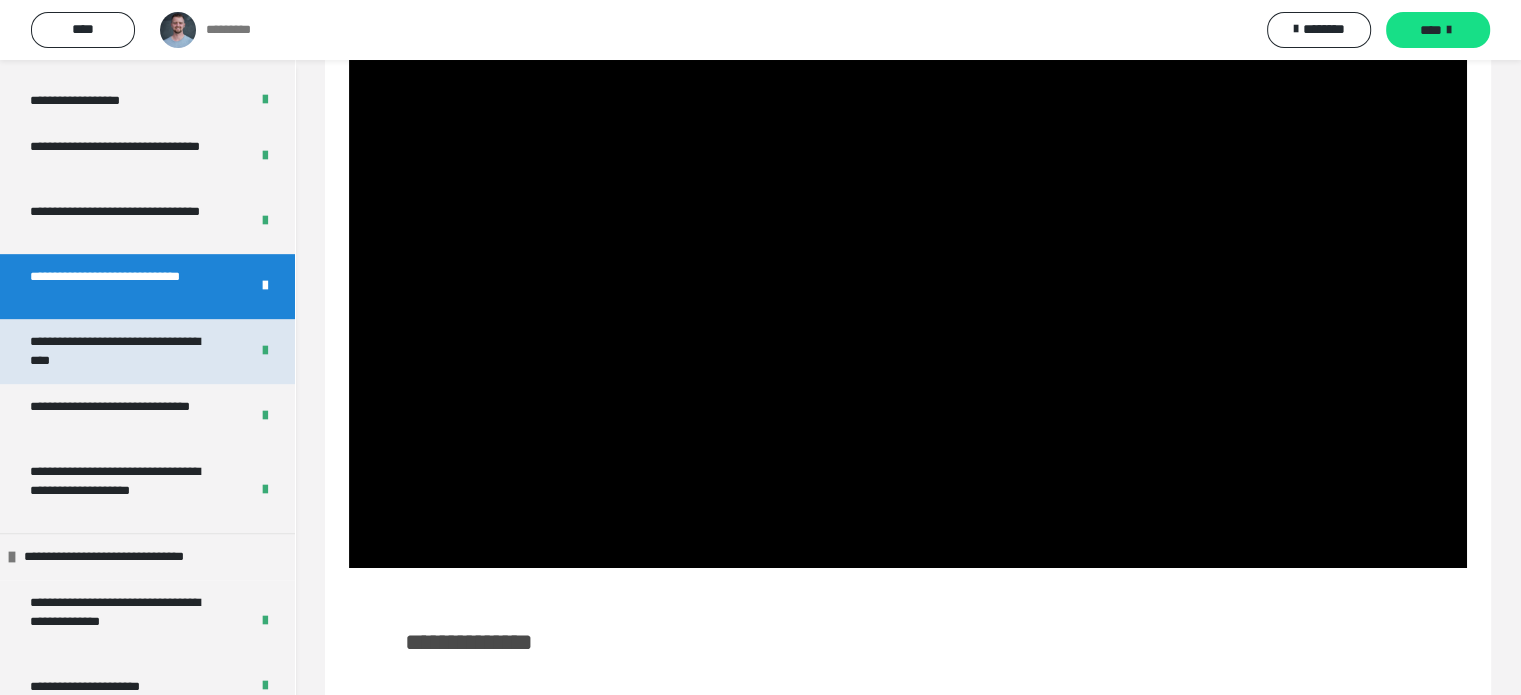 click on "**********" at bounding box center [124, 351] 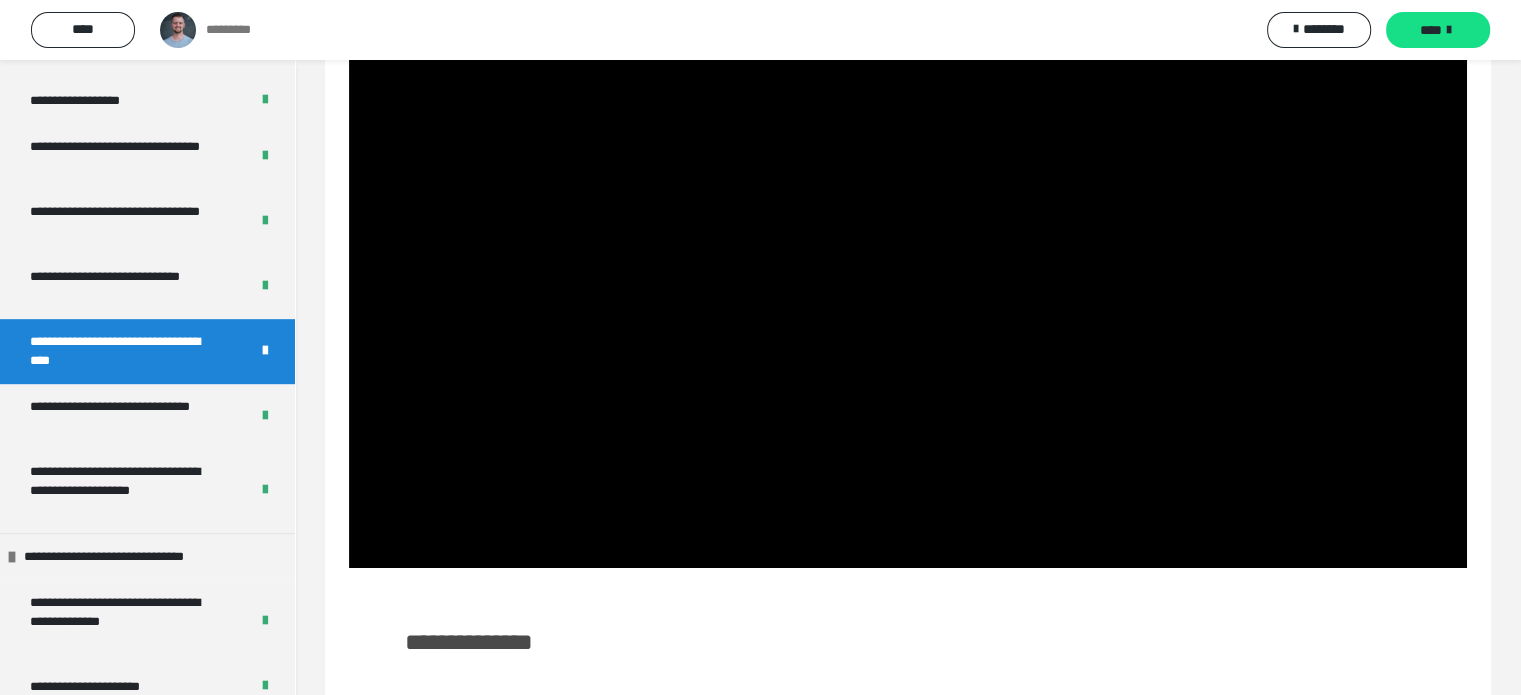 scroll, scrollTop: 60, scrollLeft: 0, axis: vertical 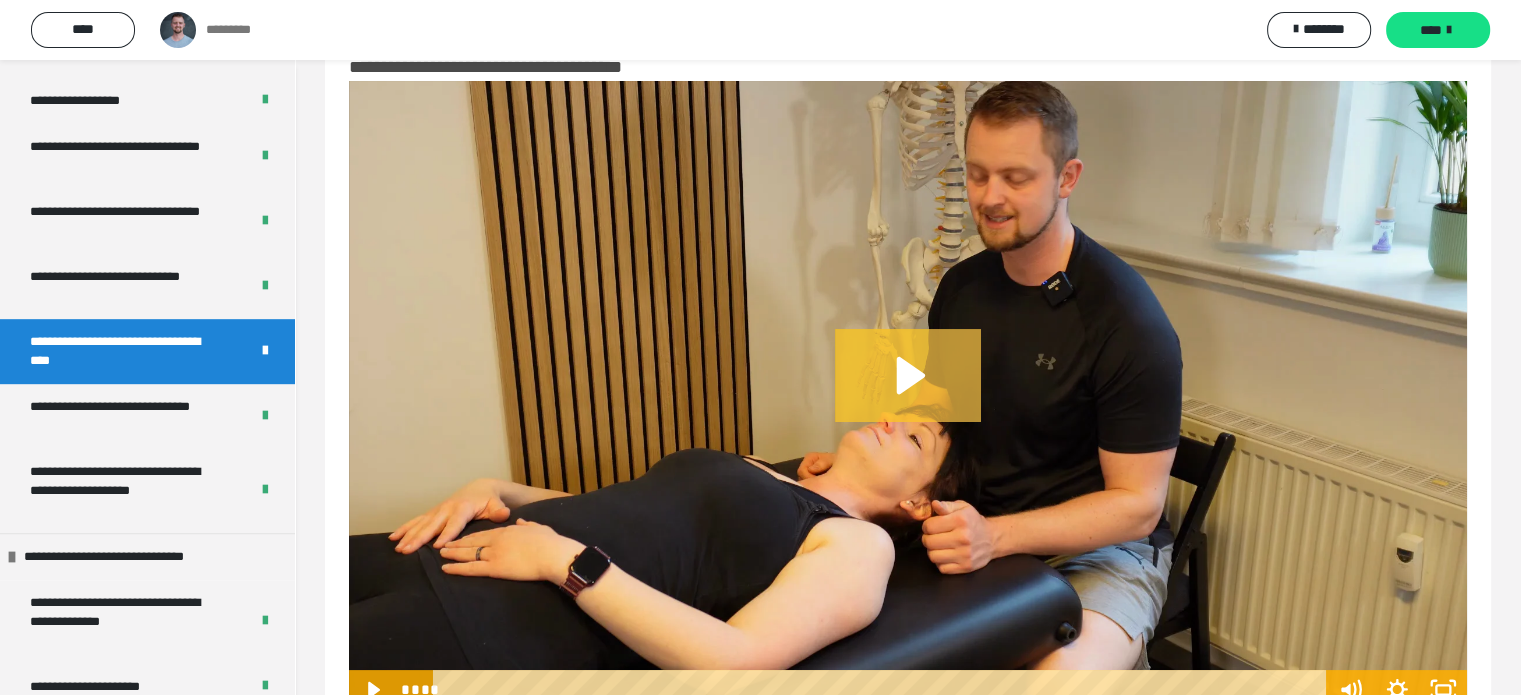 click 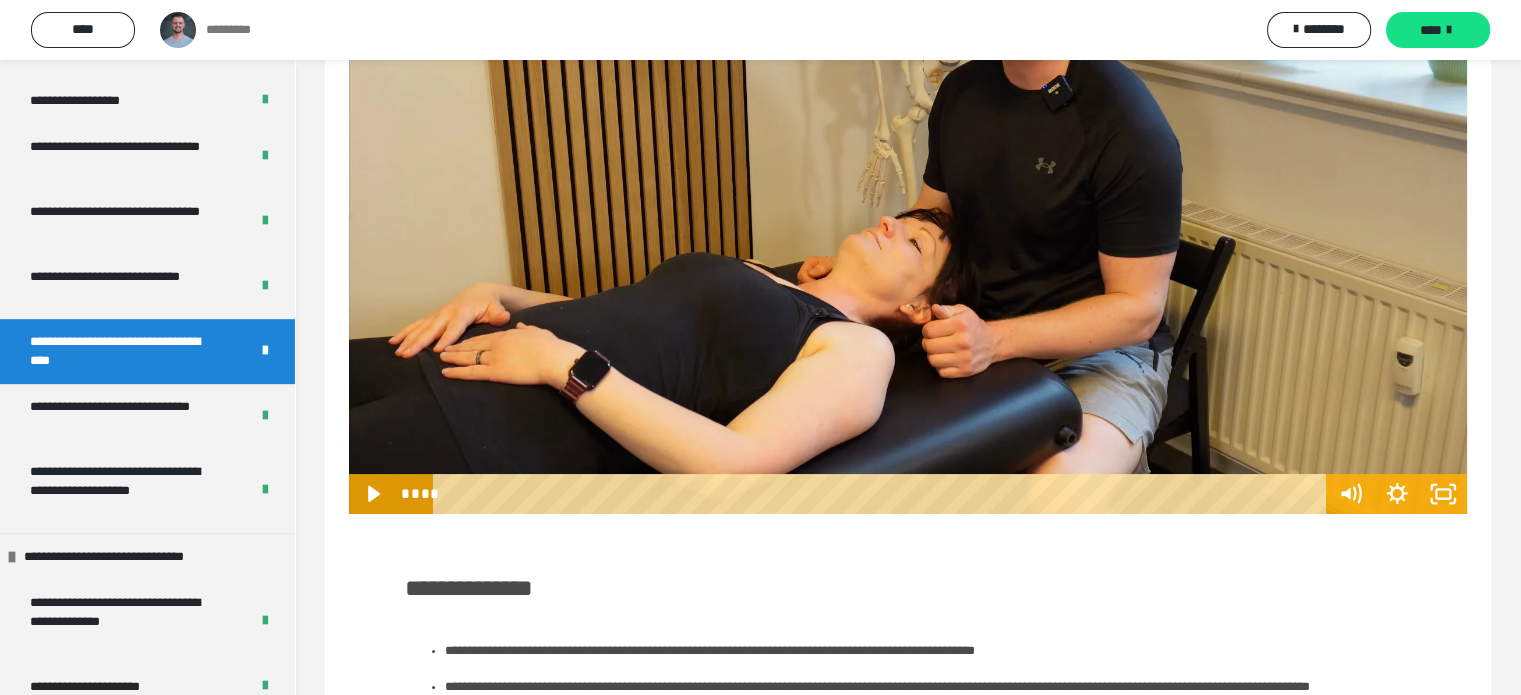 scroll, scrollTop: 260, scrollLeft: 0, axis: vertical 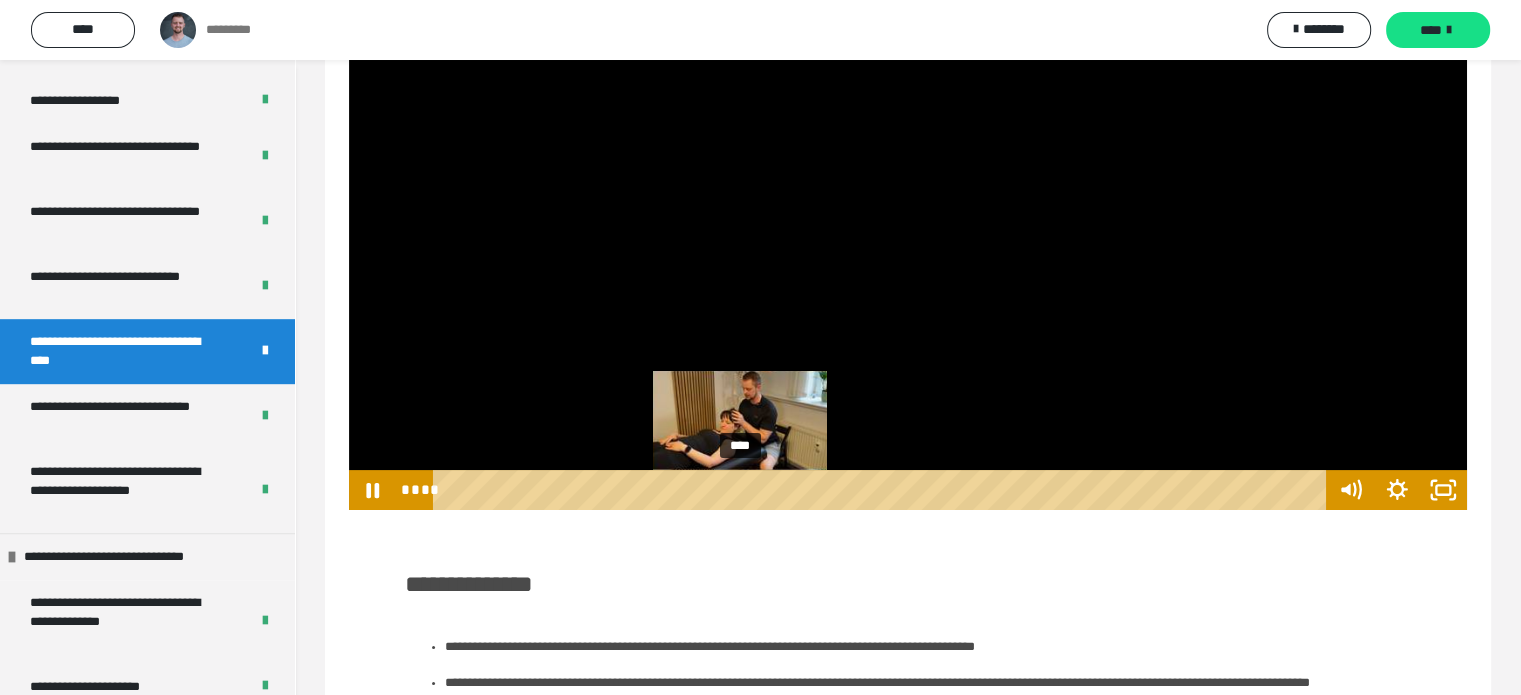 click on "****" at bounding box center [882, 490] 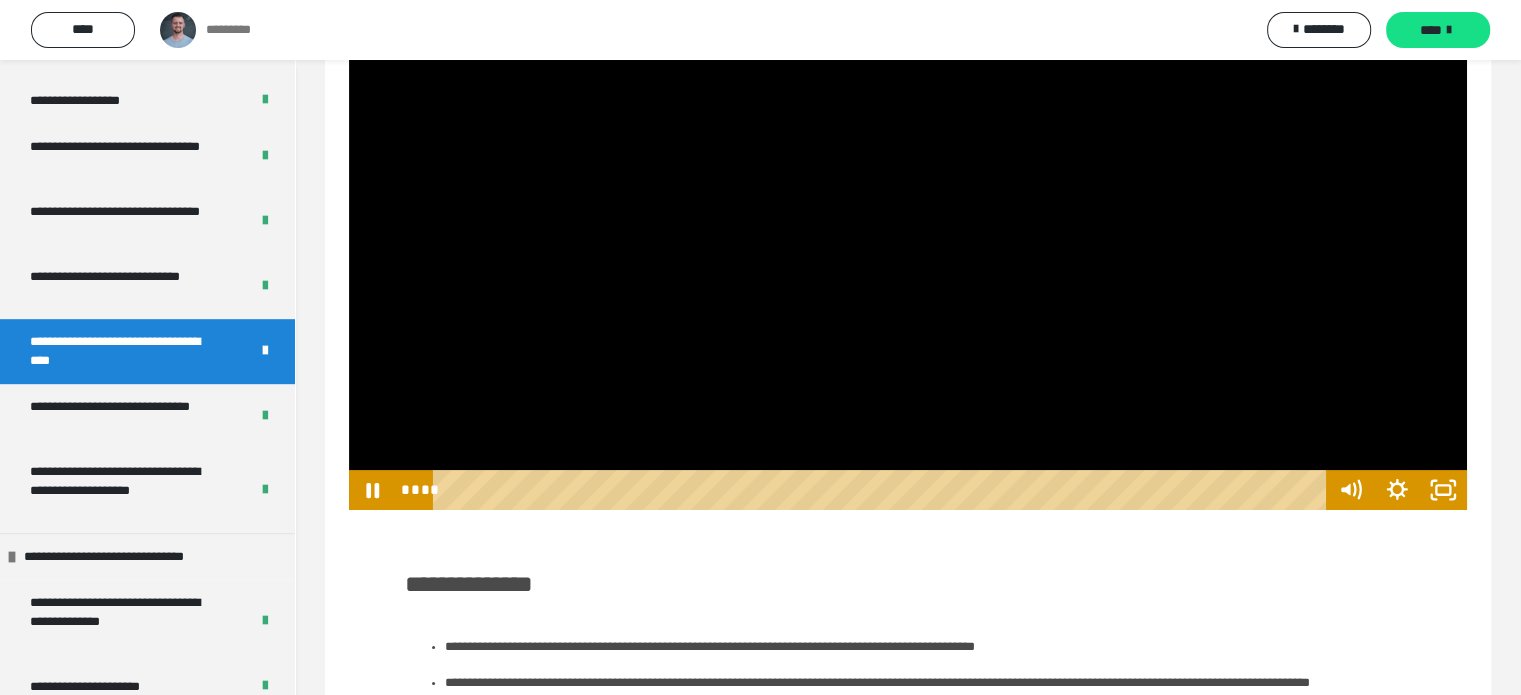 scroll, scrollTop: 160, scrollLeft: 0, axis: vertical 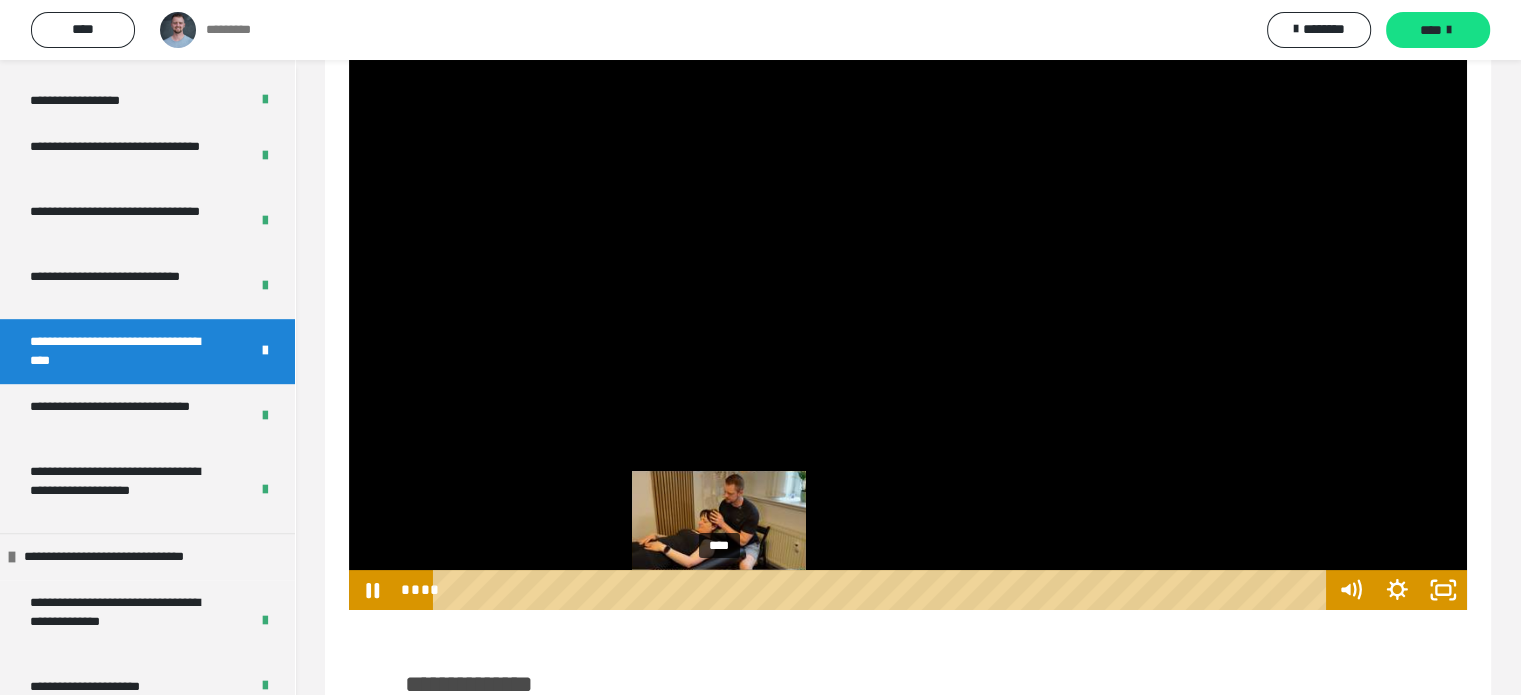 click on "****" at bounding box center (882, 590) 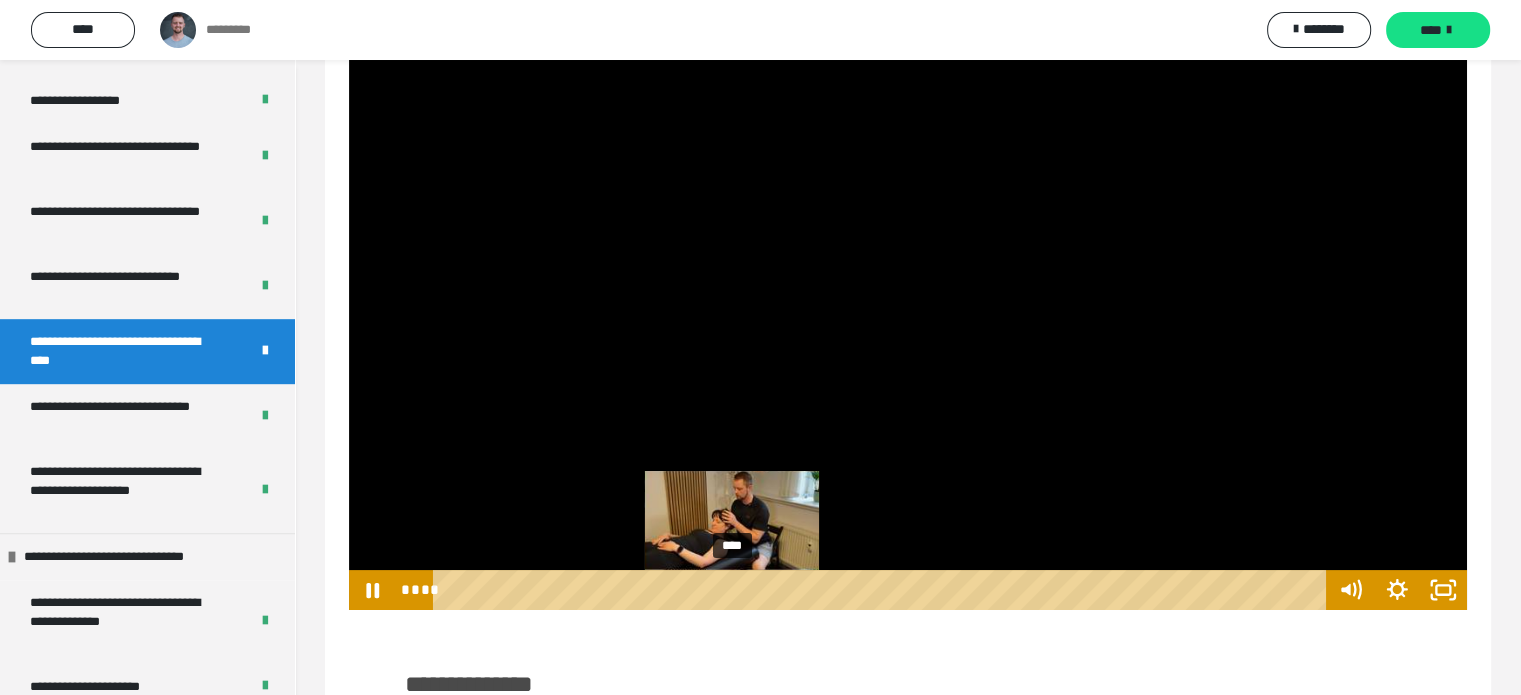 click on "****" at bounding box center [882, 590] 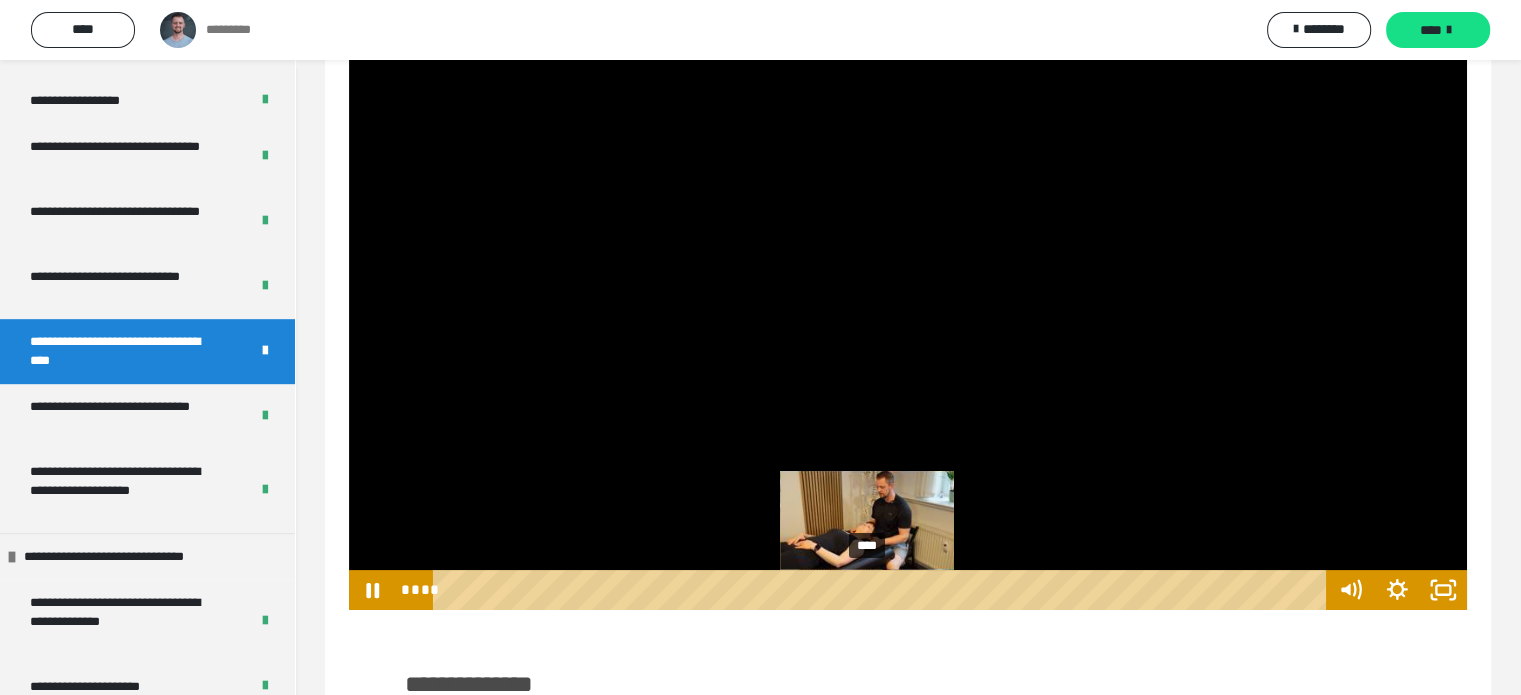 click on "****" at bounding box center [882, 590] 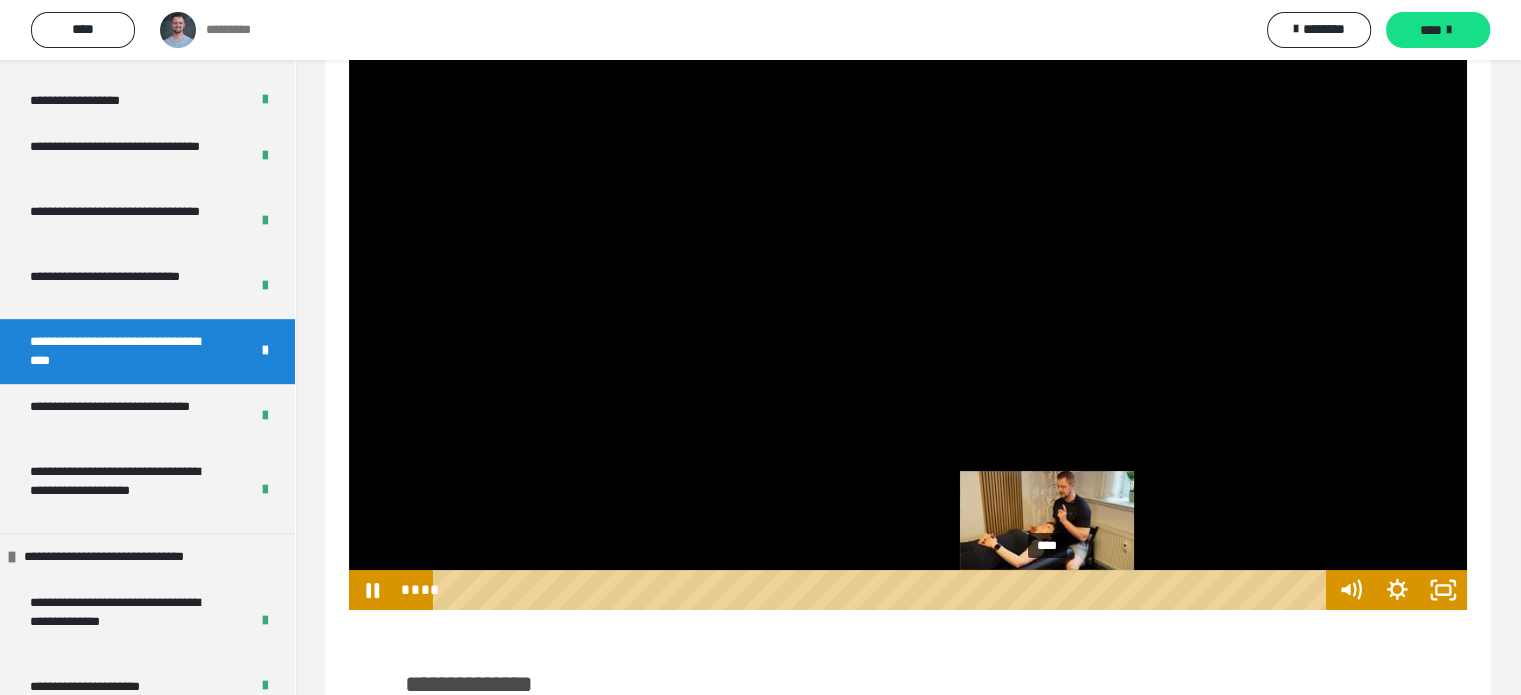 click on "****" at bounding box center (882, 590) 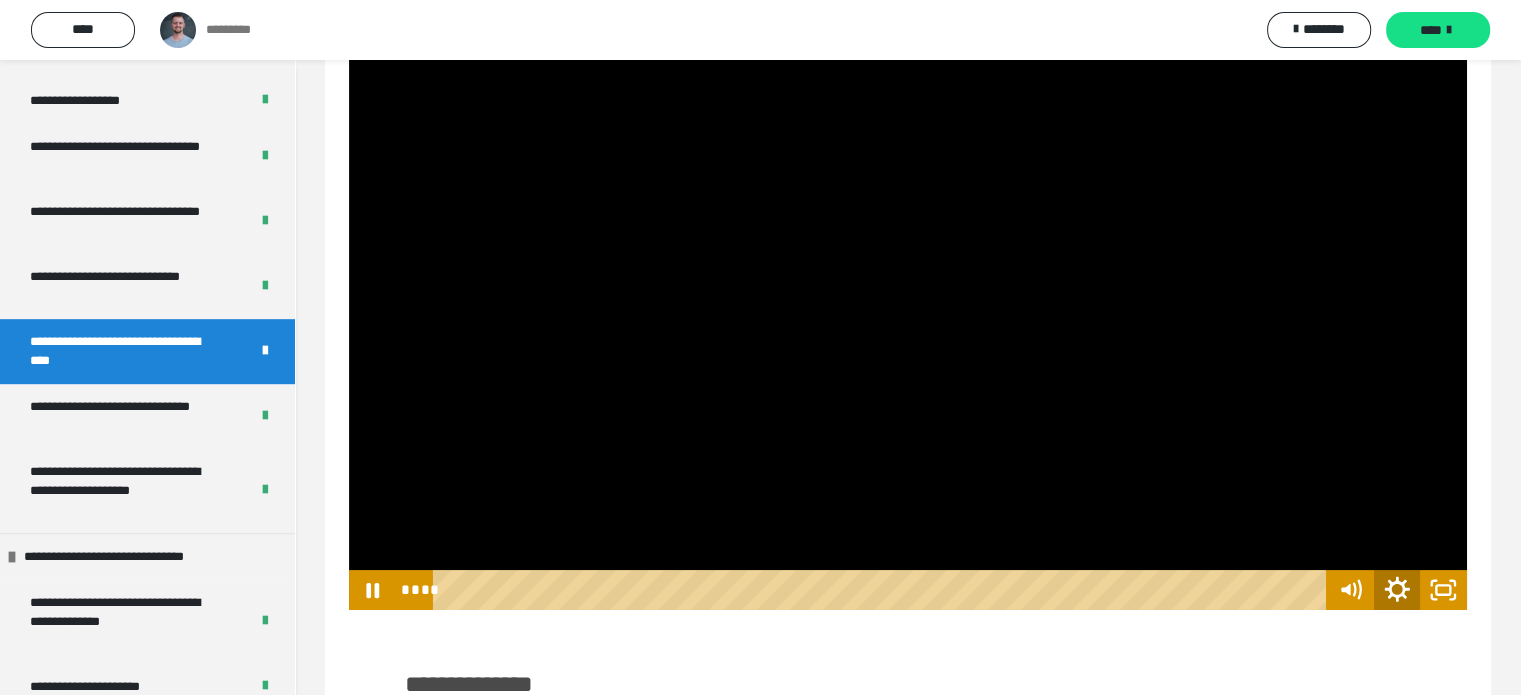 click 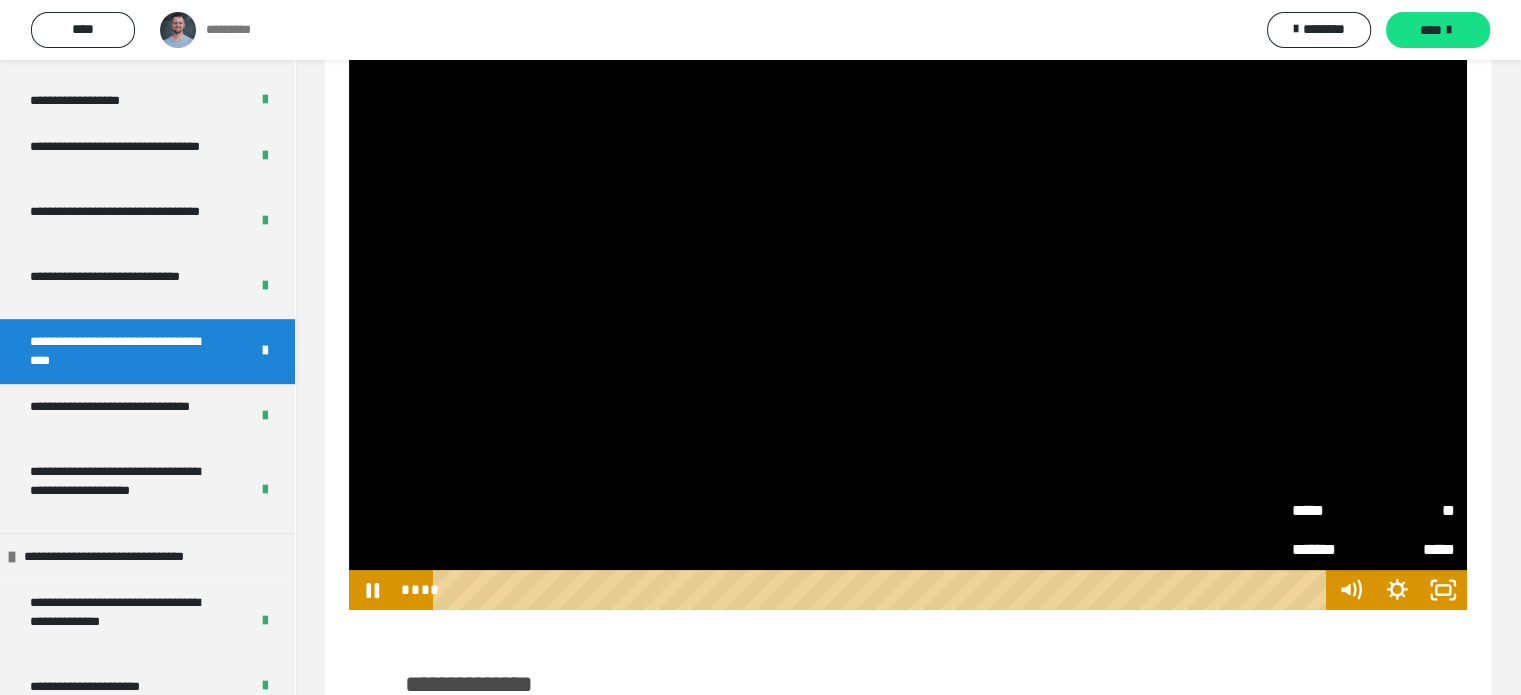 click on "**" at bounding box center [1415, 511] 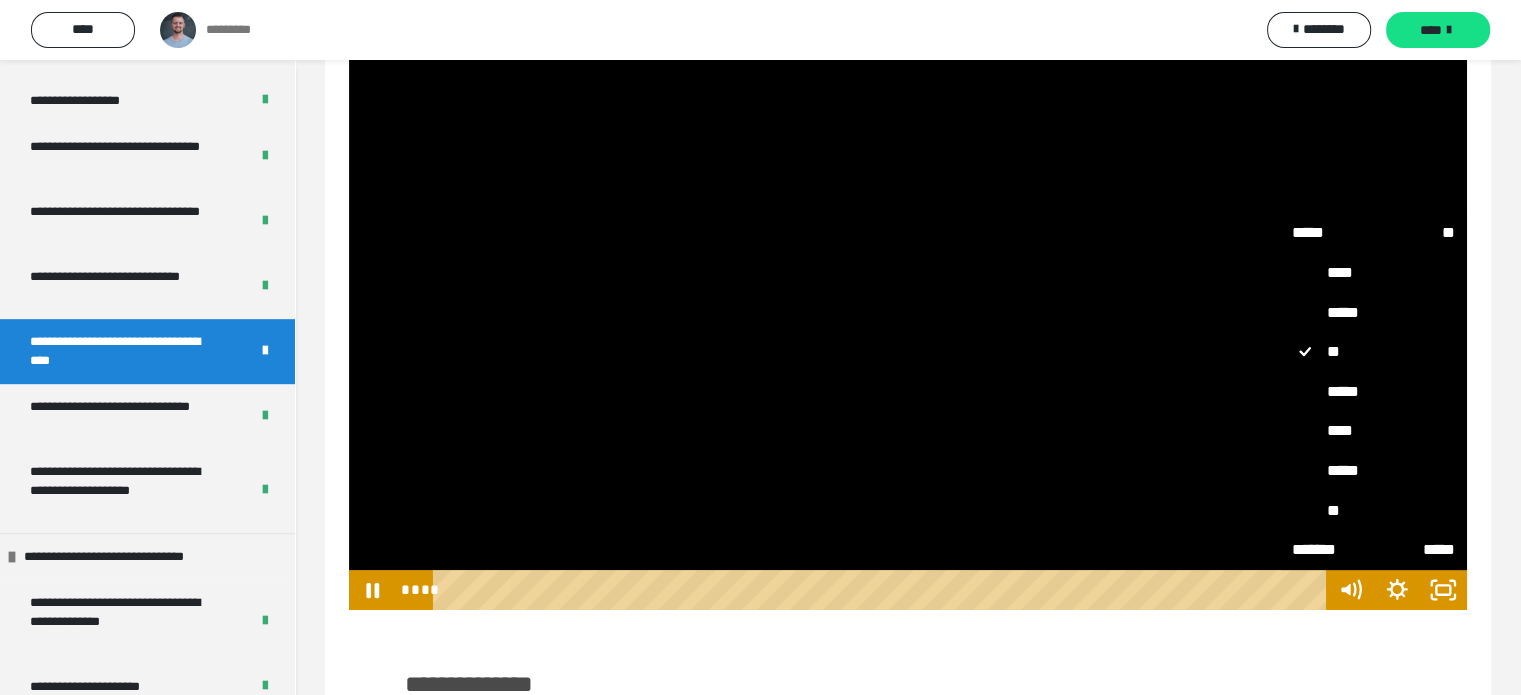 click on "****" at bounding box center [1374, 431] 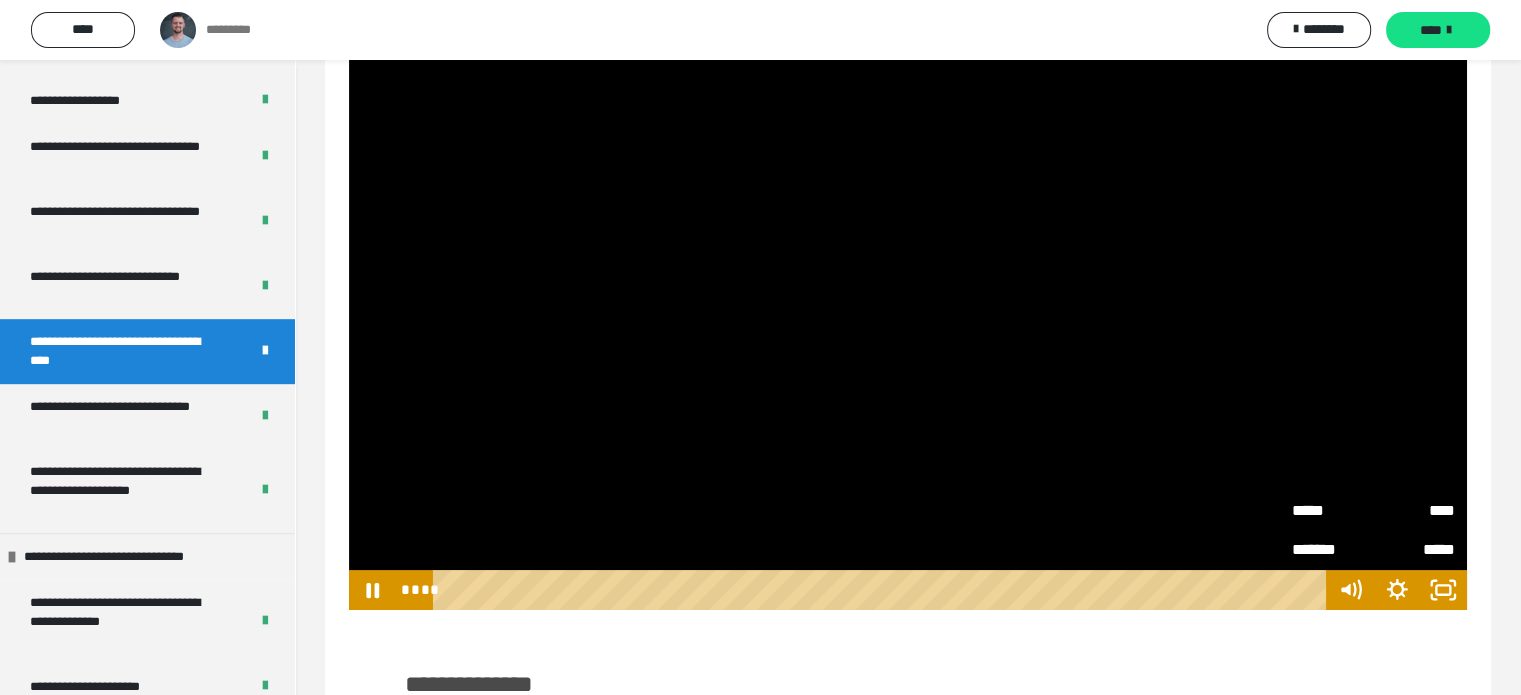 click on "**********" at bounding box center (908, 747) 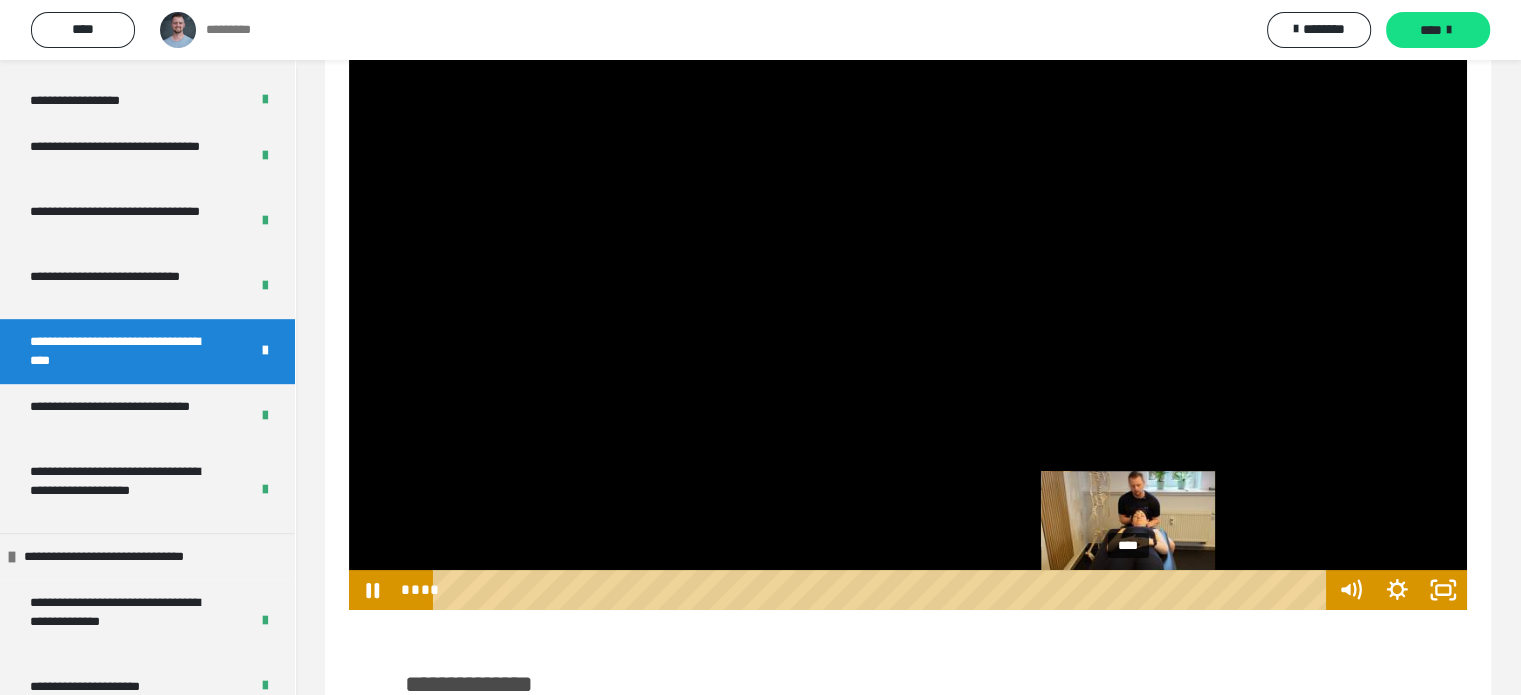 click on "****" at bounding box center [882, 590] 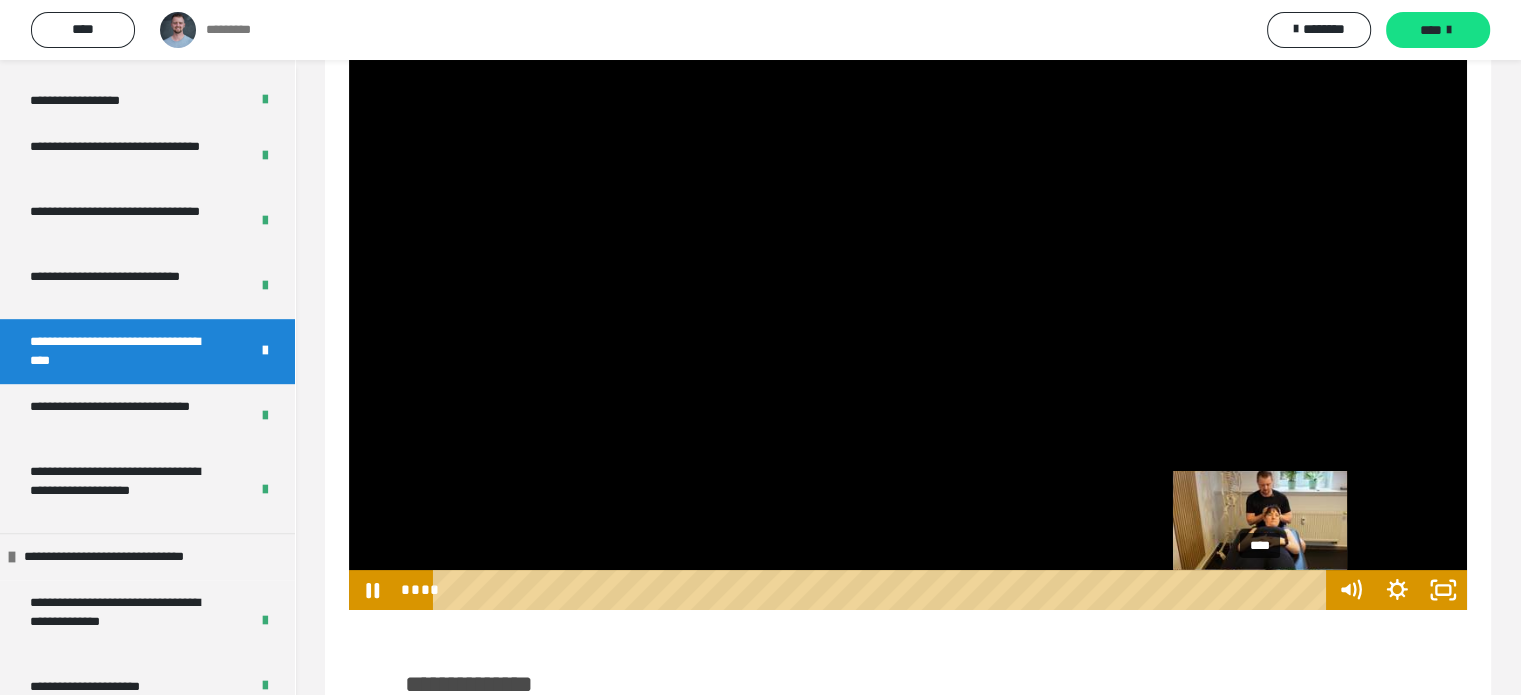 click on "****" at bounding box center [882, 590] 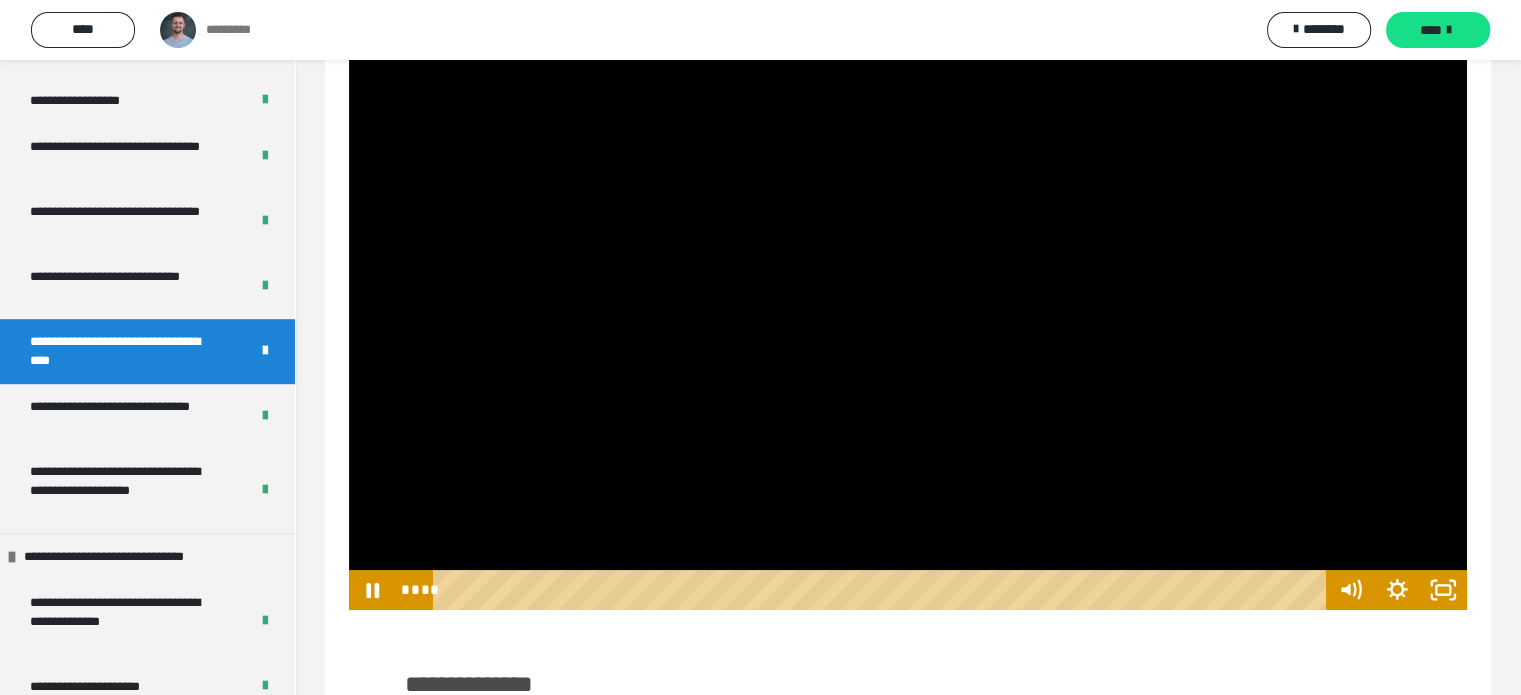 click at bounding box center (908, 295) 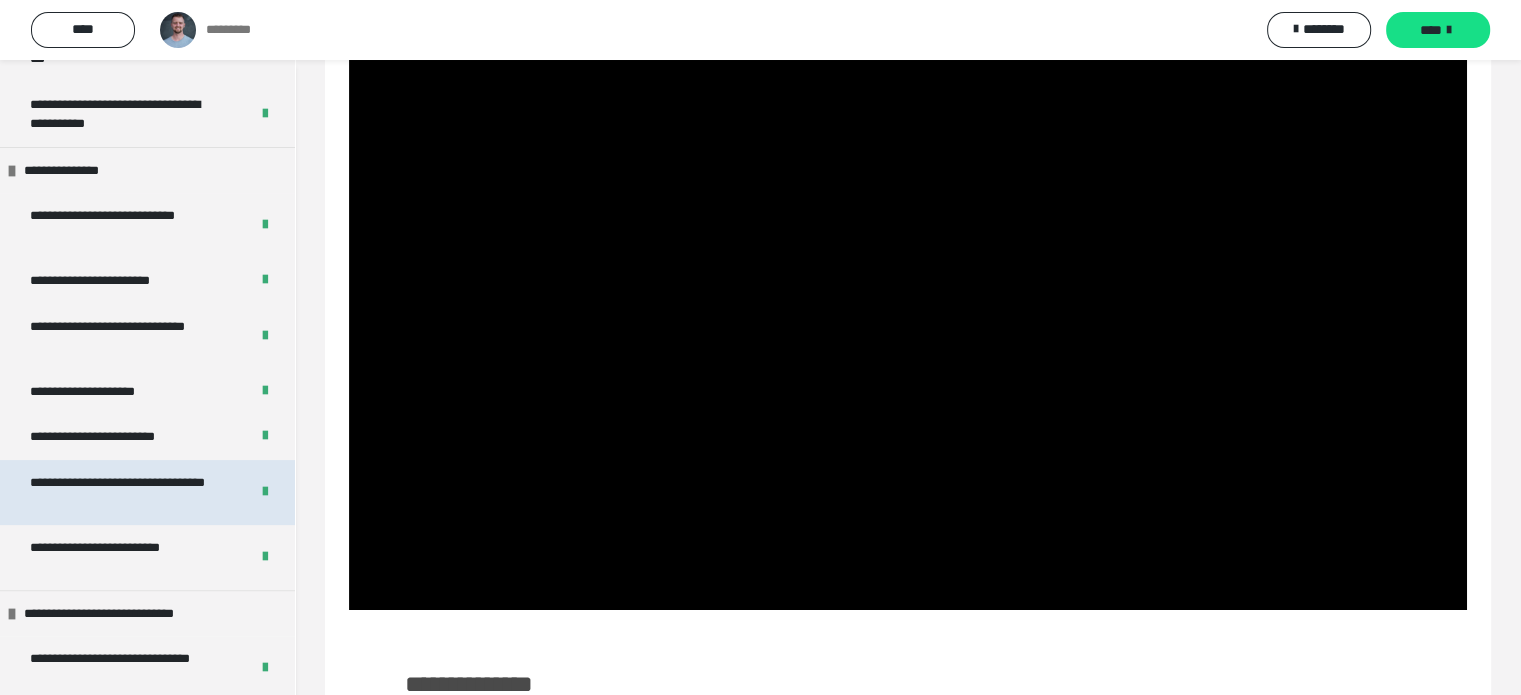 scroll, scrollTop: 164, scrollLeft: 0, axis: vertical 